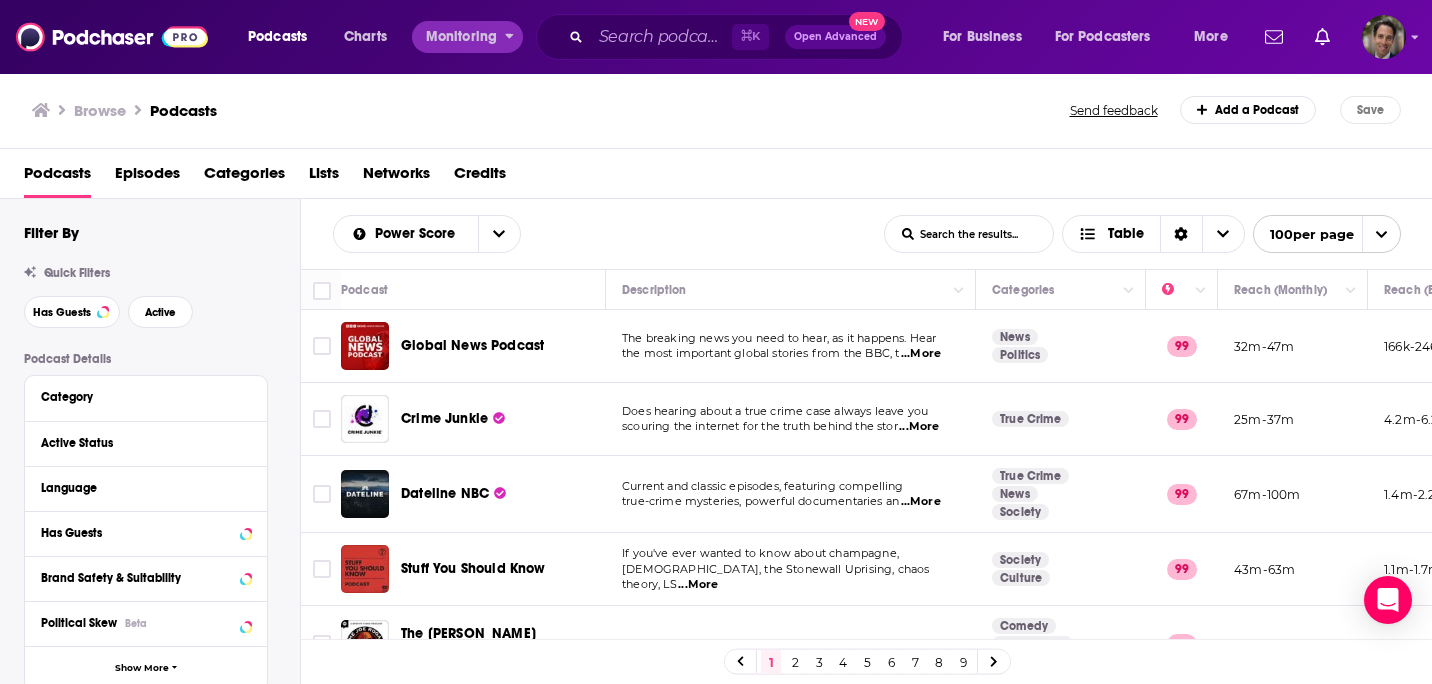 scroll, scrollTop: 0, scrollLeft: 0, axis: both 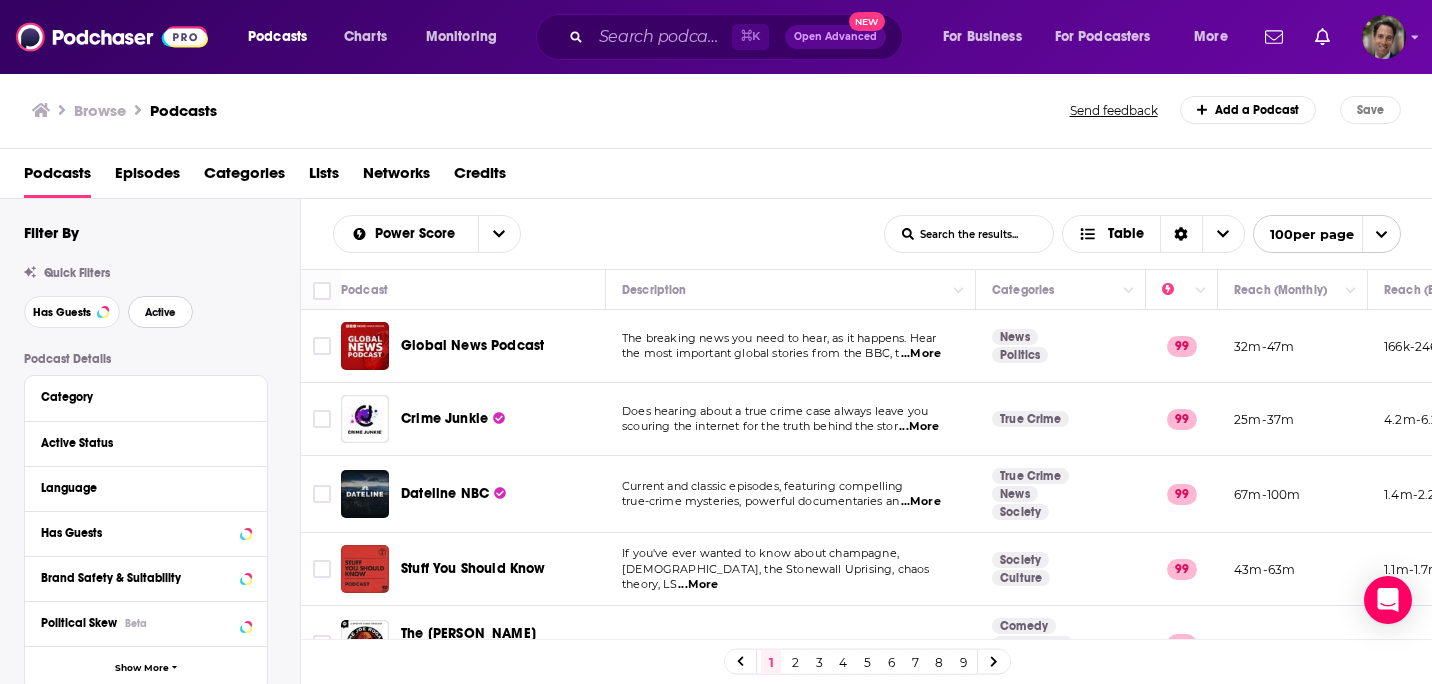 click on "Active" at bounding box center (160, 312) 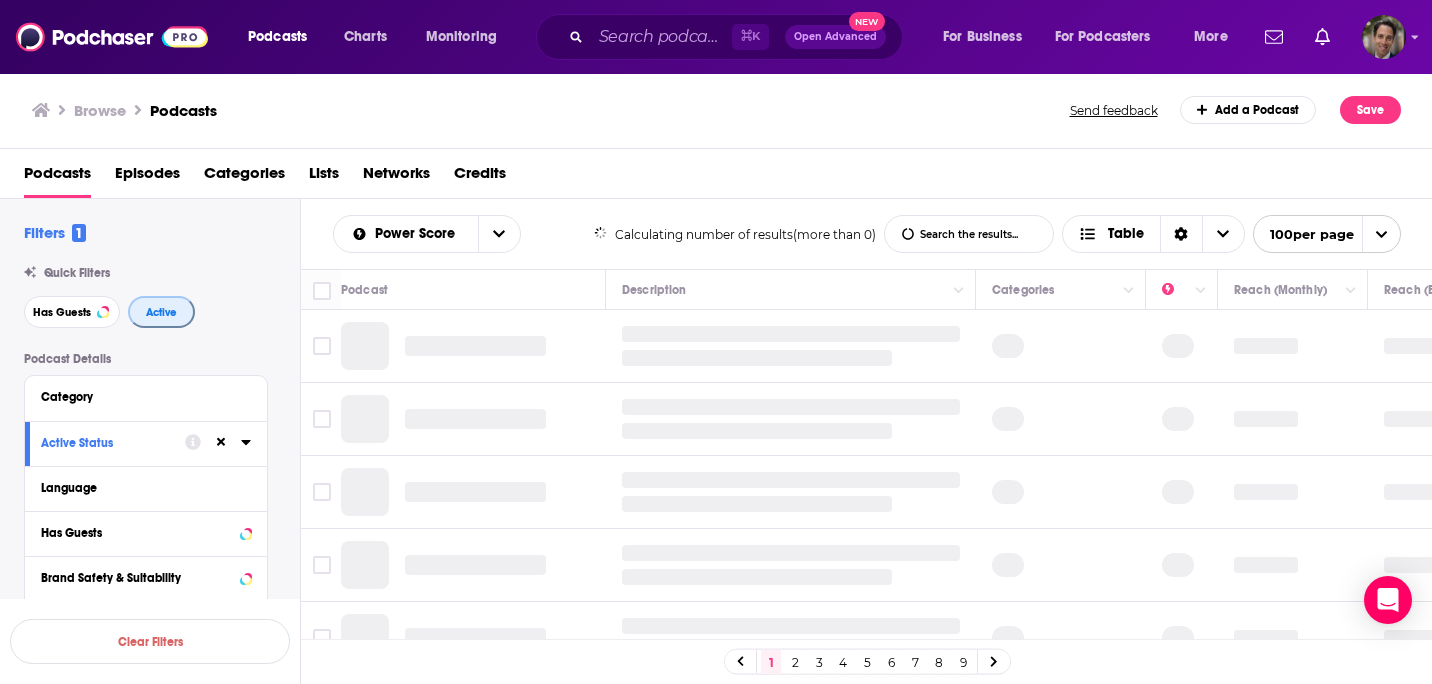 scroll, scrollTop: 55, scrollLeft: 0, axis: vertical 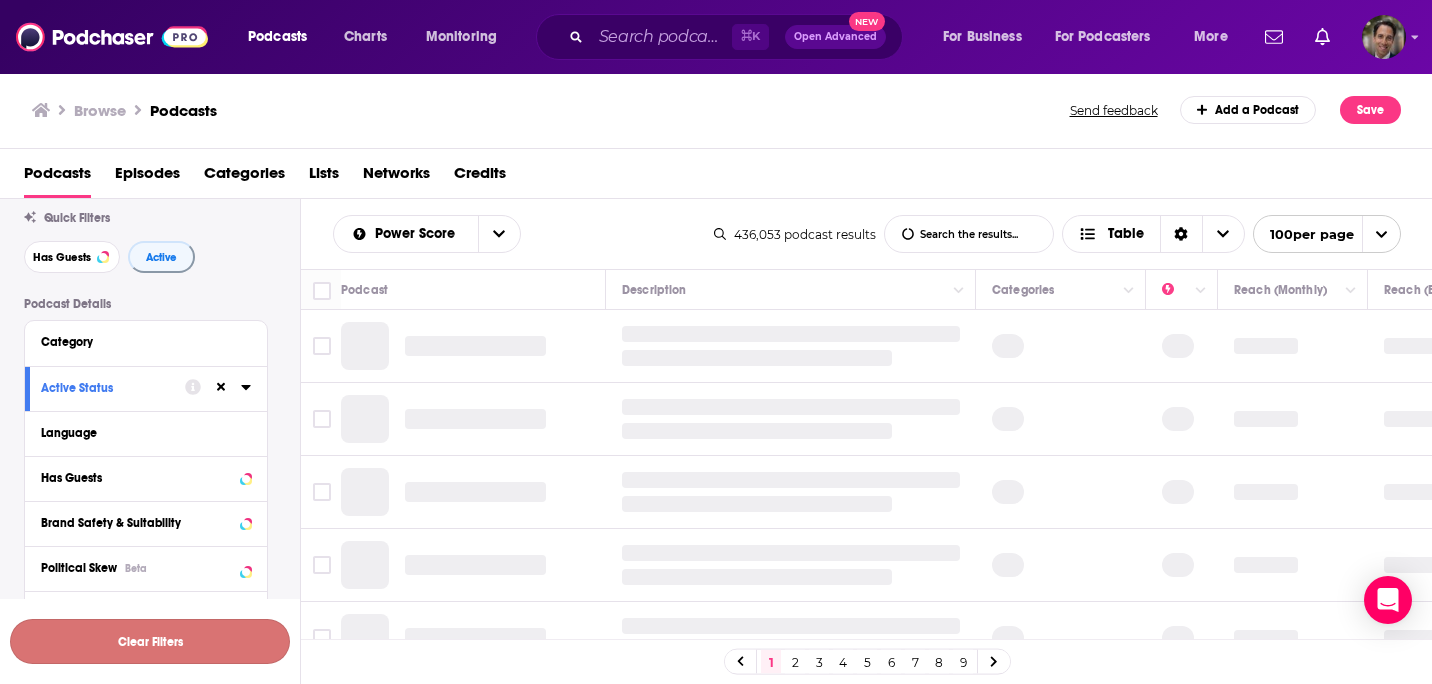 click on "Clear Filters" at bounding box center (150, 641) 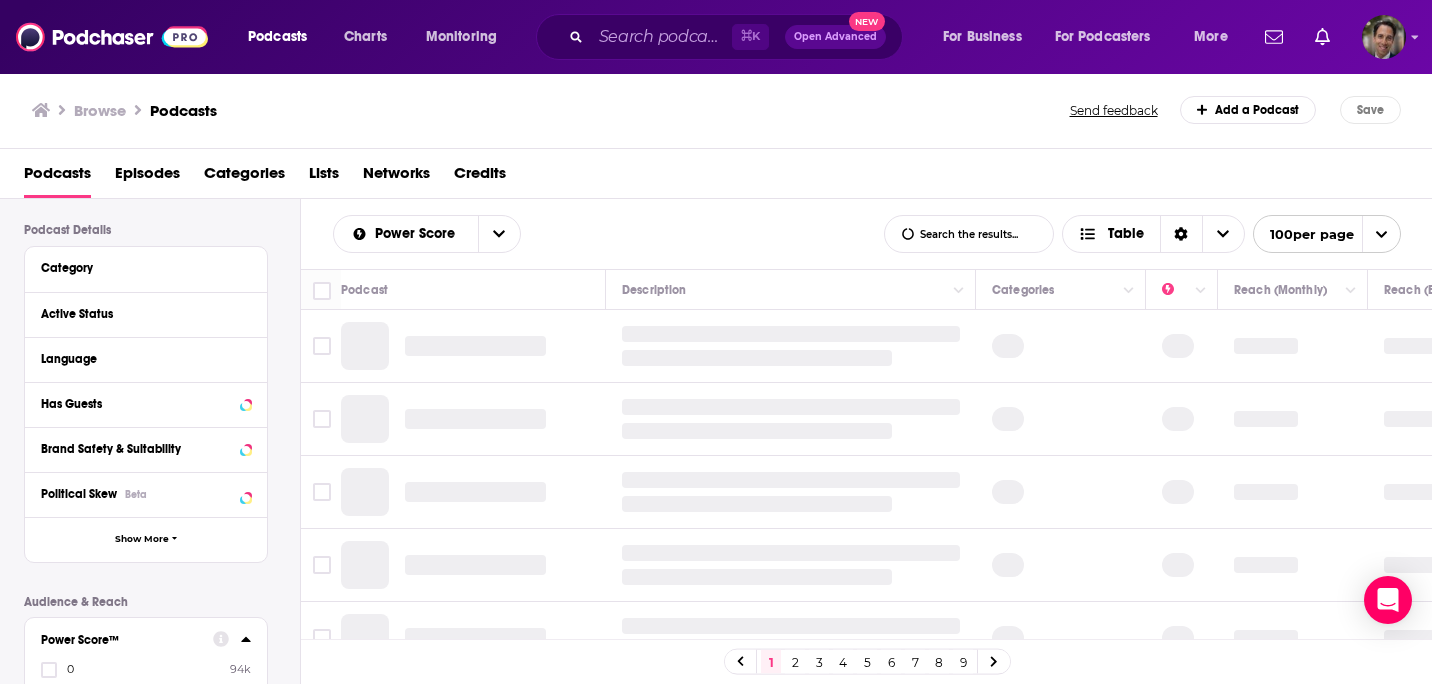 scroll, scrollTop: 131, scrollLeft: 0, axis: vertical 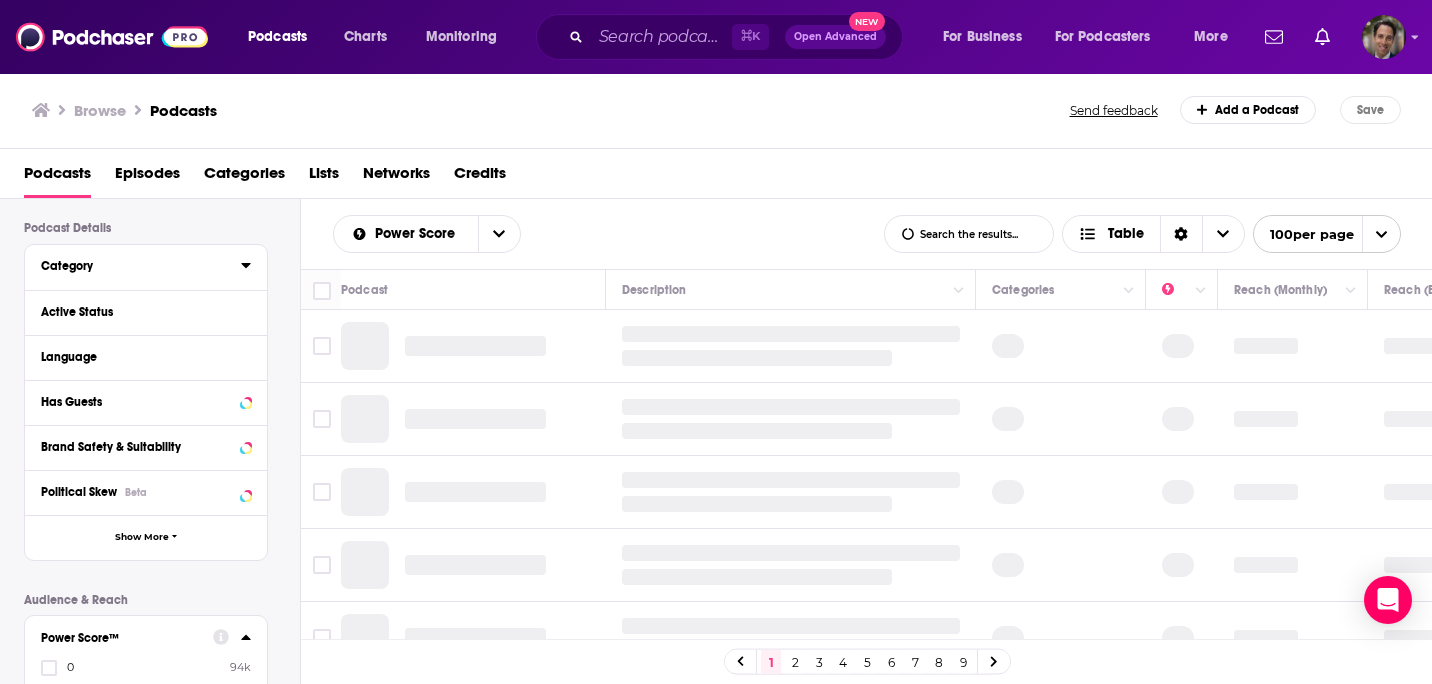 click on "Category" at bounding box center (134, 266) 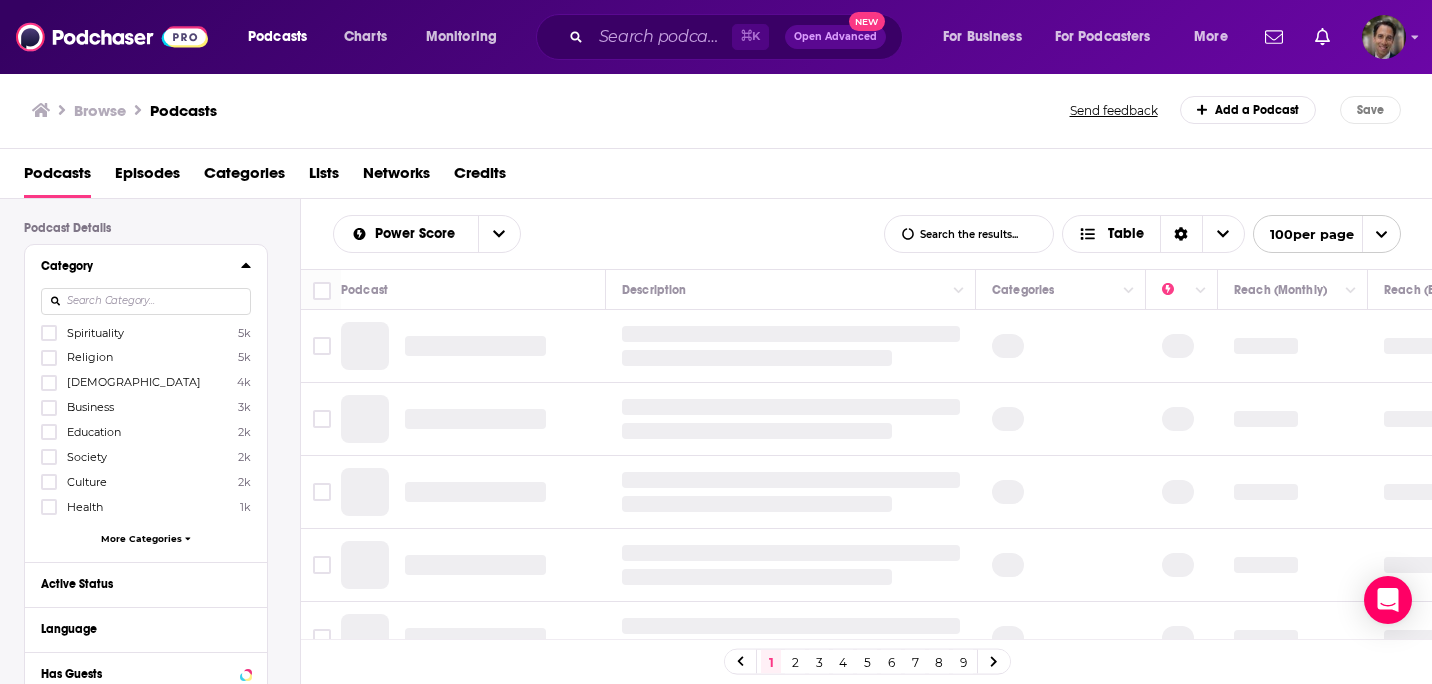 click on "Category Spirituality 5k Religion 5k [DEMOGRAPHIC_DATA] 4k Business 3k Education 2k Society 2k Culture 2k Health 1k More Categories" at bounding box center (146, 403) 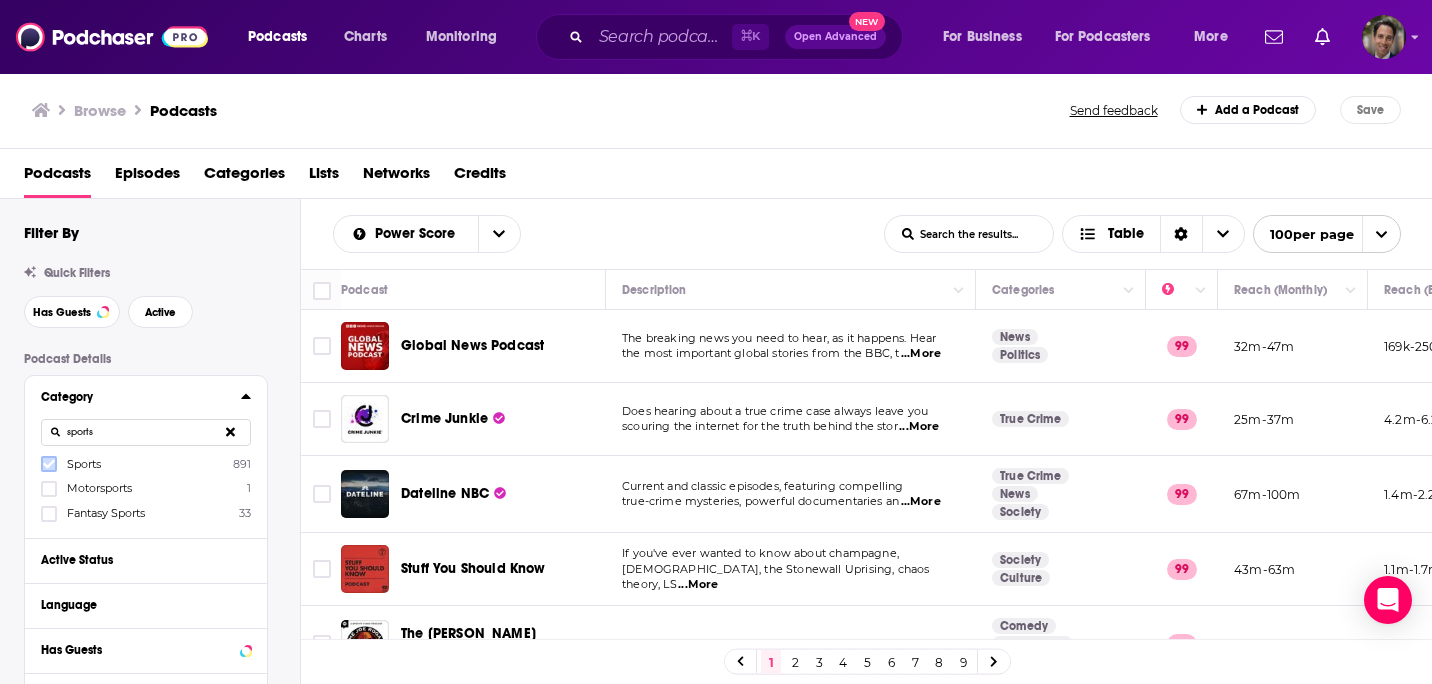 type on "sports" 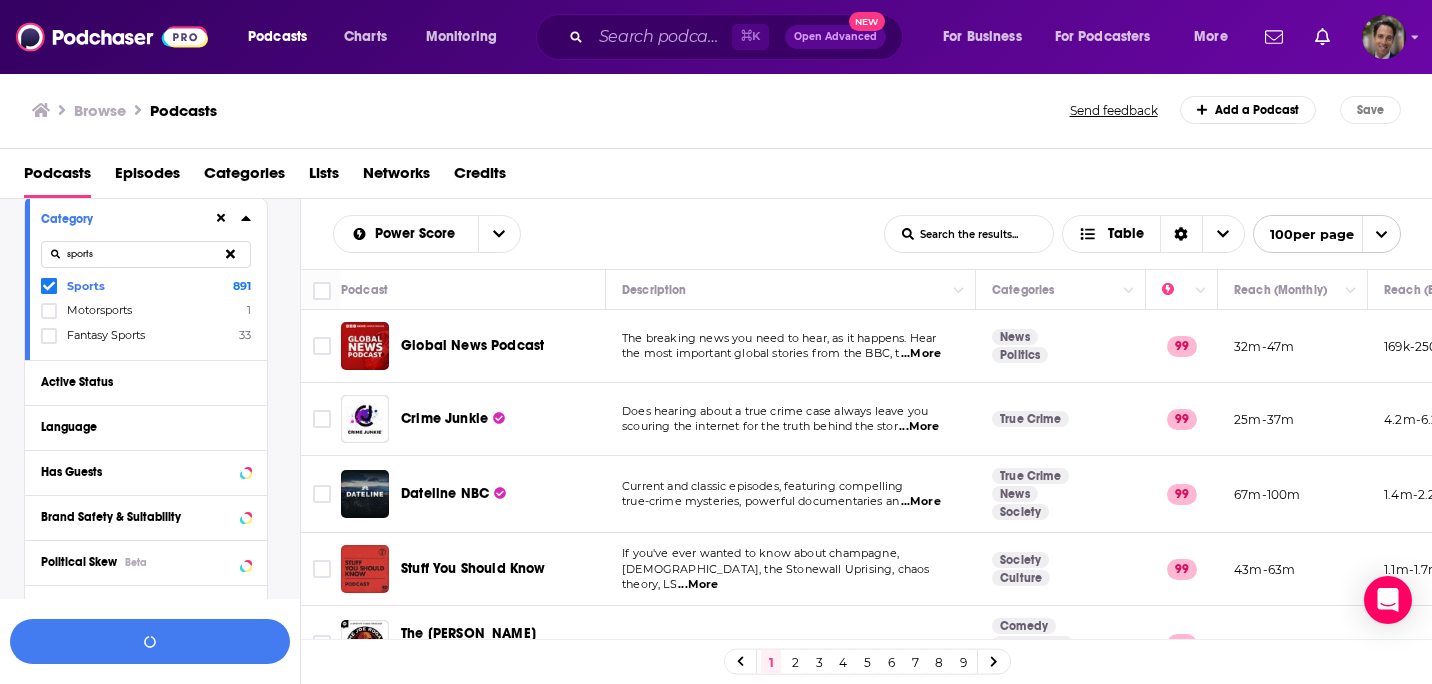 scroll, scrollTop: 183, scrollLeft: 0, axis: vertical 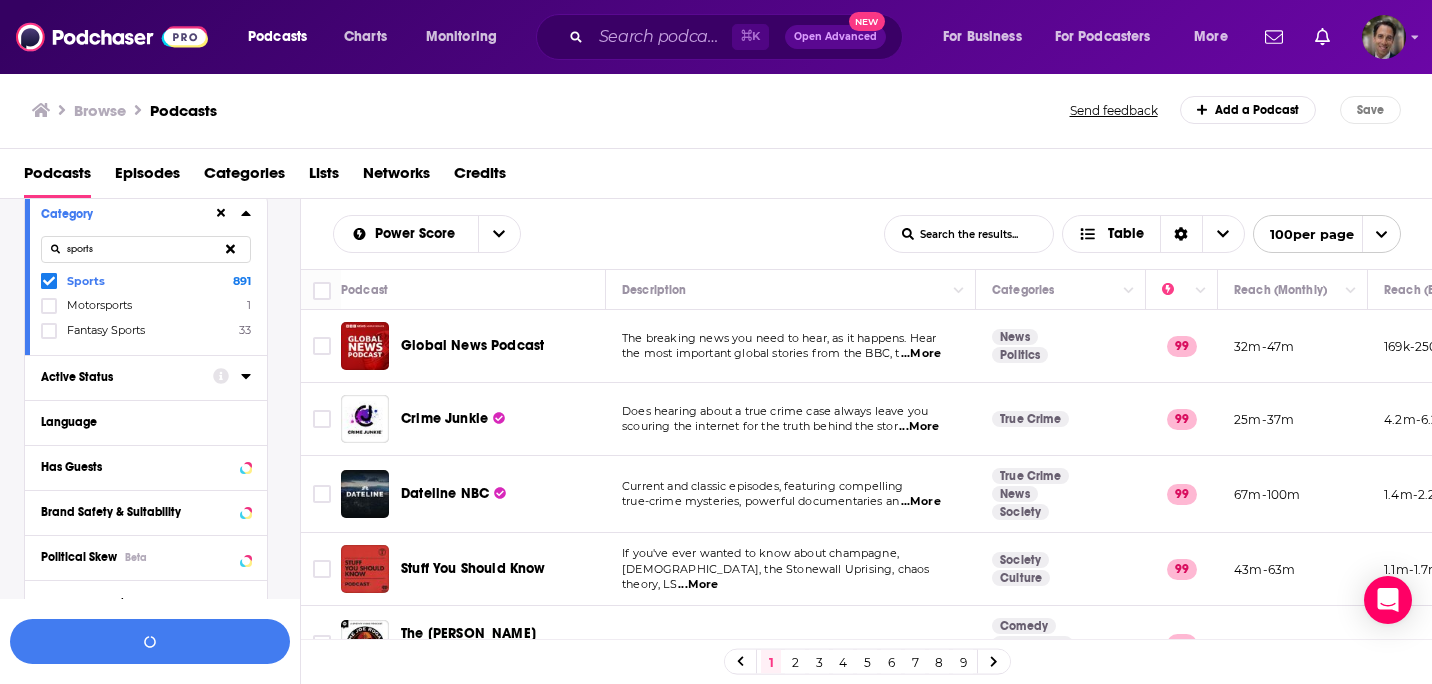 click on "Active Status" at bounding box center [127, 376] 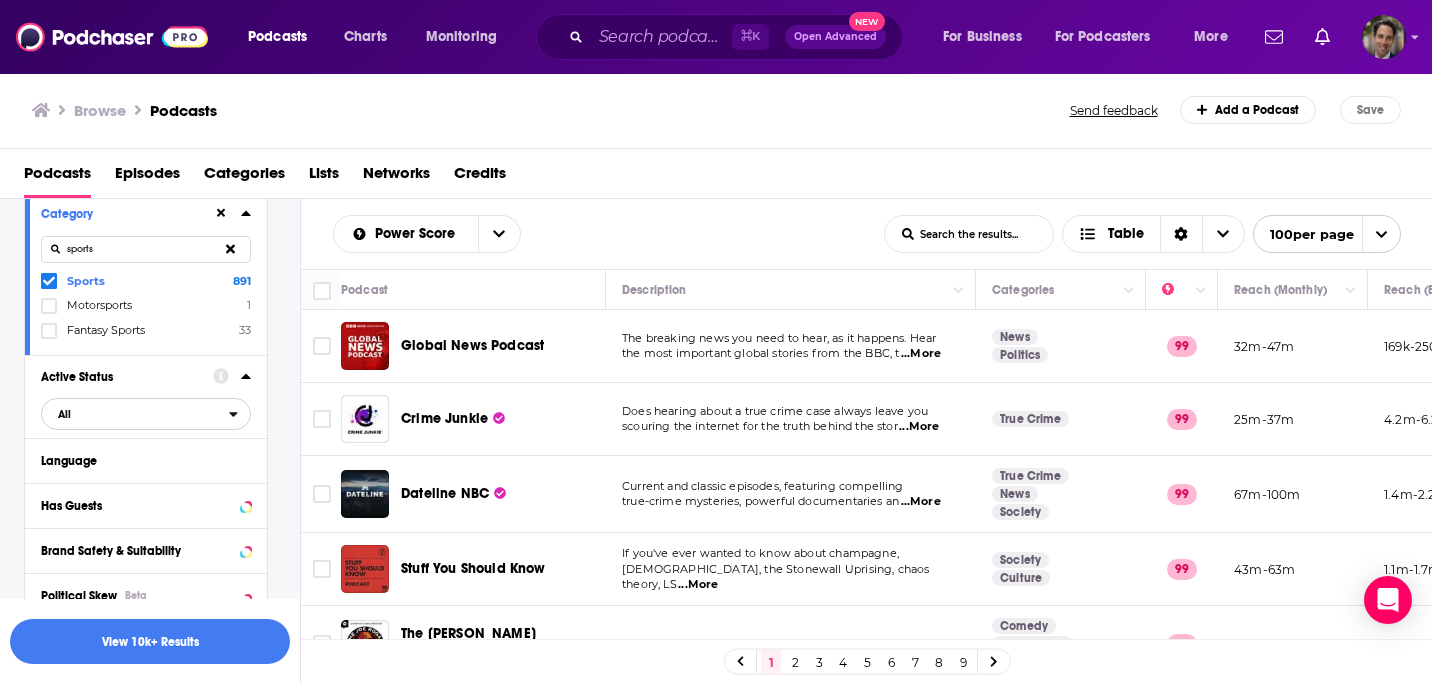 click on "All" at bounding box center (135, 414) 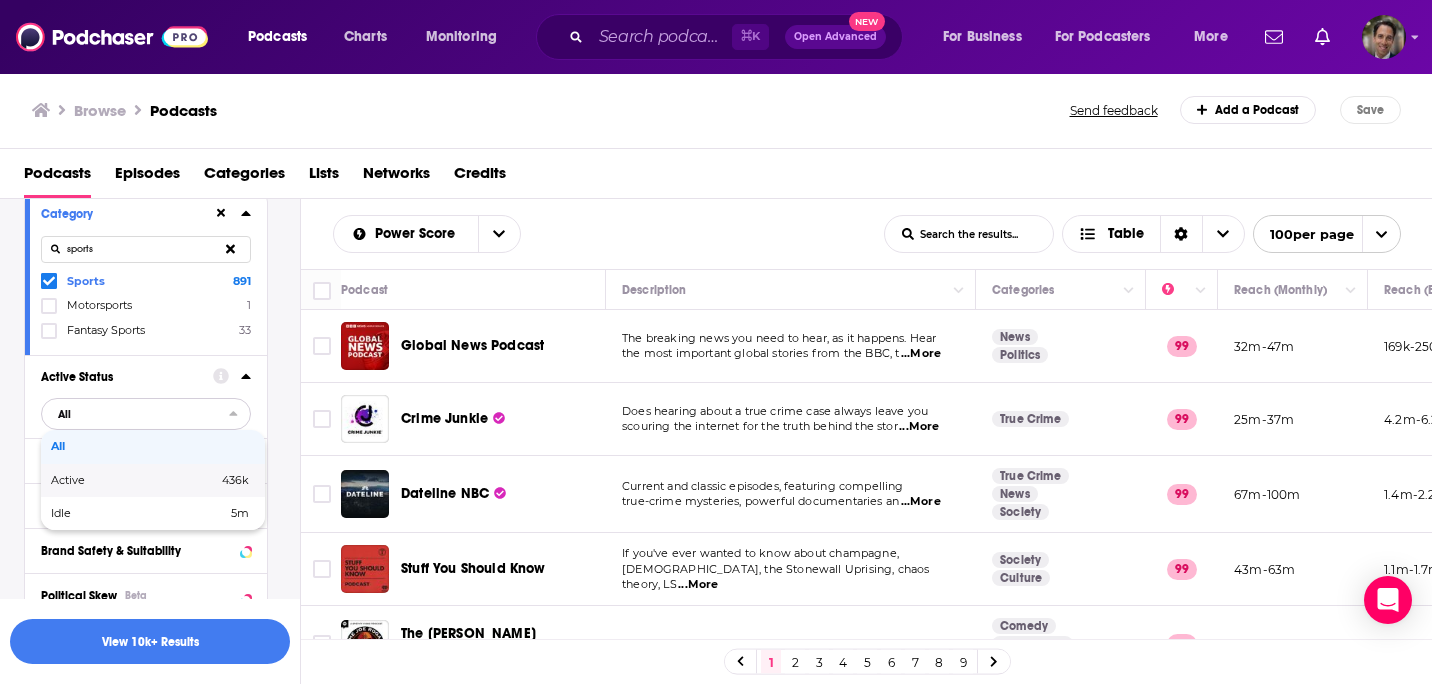 click on "Active 436k" at bounding box center [153, 480] 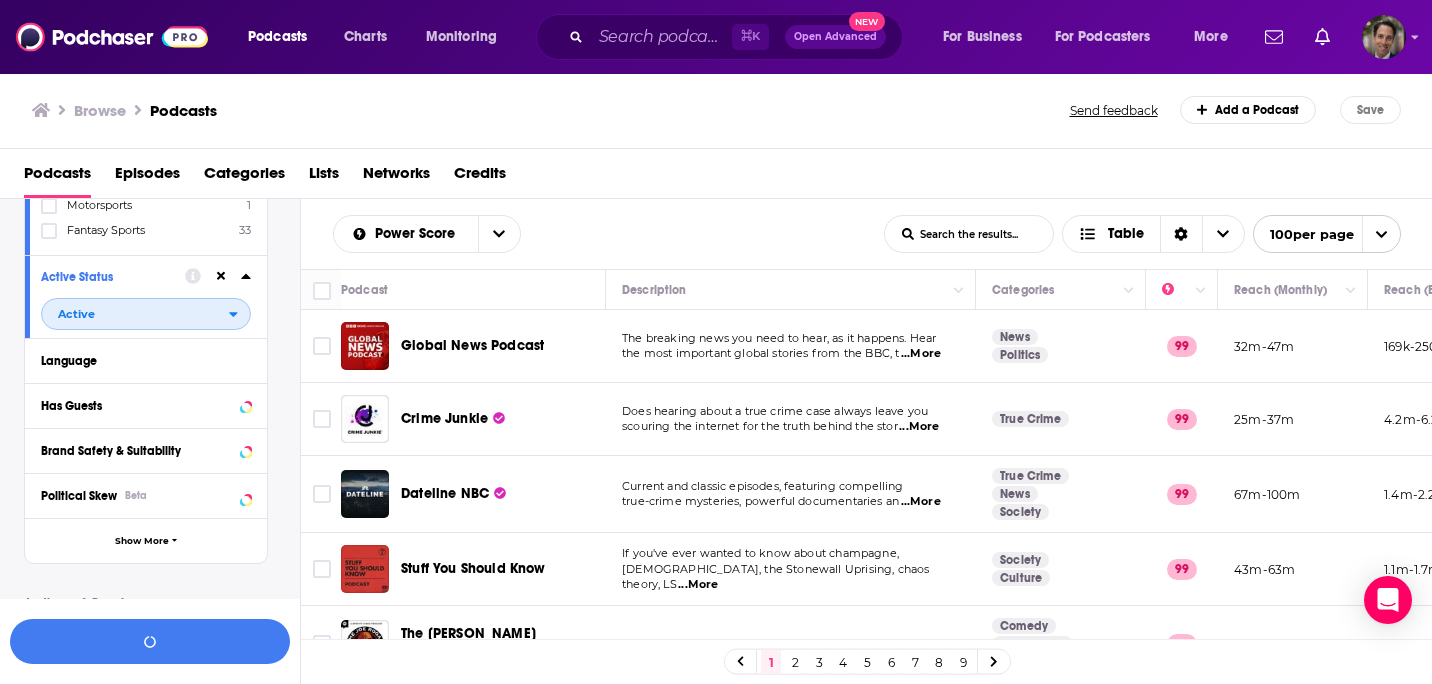 scroll, scrollTop: 299, scrollLeft: 0, axis: vertical 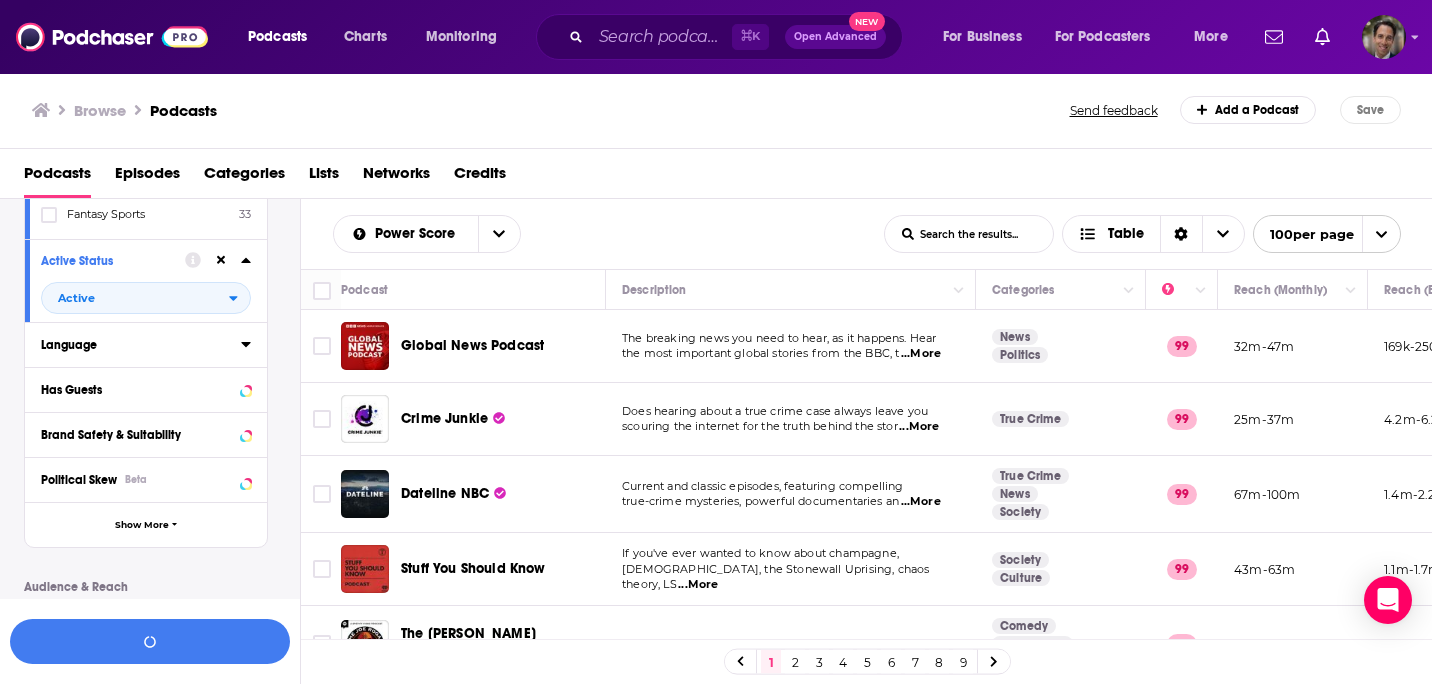 click on "Language" at bounding box center (134, 345) 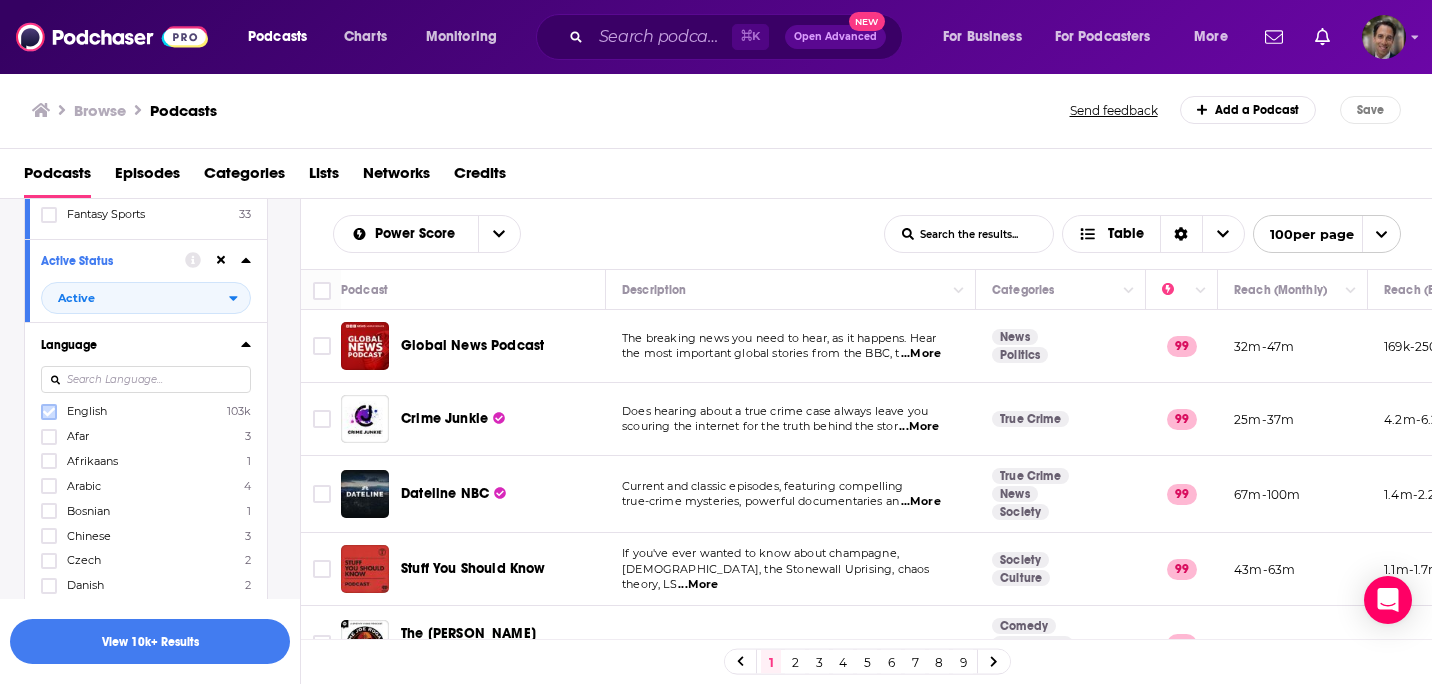 click 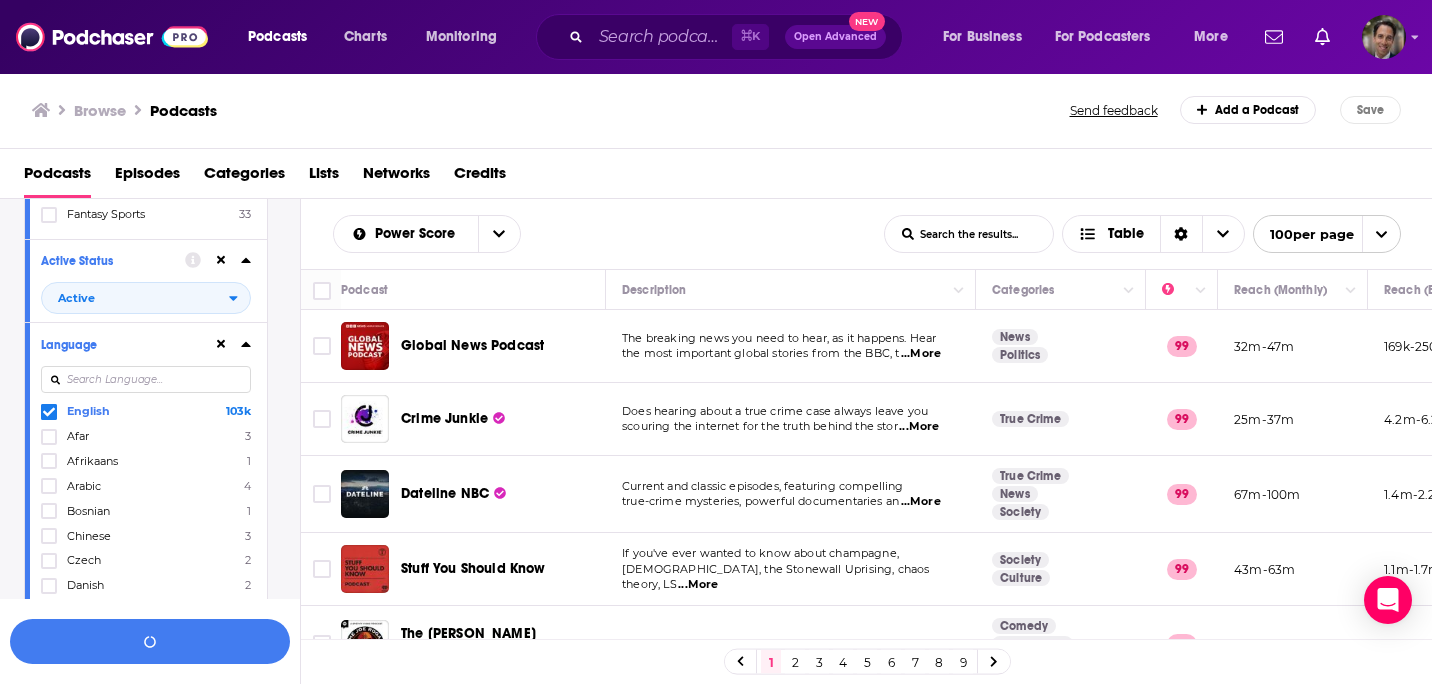 click 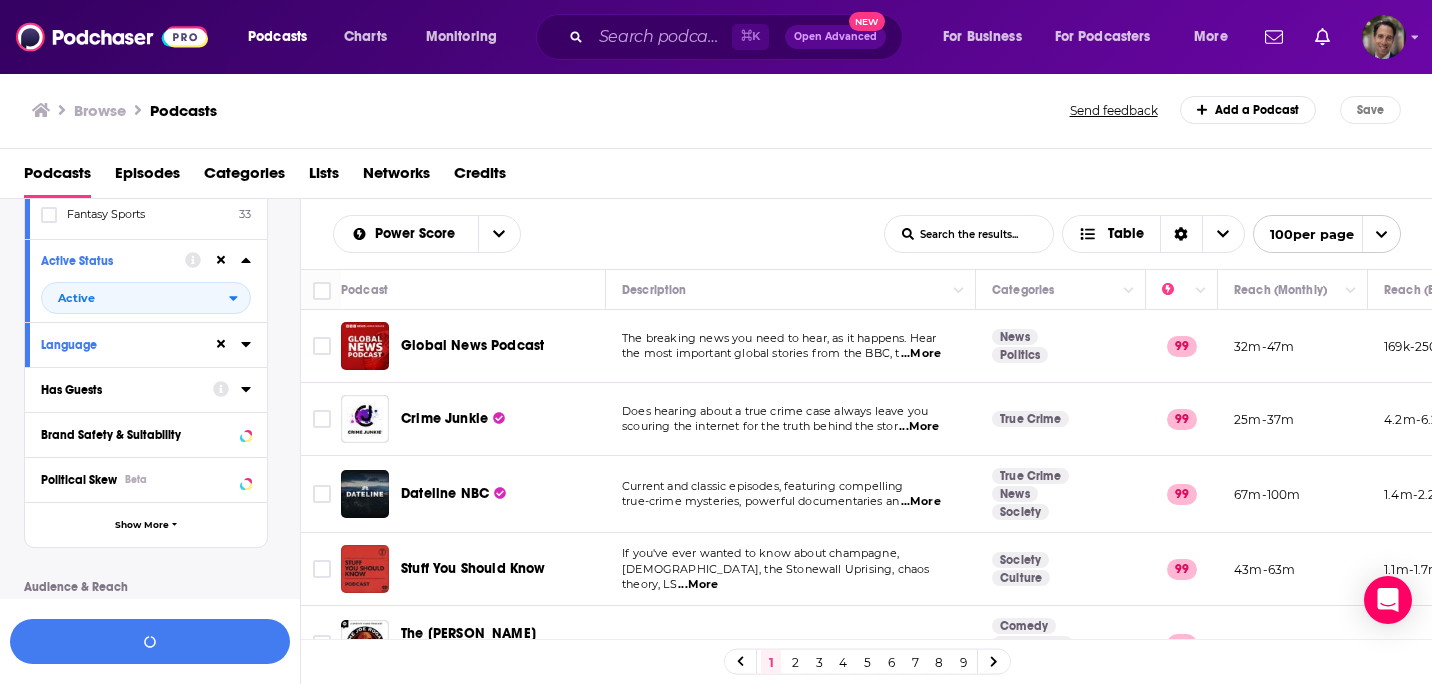 click on "Has Guests" at bounding box center [120, 390] 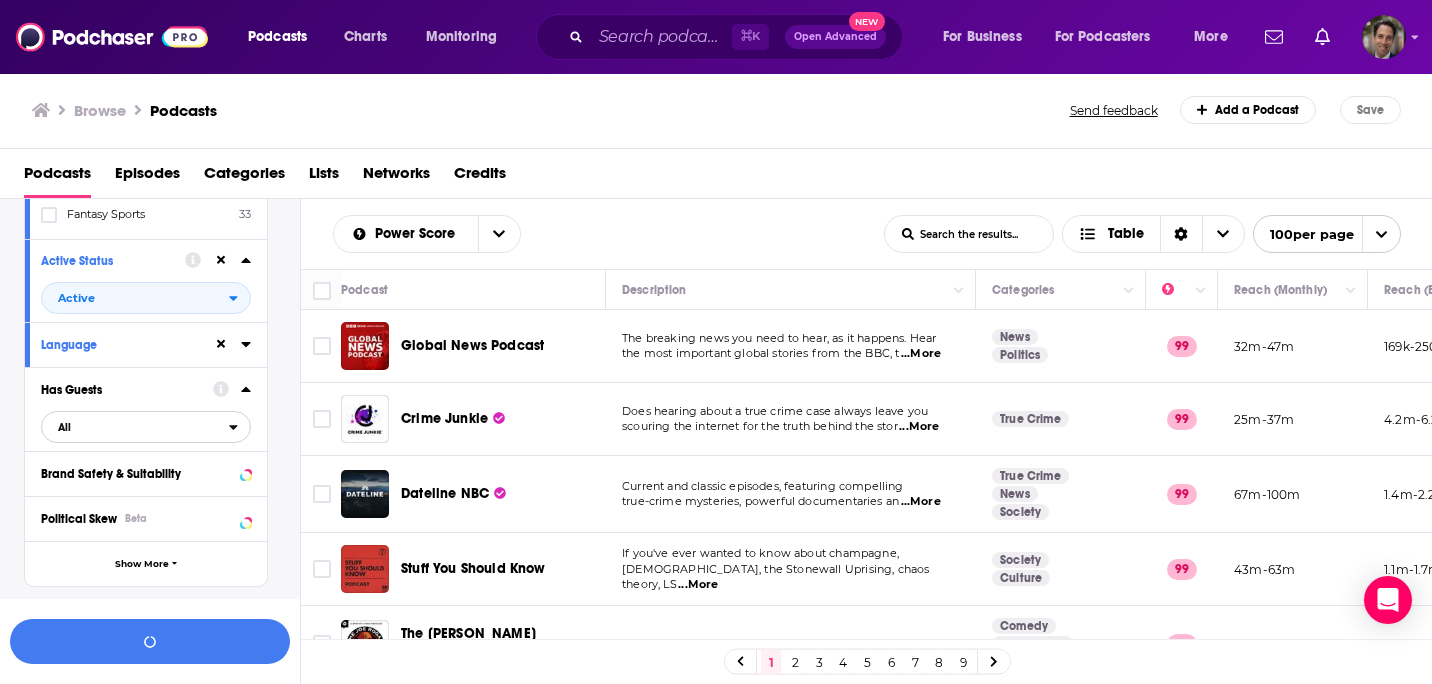 click on "All" at bounding box center (135, 427) 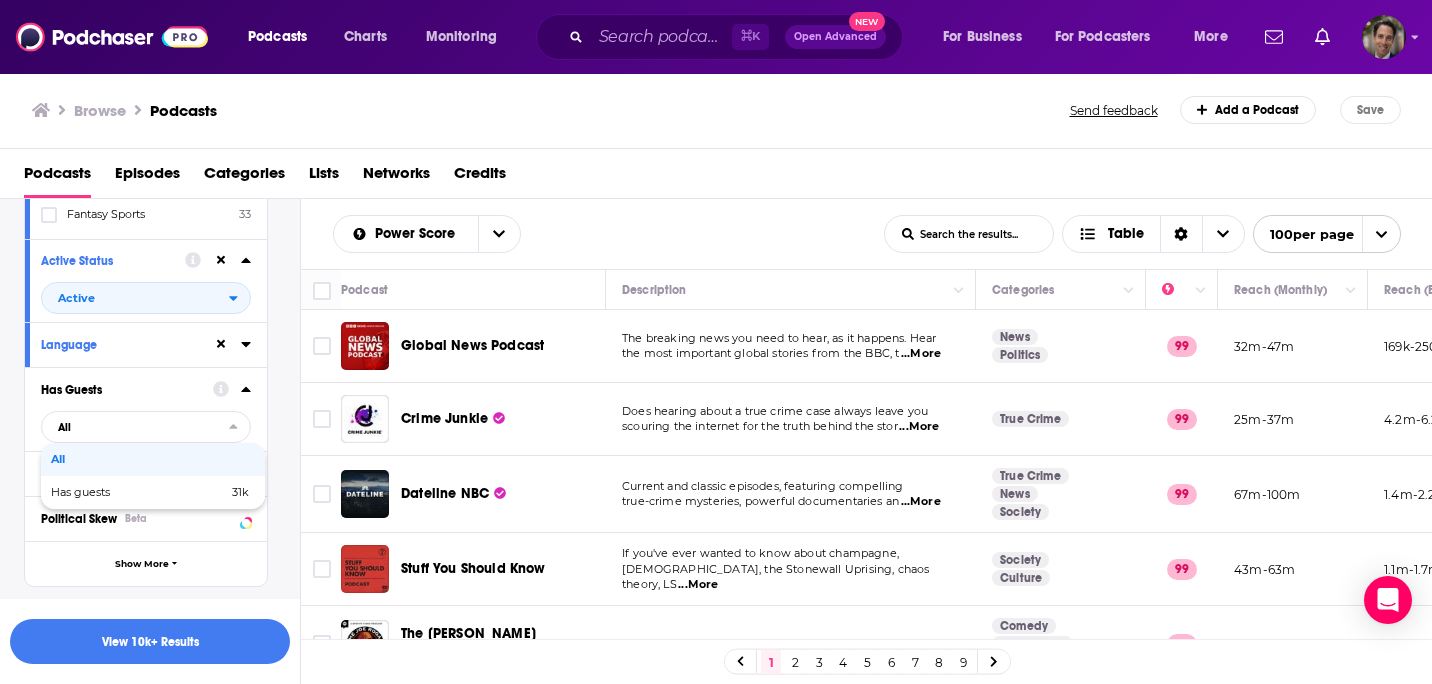 click on "Podcast Details Category sports Sports 891 Motorsports 1 Fantasy Sports 33 Active Status Active Language Has Guests All All Has guests  31k Brand Safety & Suitability Political Skew Beta Show More Audience & Reach Power Score™ 0 94k 1 to 9 17k 10 to 19 1k 20 to 29 5k 30 to 39 9k 40 to 49 8k 50 to 59 5k 60 to 69 2k 70 to 79 1k 80 to [PHONE_NUMBER] to 100 72 Reach (Monthly) Reach (Episode Average) Gender Age Income Show More" at bounding box center (162, 645) 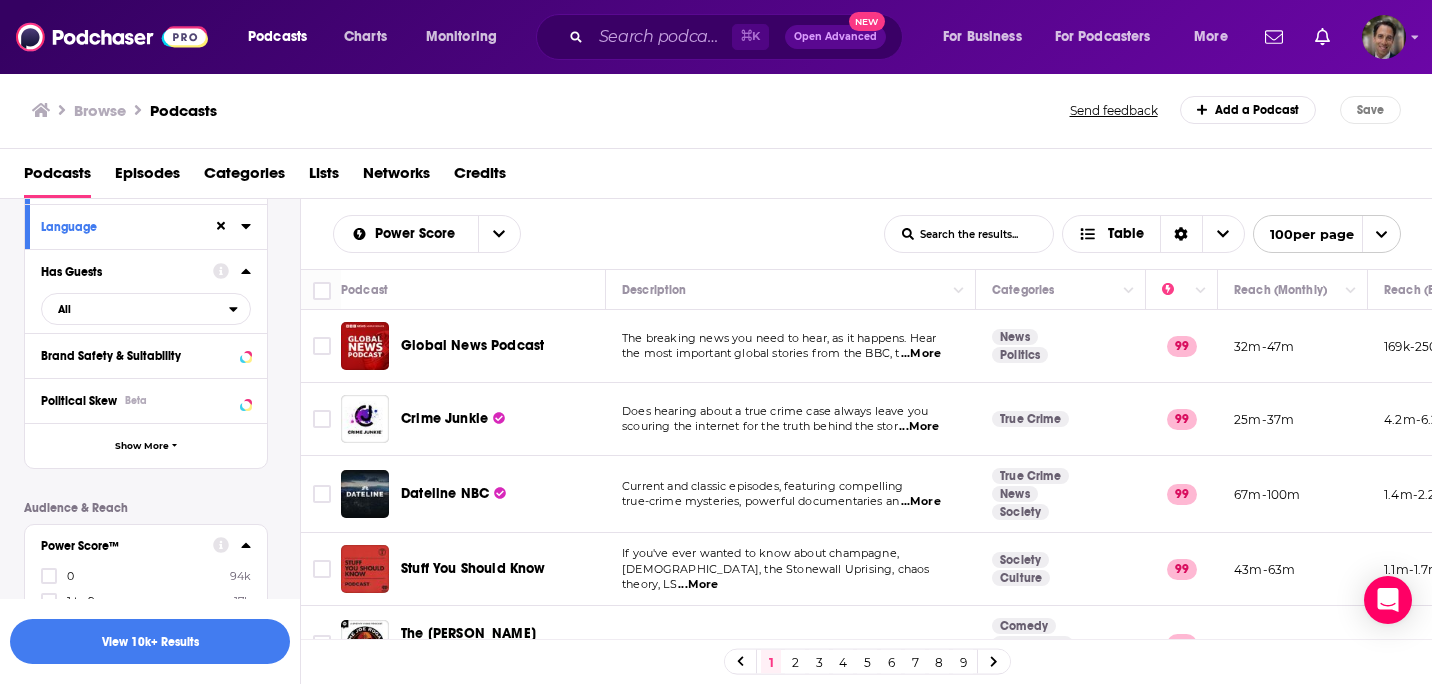 scroll, scrollTop: 420, scrollLeft: 0, axis: vertical 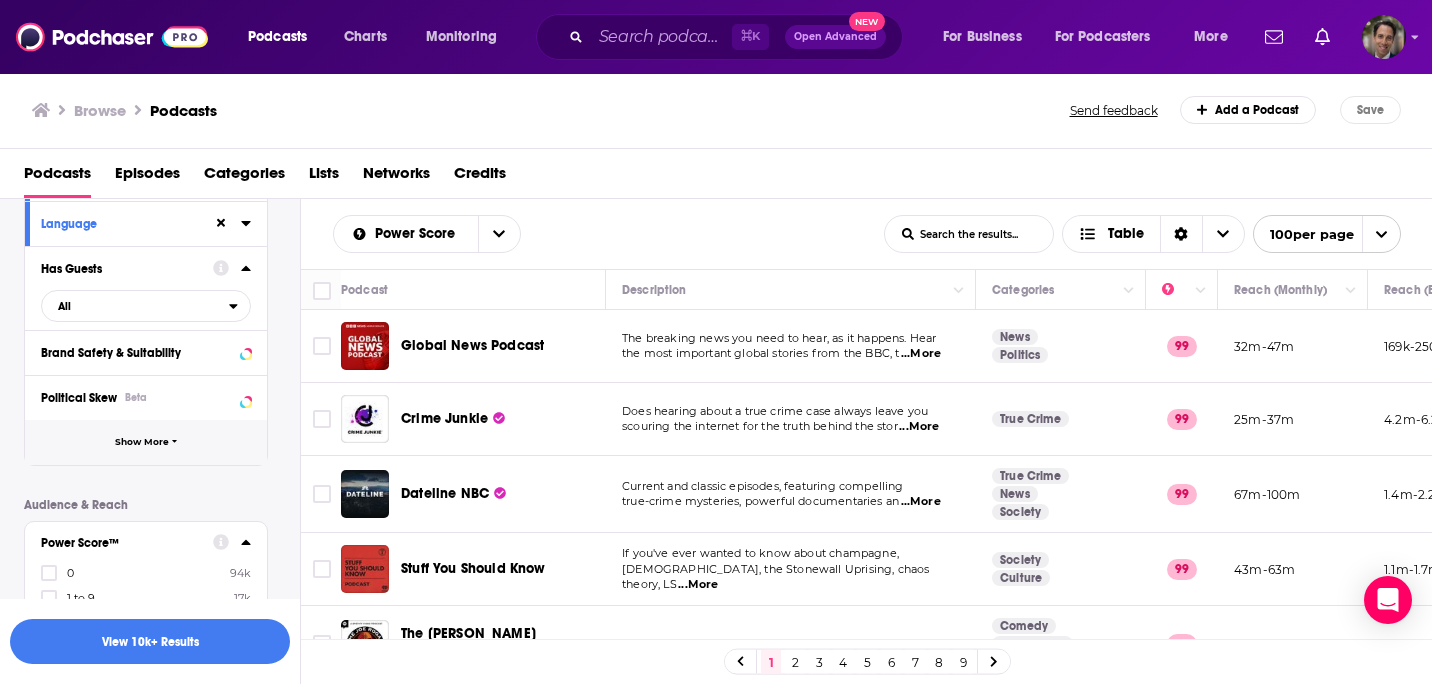 click on "Show More" at bounding box center [146, 442] 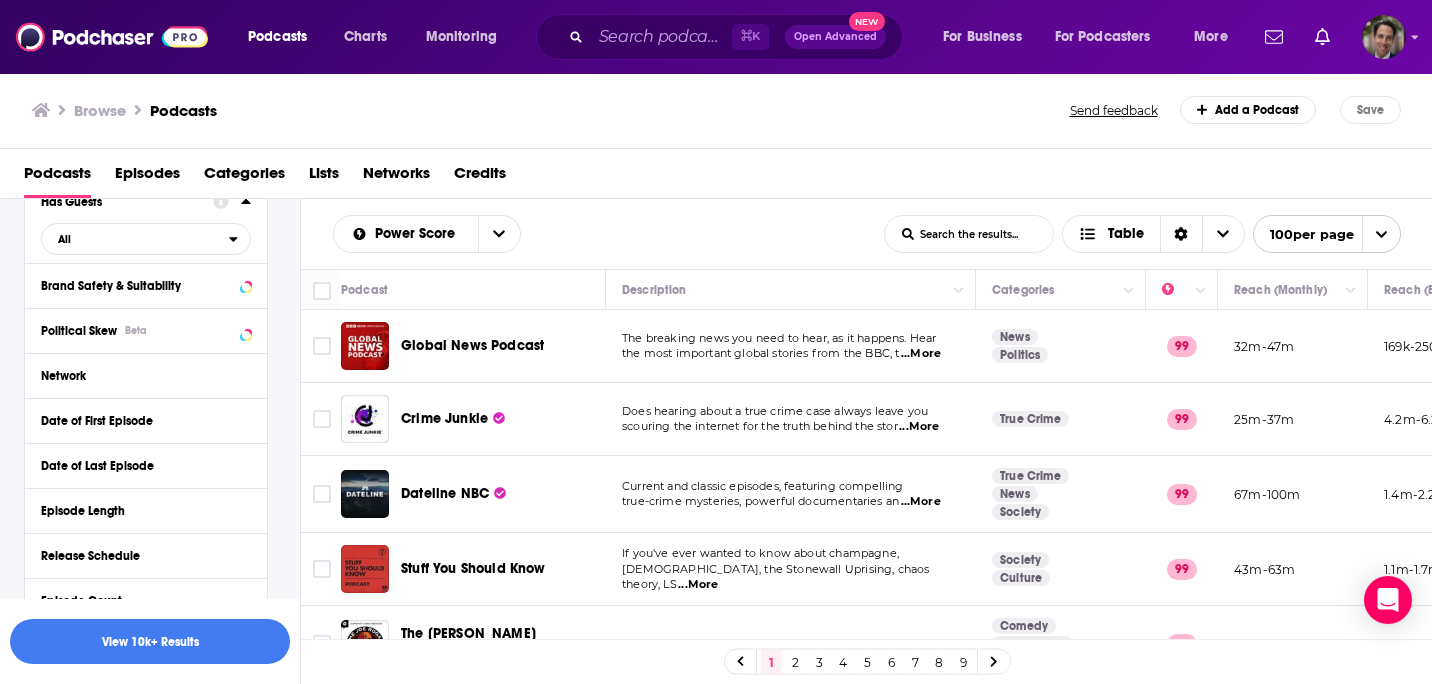 scroll, scrollTop: 506, scrollLeft: 0, axis: vertical 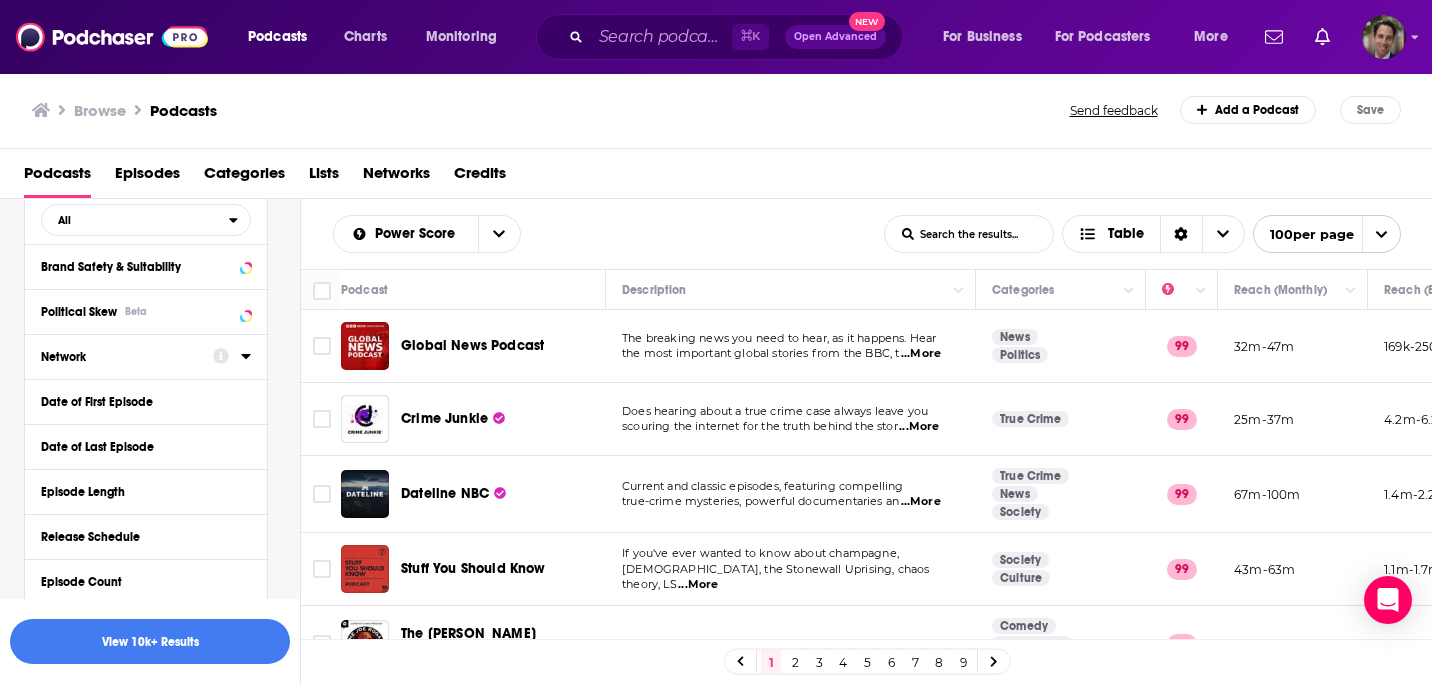 click 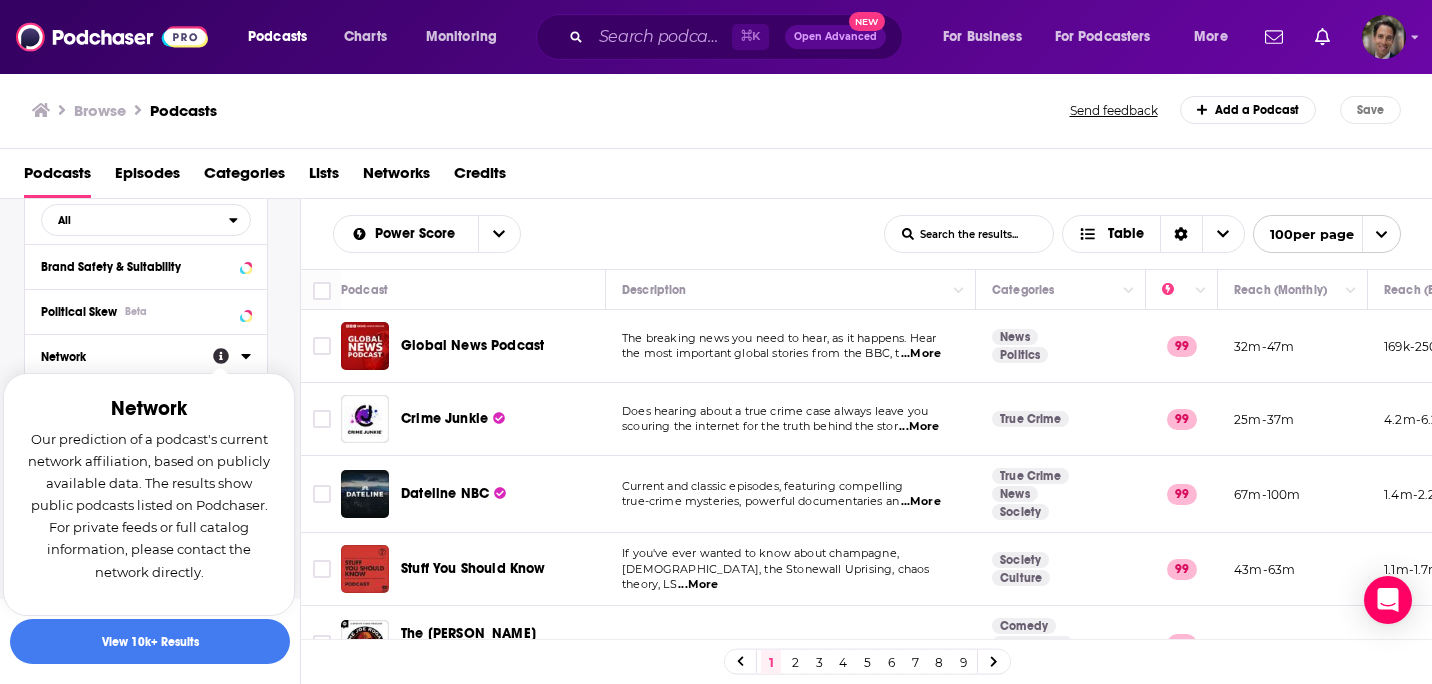 click on "Podcast Details Category sports Sports 891 Motorsports 1 Fantasy Sports 33 Active Status Active Language Has Guests All Brand Safety & Suitability Political Skew Beta Network Network Our prediction of a podcast's current network affiliation, based on publicly available data. The results show public podcasts listed on Podchaser. For private feeds or full catalog information, please contact the network directly. Date of First Episode Date of Last Episode Episode Length Release Schedule Episode Count Hosting Provider Rating Explicit Show Less Audience & Reach Power Score™ 0 94k 1 to 9 17k 10 to 19 1k 20 to 29 5k 30 to 39 9k 40 to 49 8k 50 to 59 5k 60 to 69 2k 70 to 79 1k 80 to [PHONE_NUMBER] to 100 72 Reach (Monthly) Reach (Episode Average) Gender Age Income Show More" at bounding box center (162, 640) 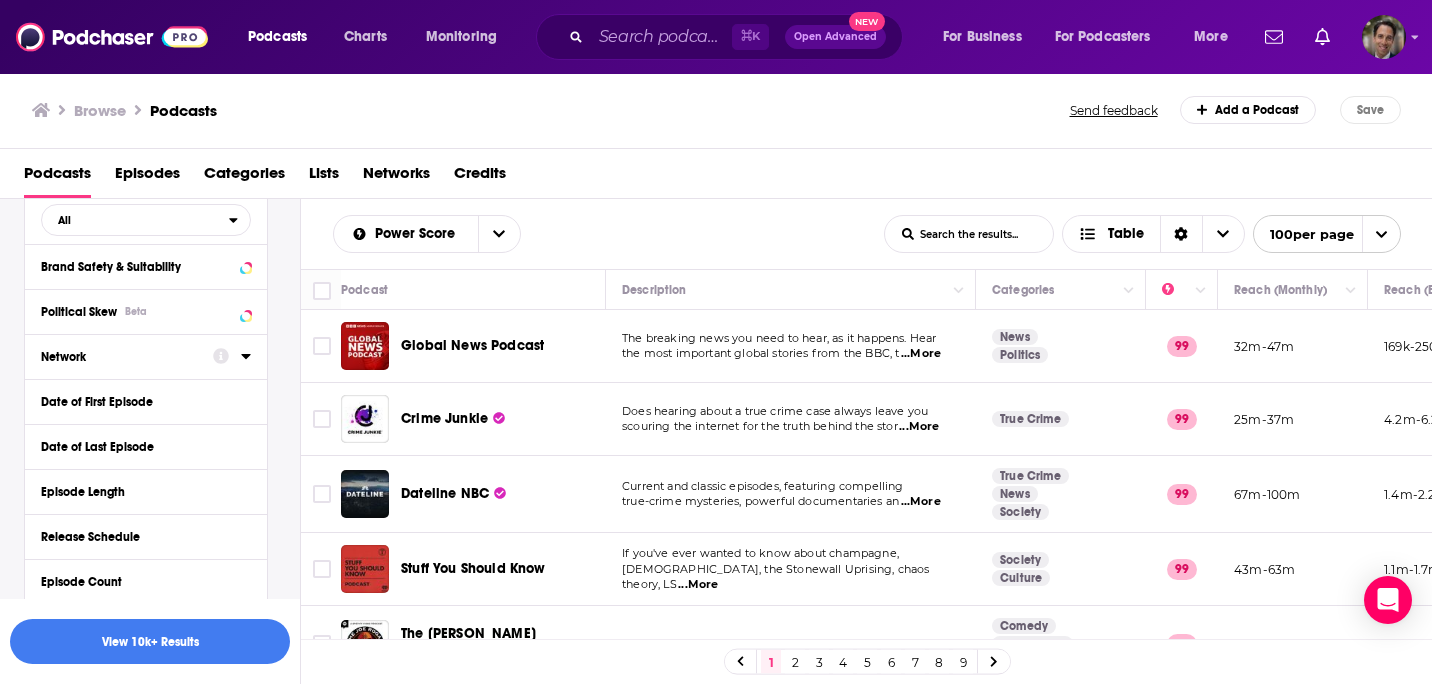 click 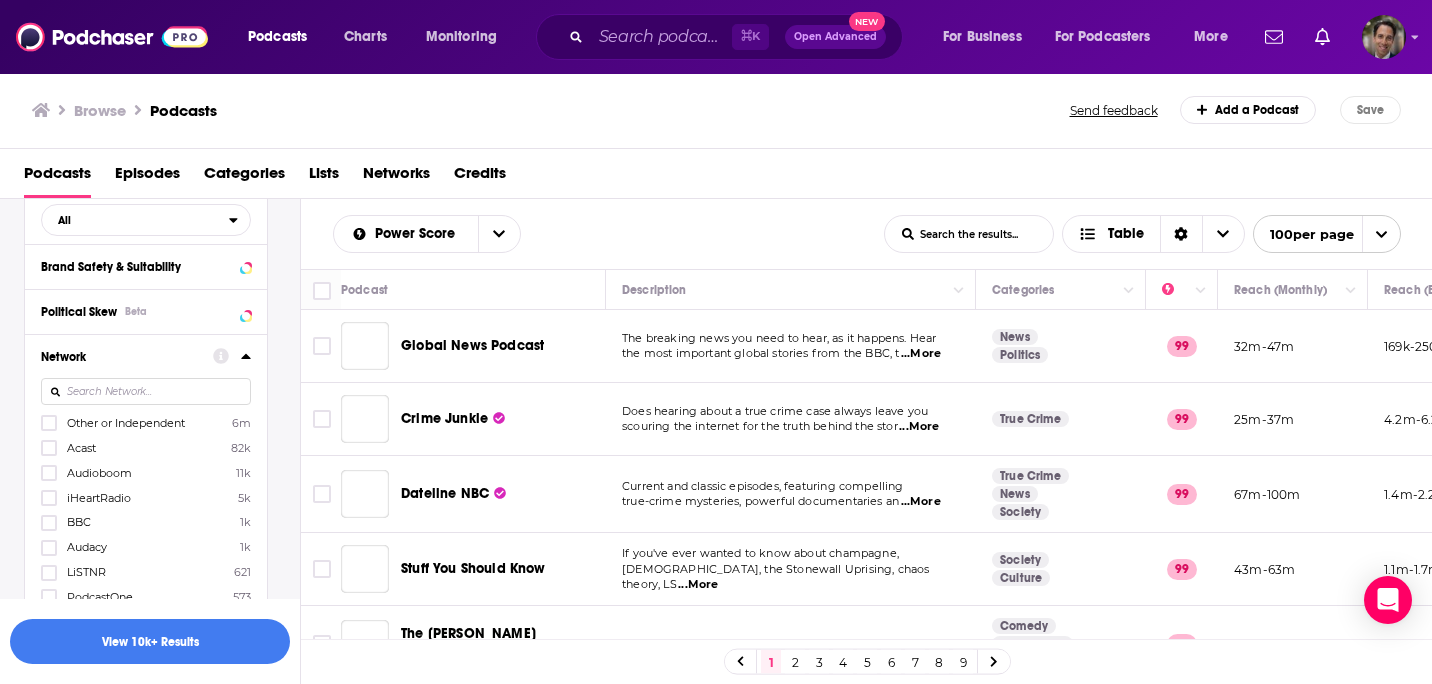 click 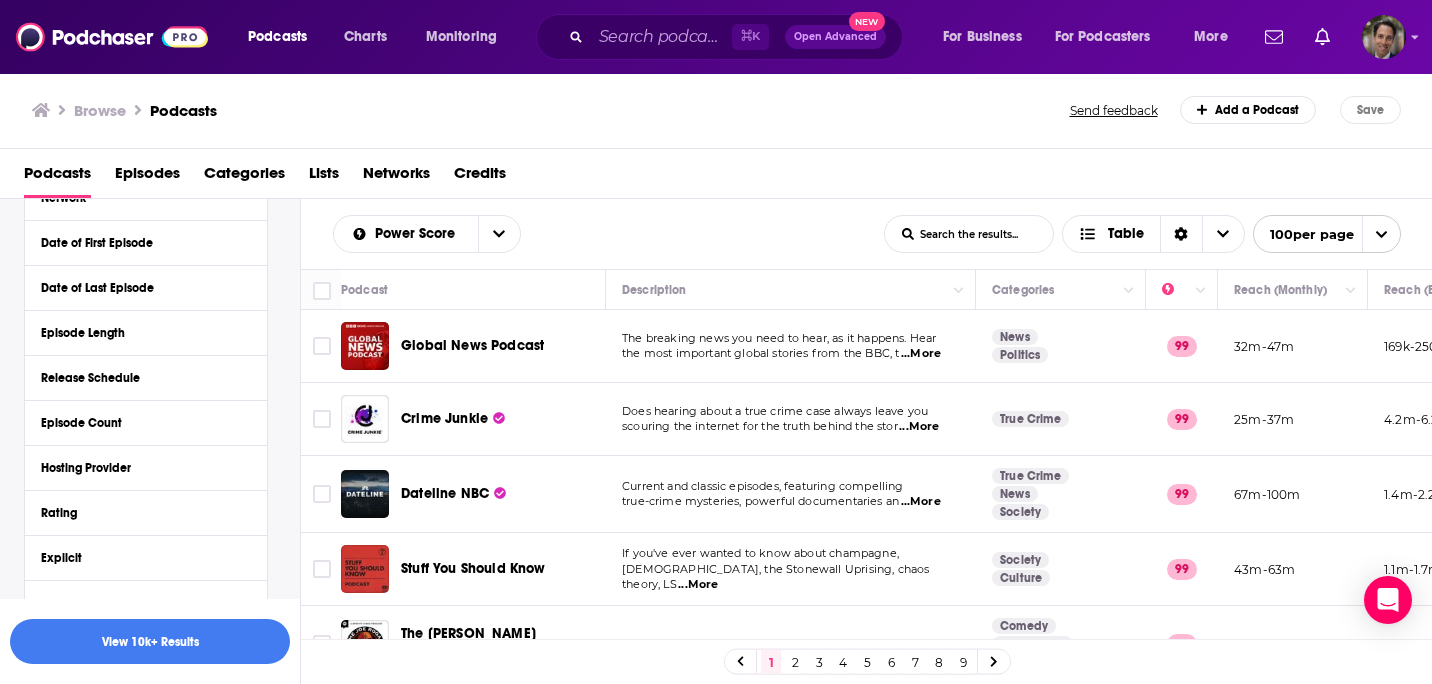 scroll, scrollTop: 671, scrollLeft: 0, axis: vertical 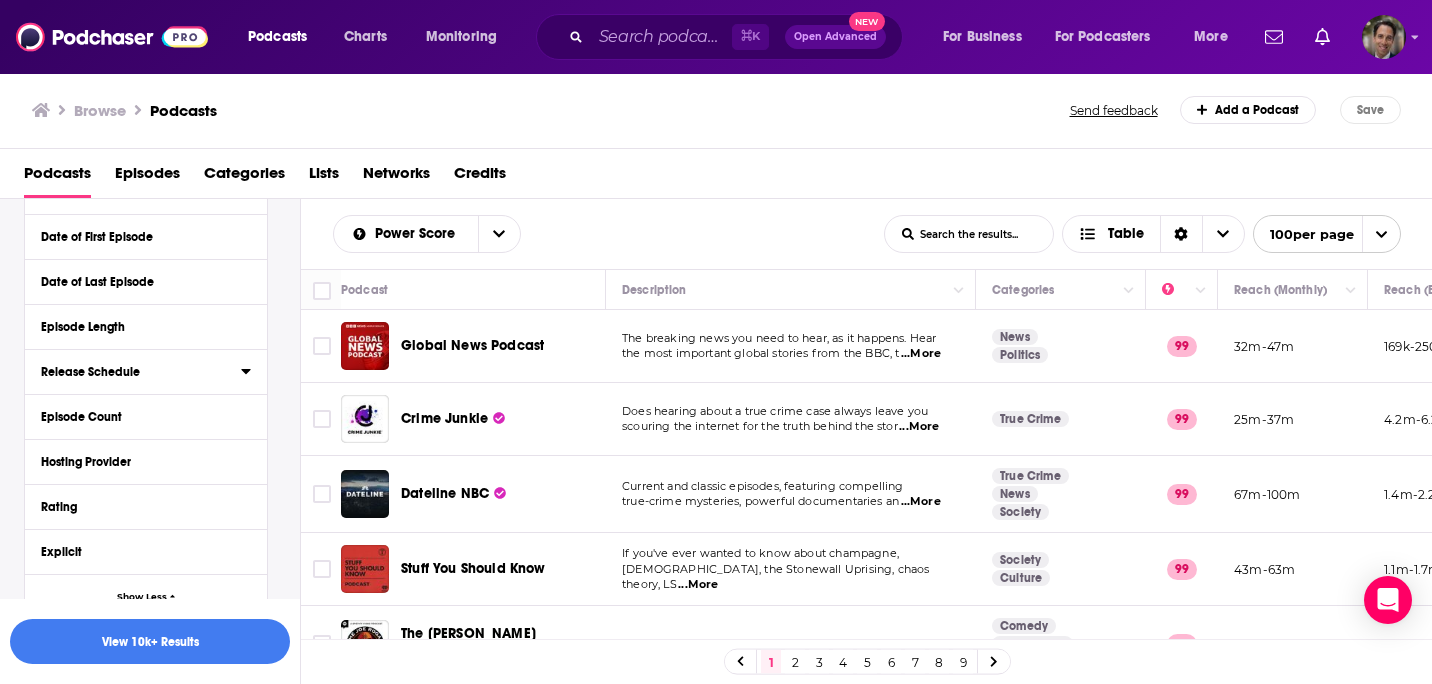 click 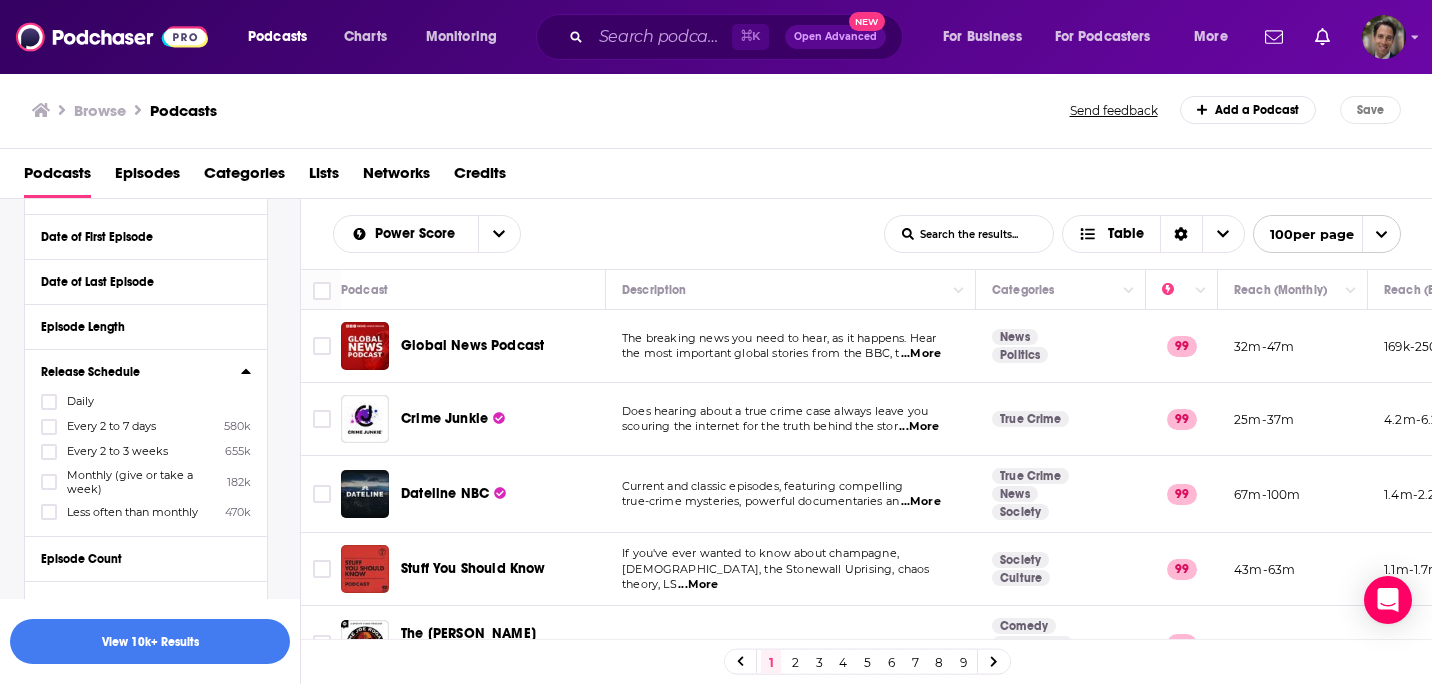 click 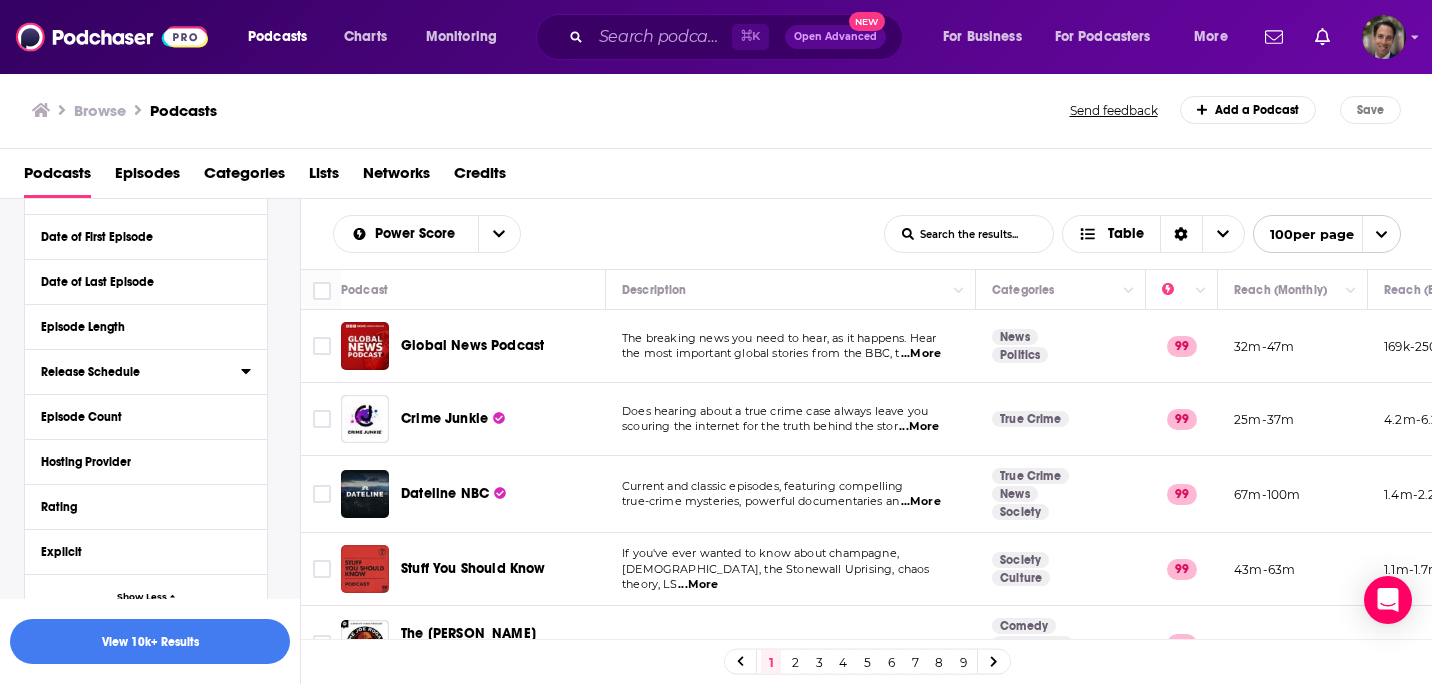 click 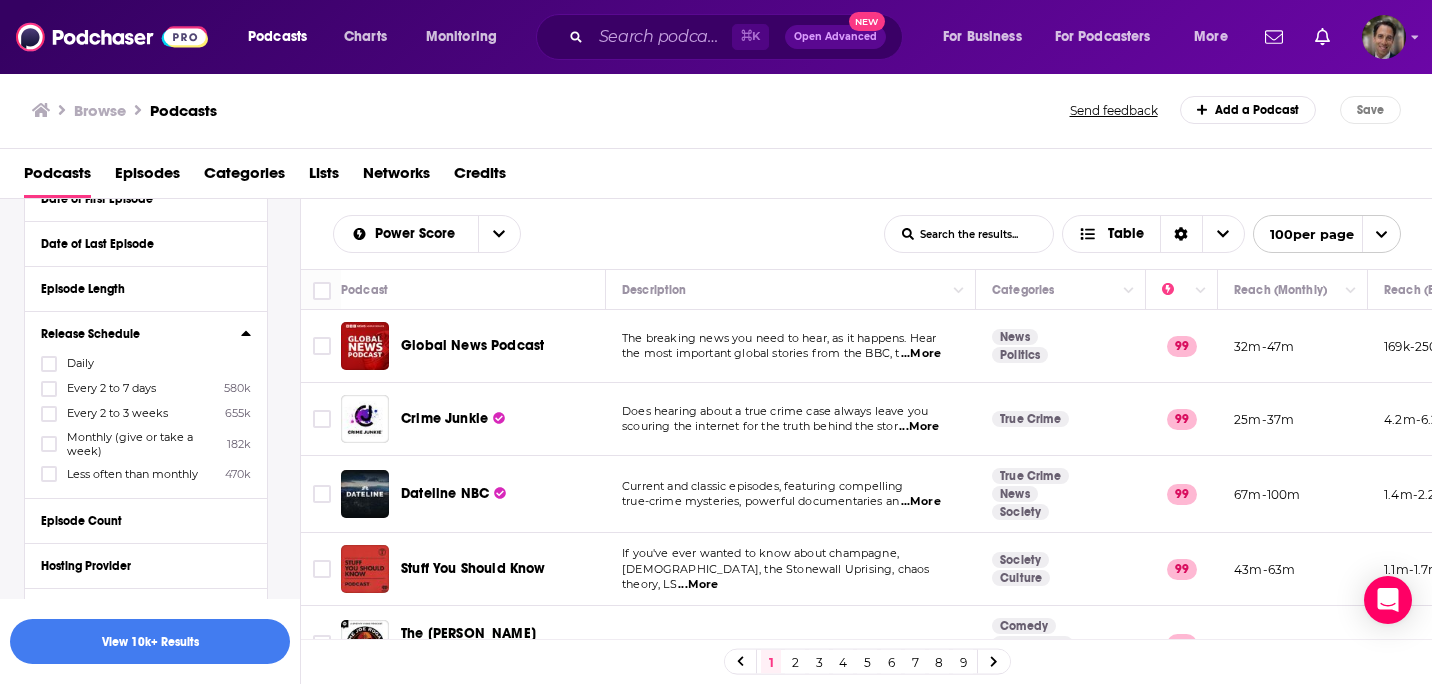 scroll, scrollTop: 740, scrollLeft: 0, axis: vertical 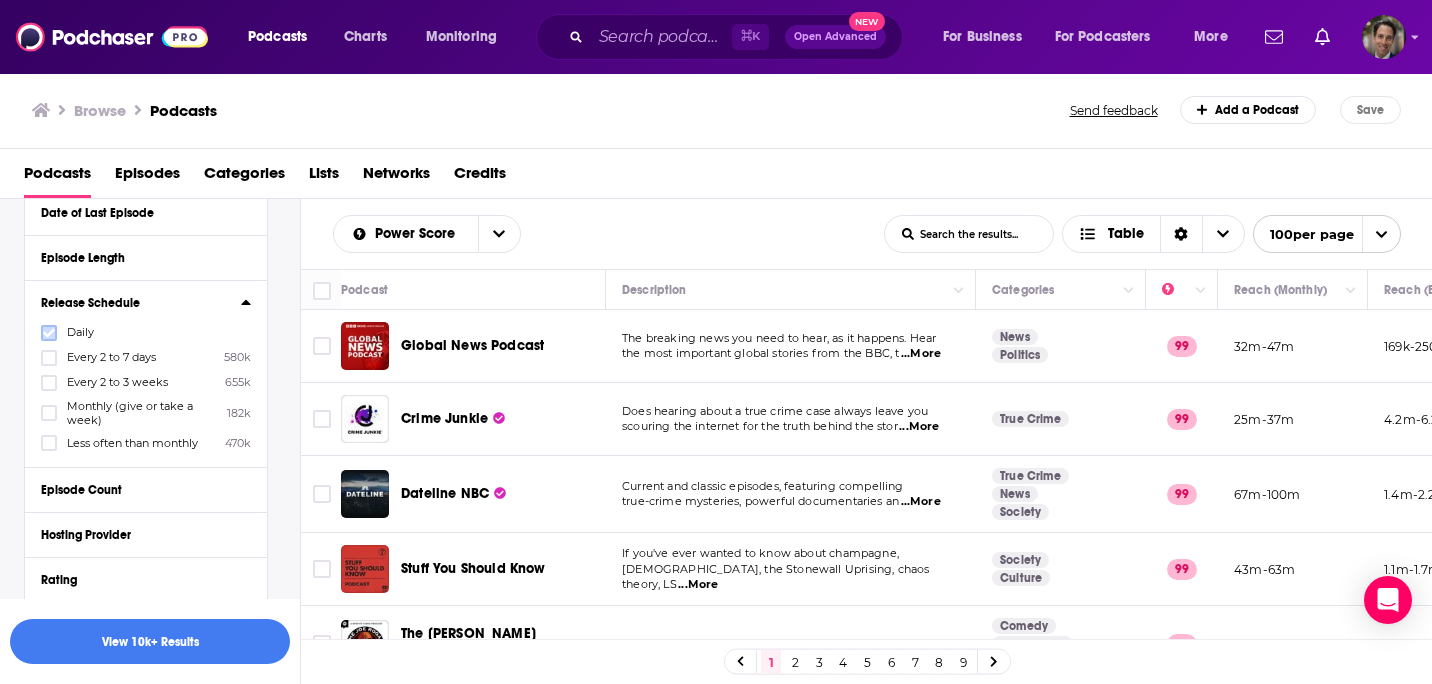 click 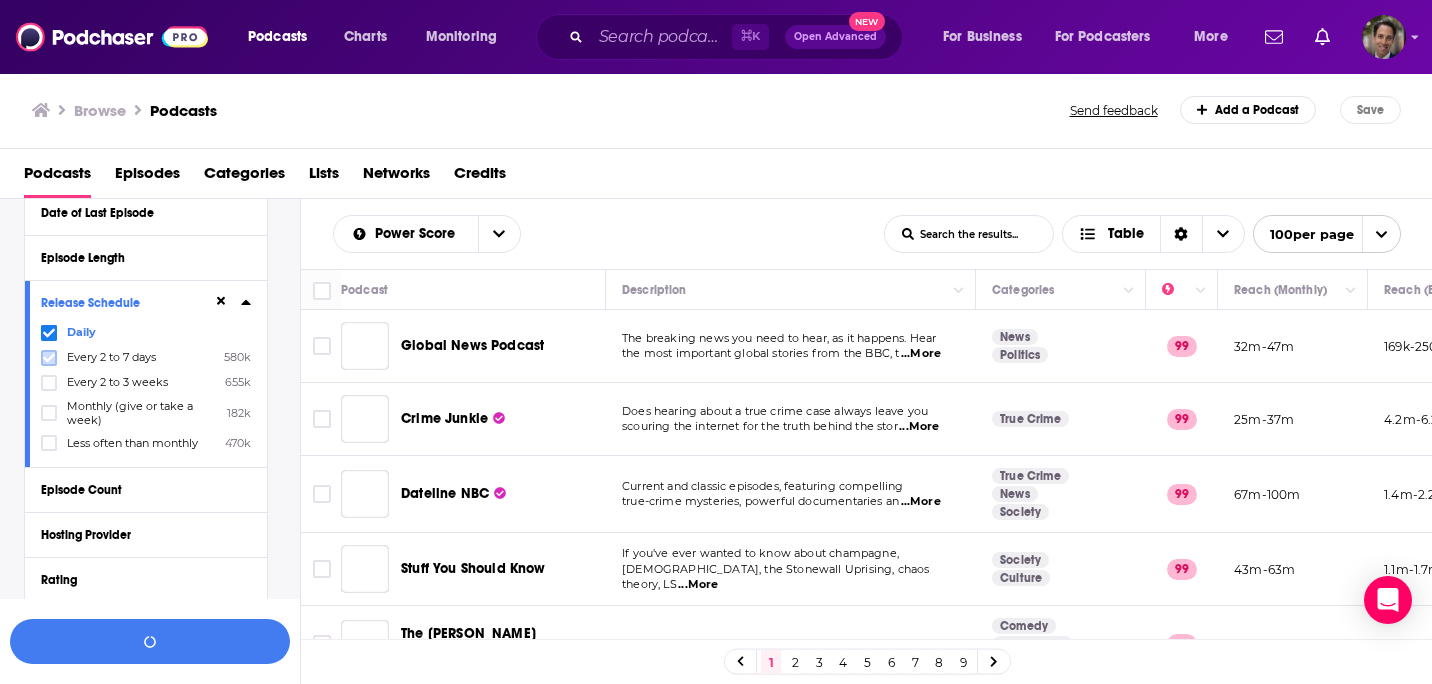 click 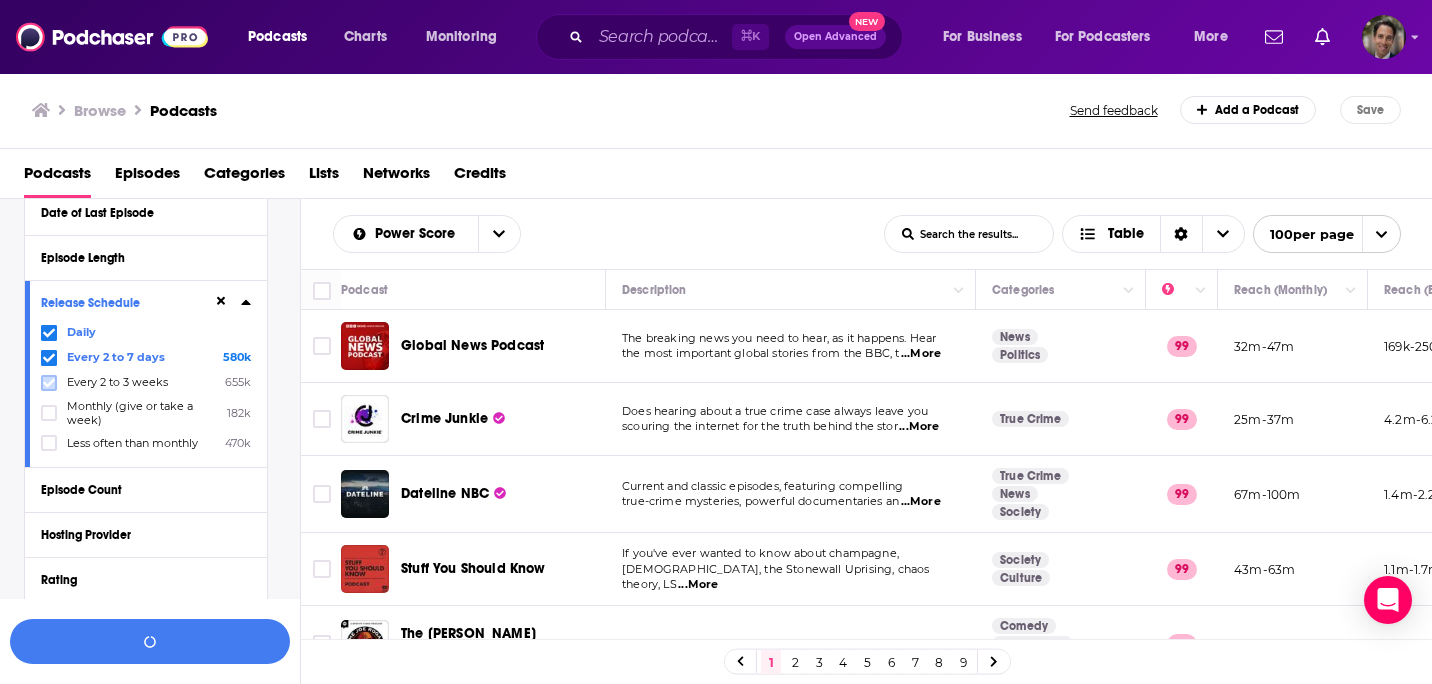 click at bounding box center [49, 383] 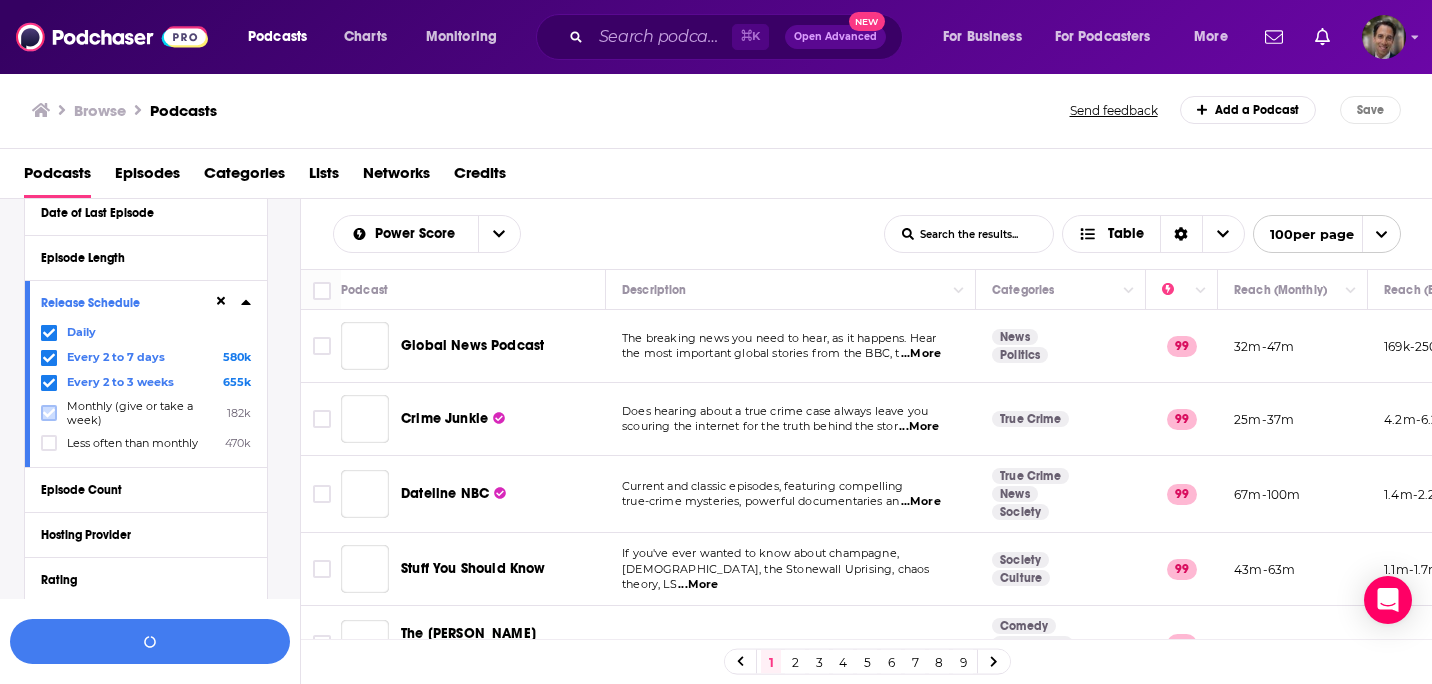 click at bounding box center (49, 413) 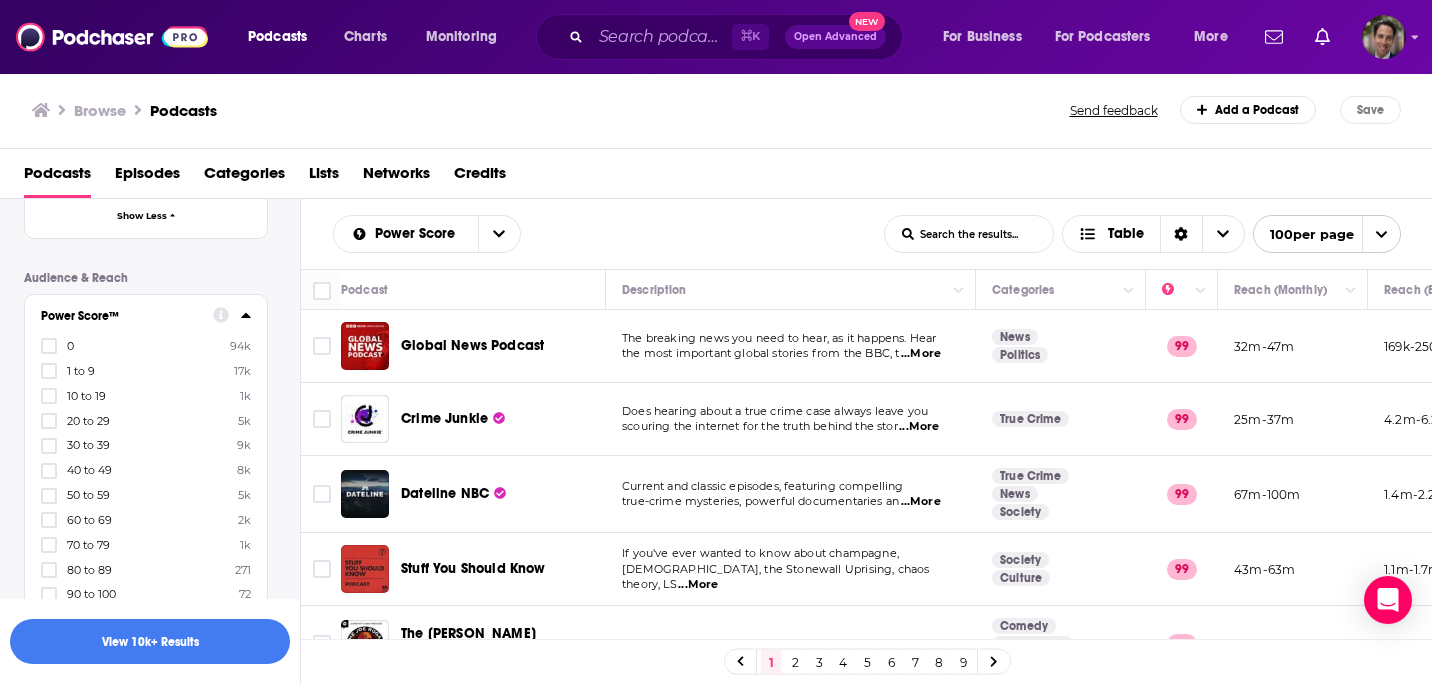 scroll, scrollTop: 1208, scrollLeft: 0, axis: vertical 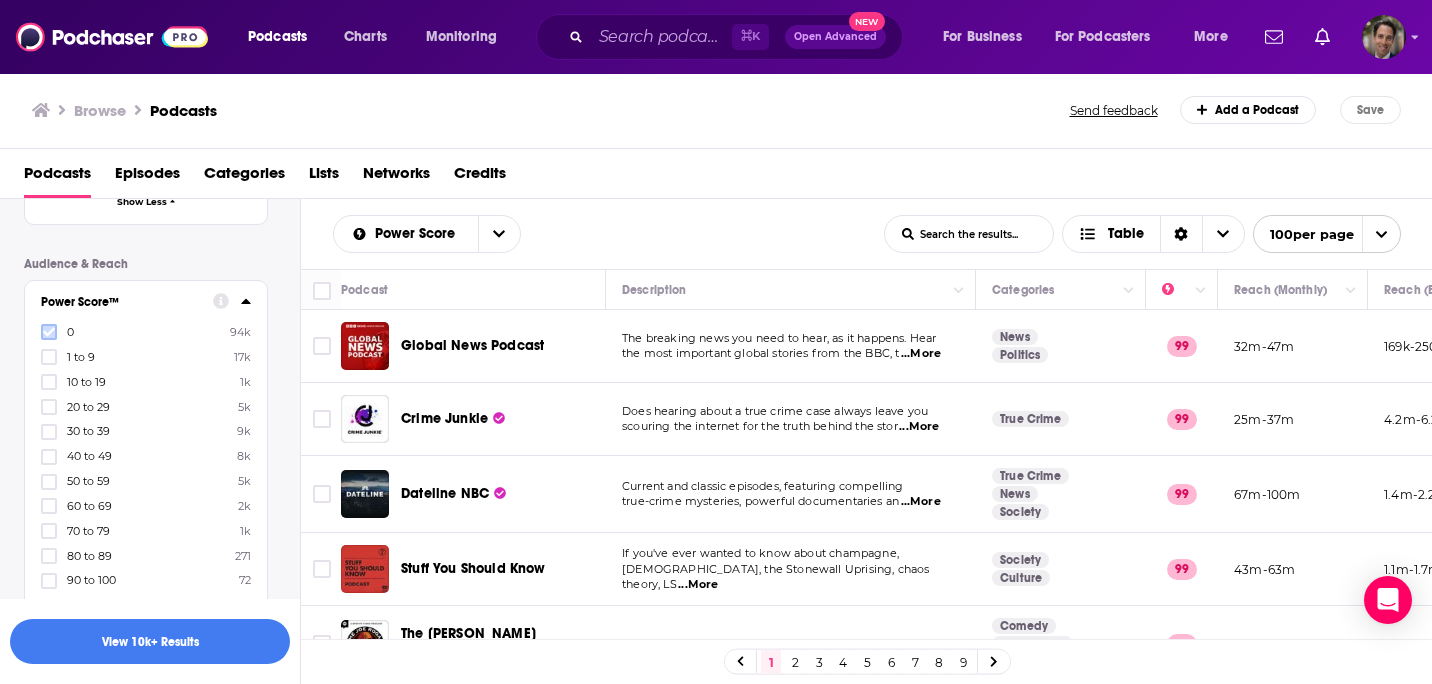 click 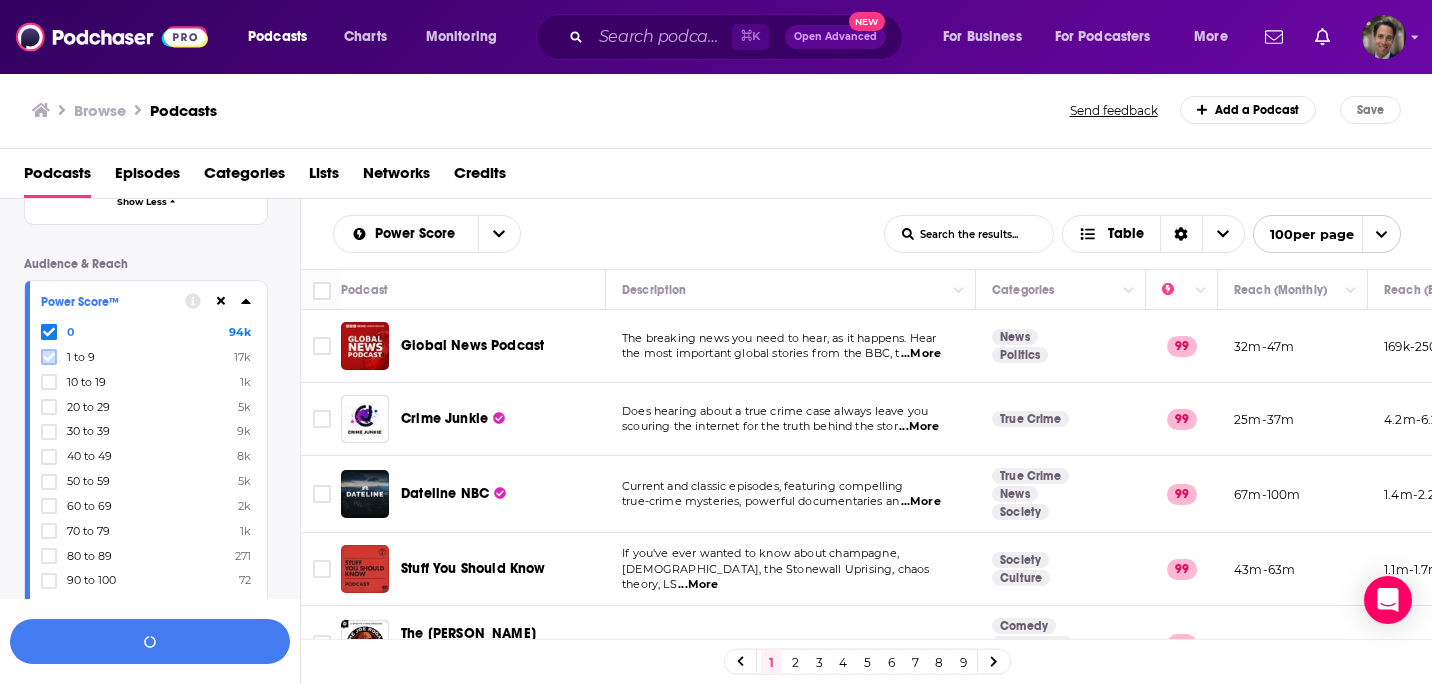 click 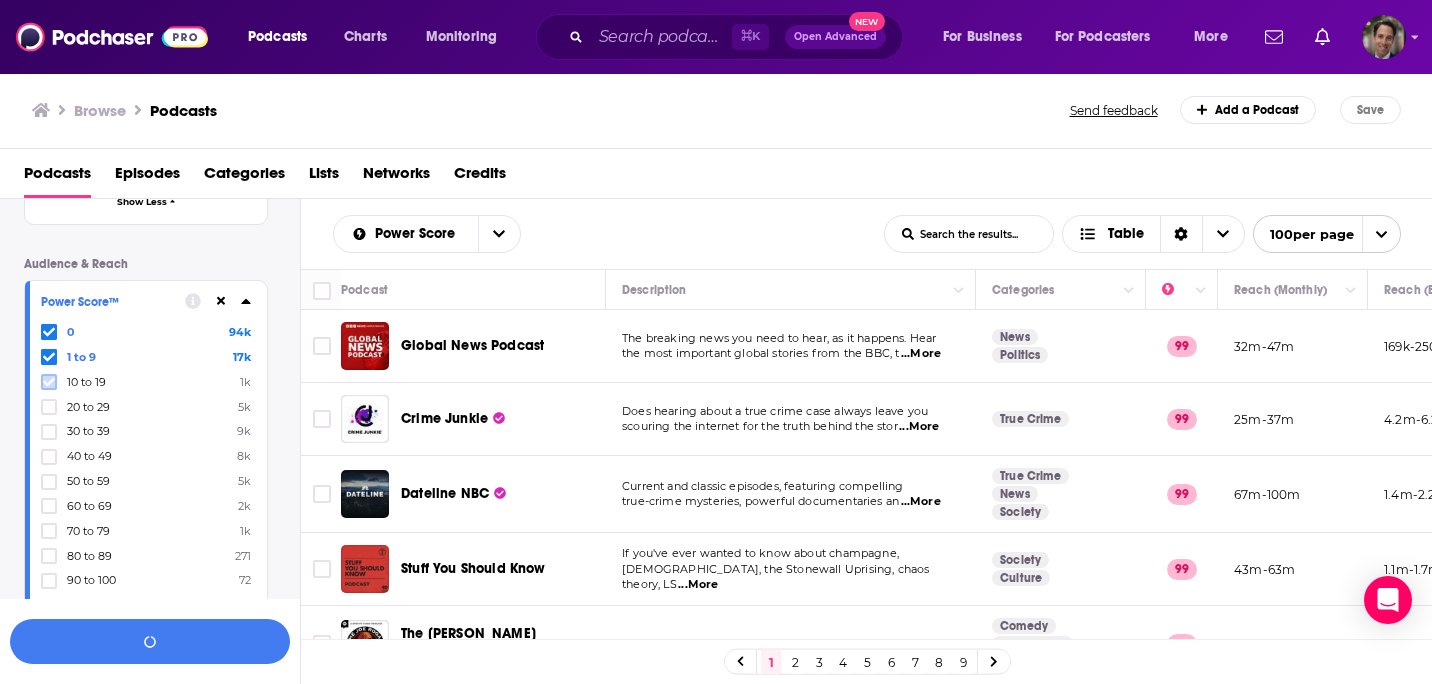 click 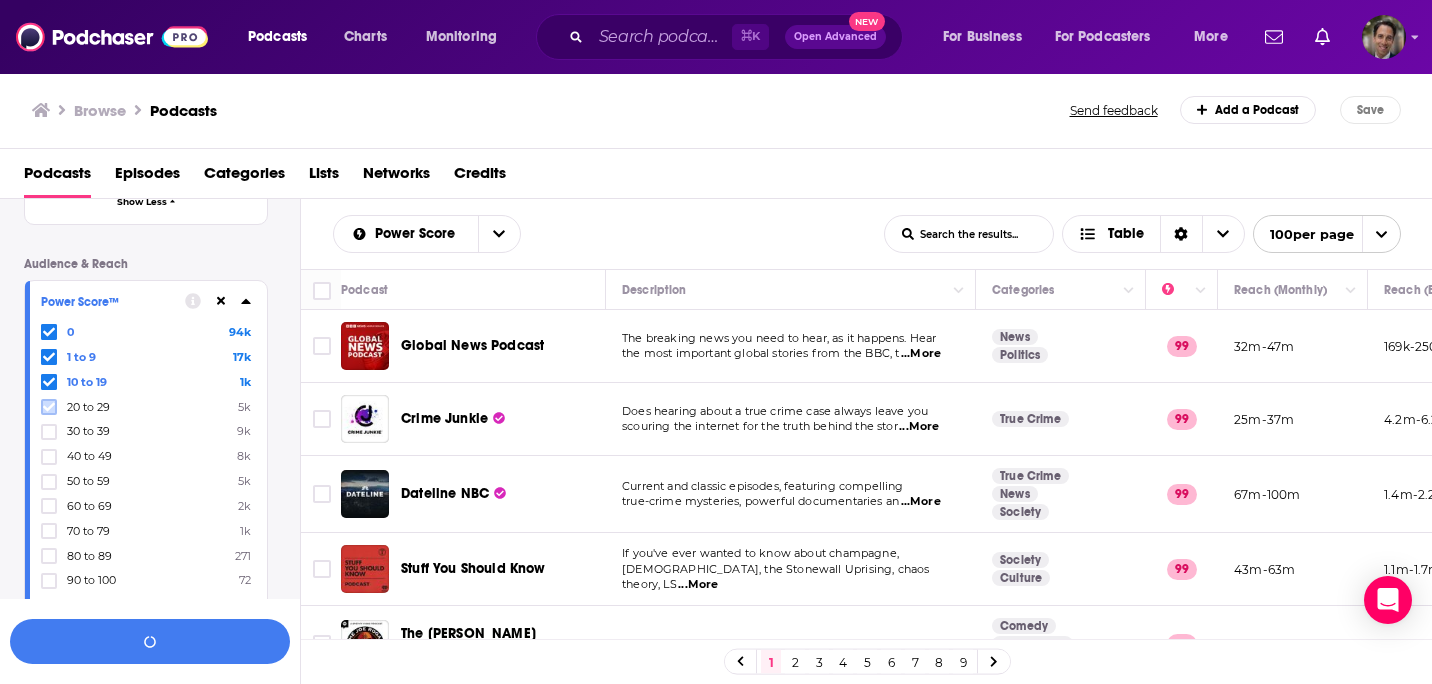 click 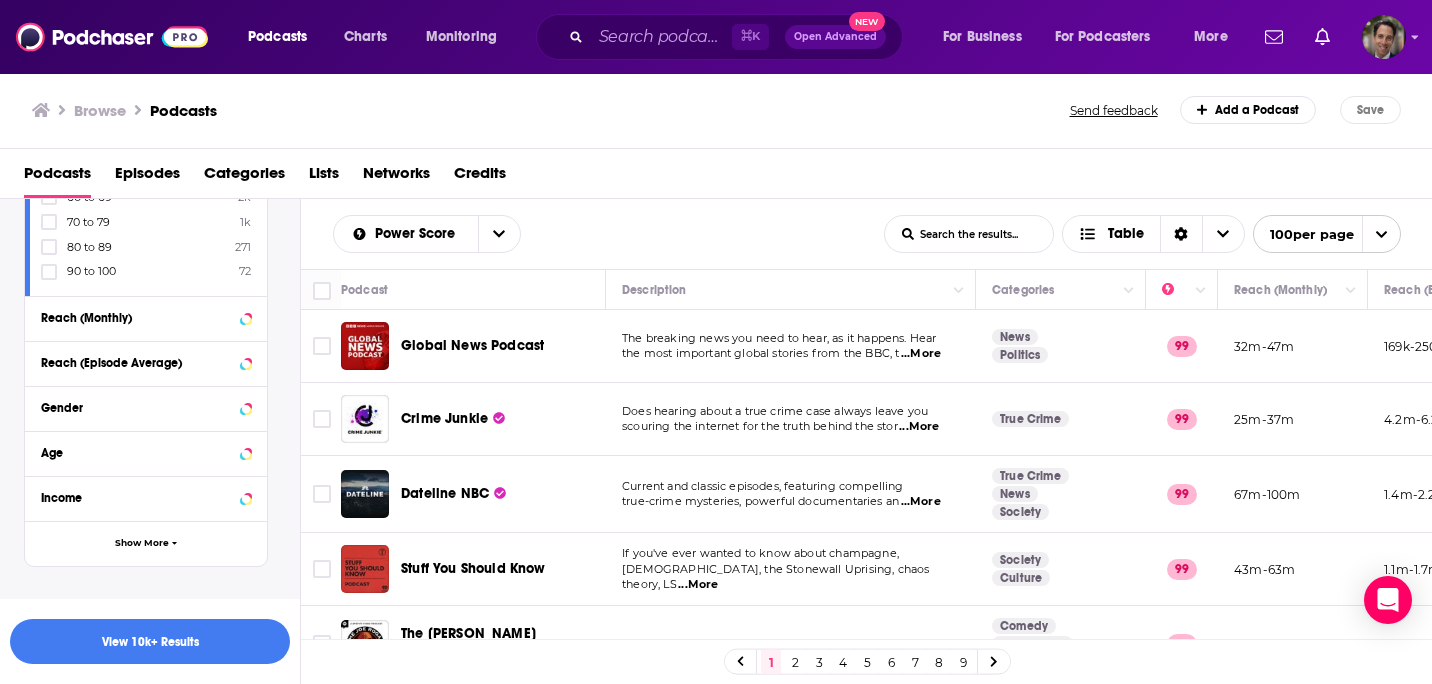scroll, scrollTop: 1526, scrollLeft: 0, axis: vertical 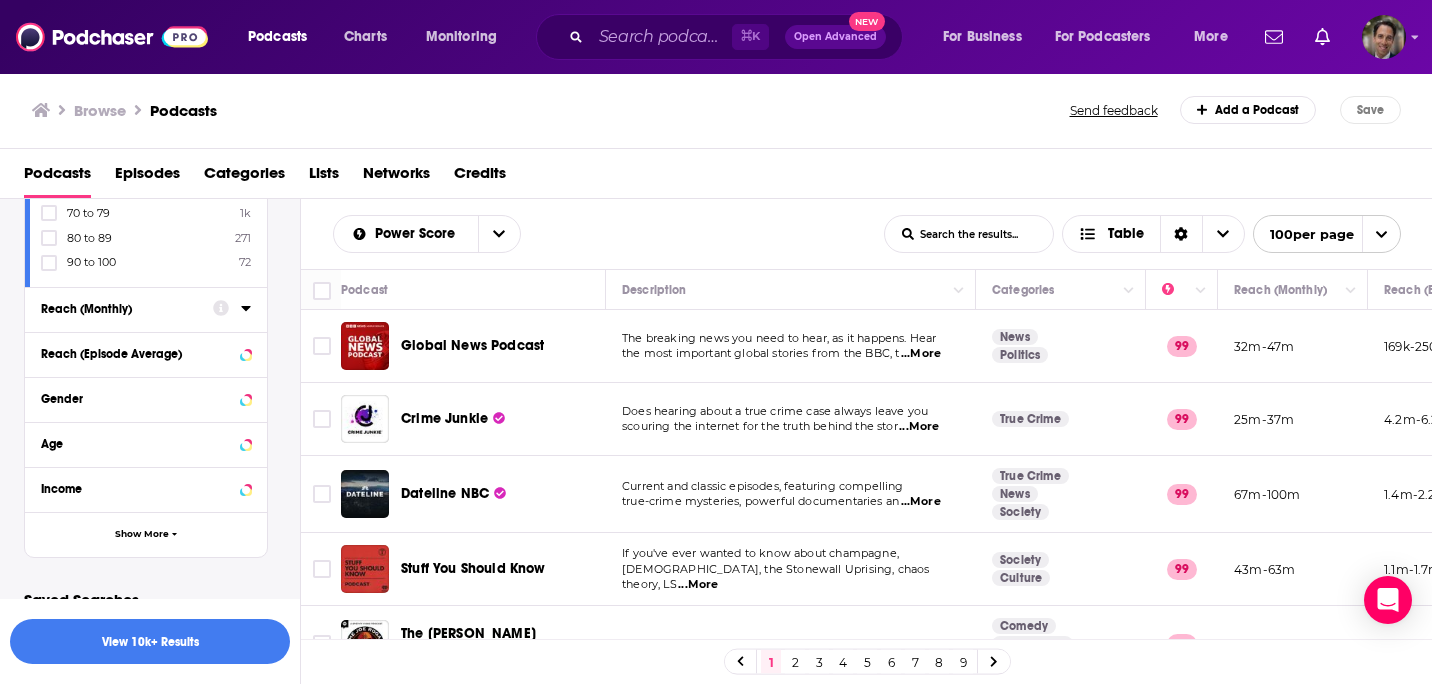 click at bounding box center [232, 308] 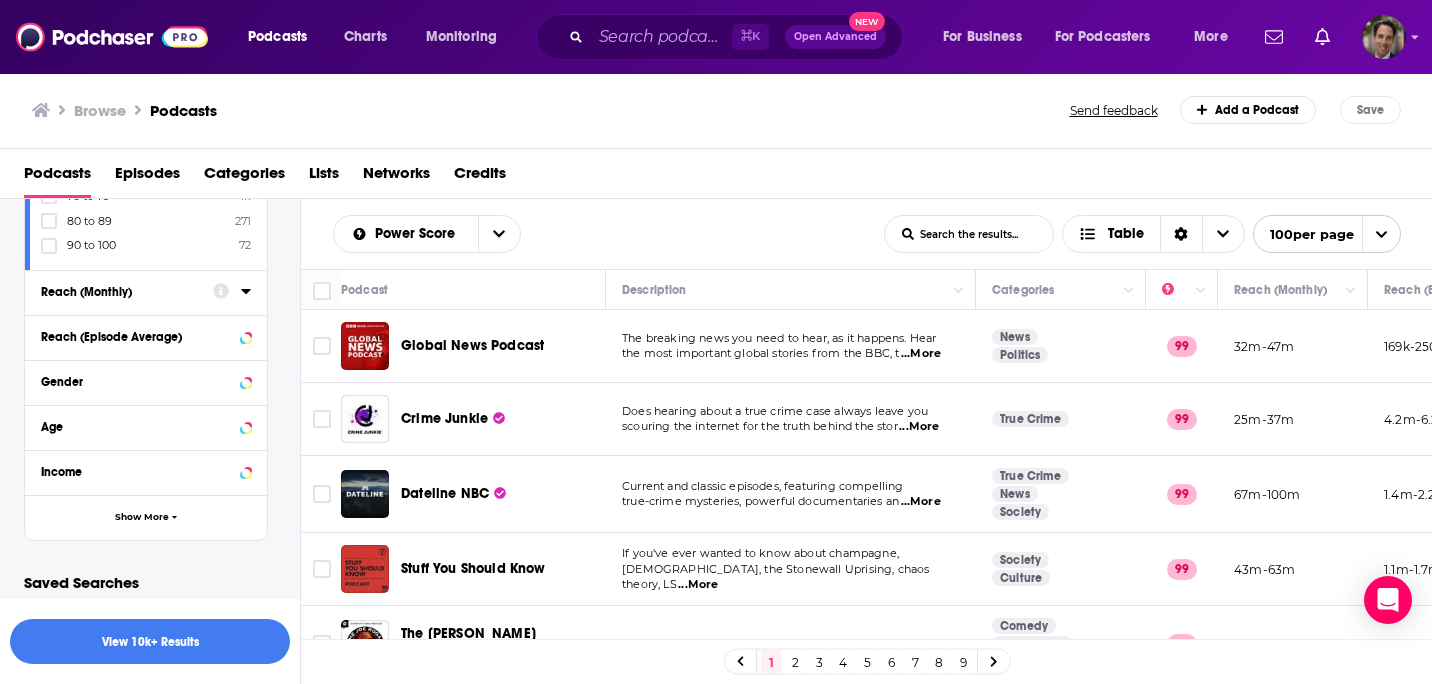 click 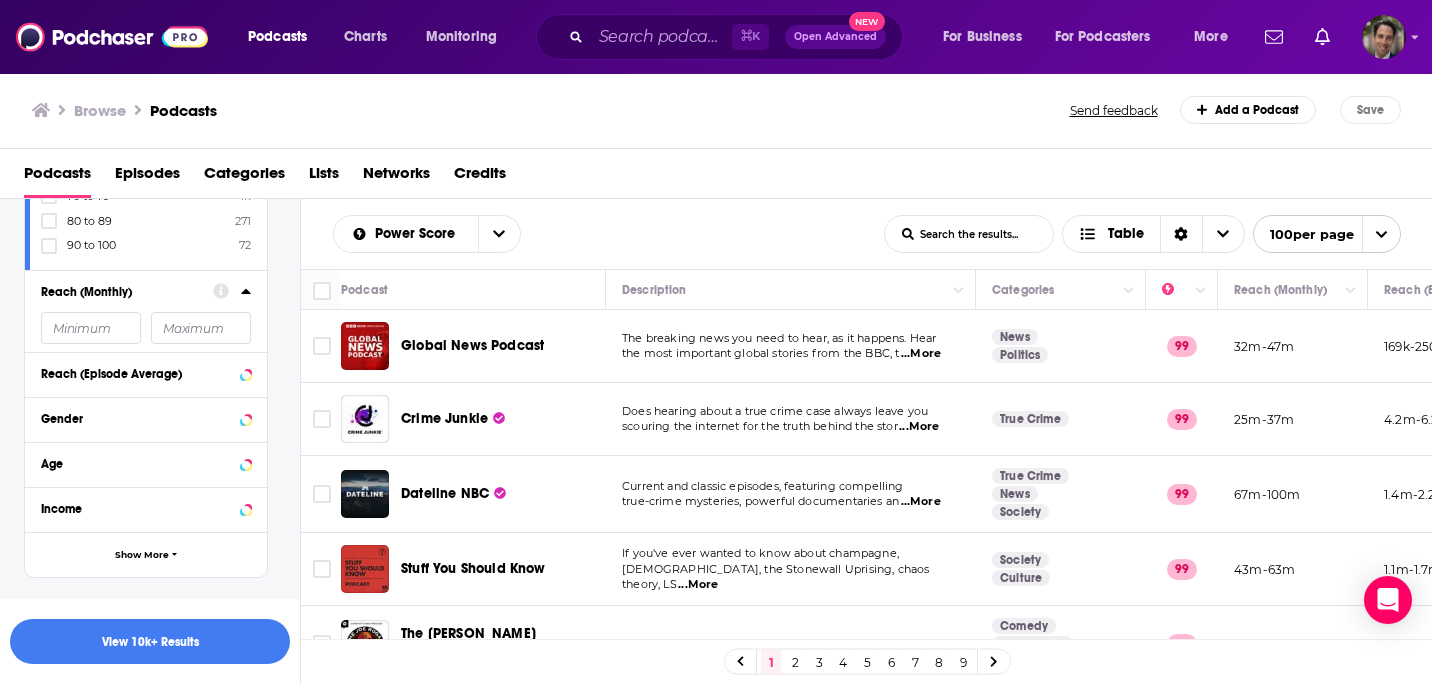 click 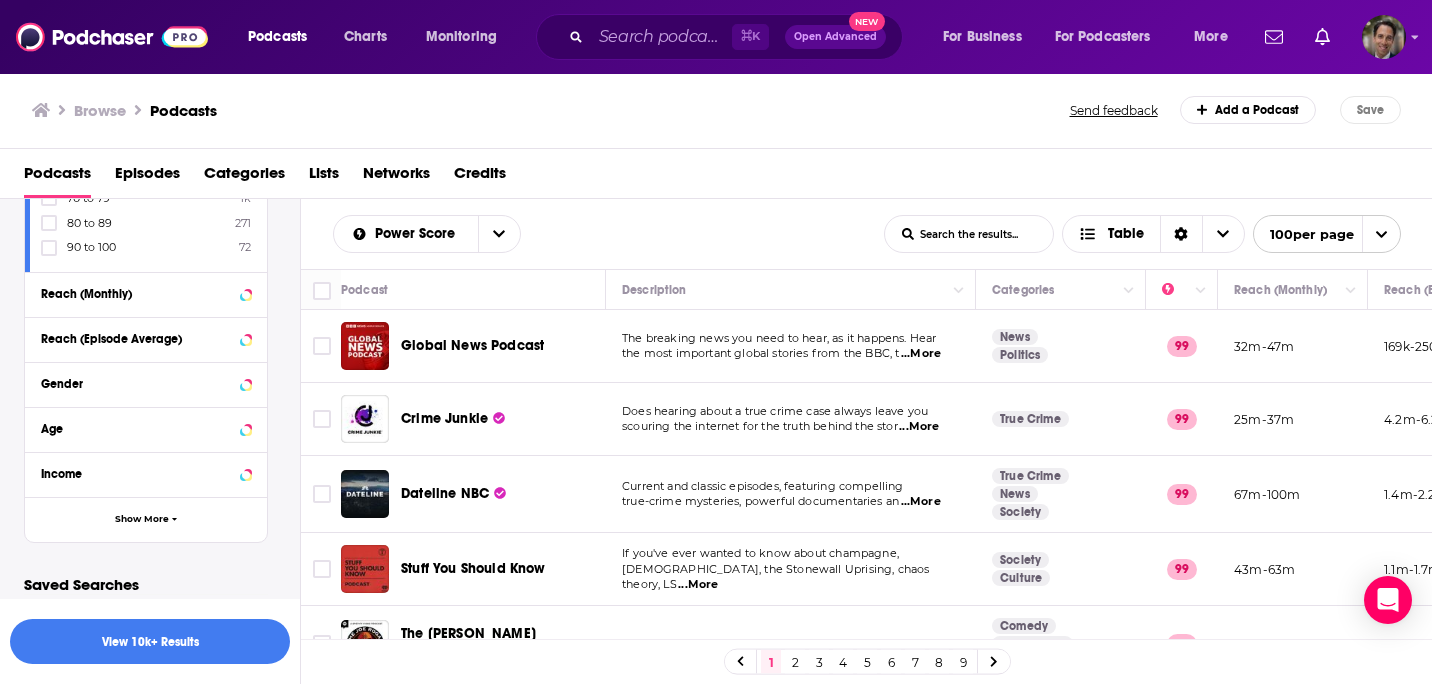 scroll, scrollTop: 1543, scrollLeft: 0, axis: vertical 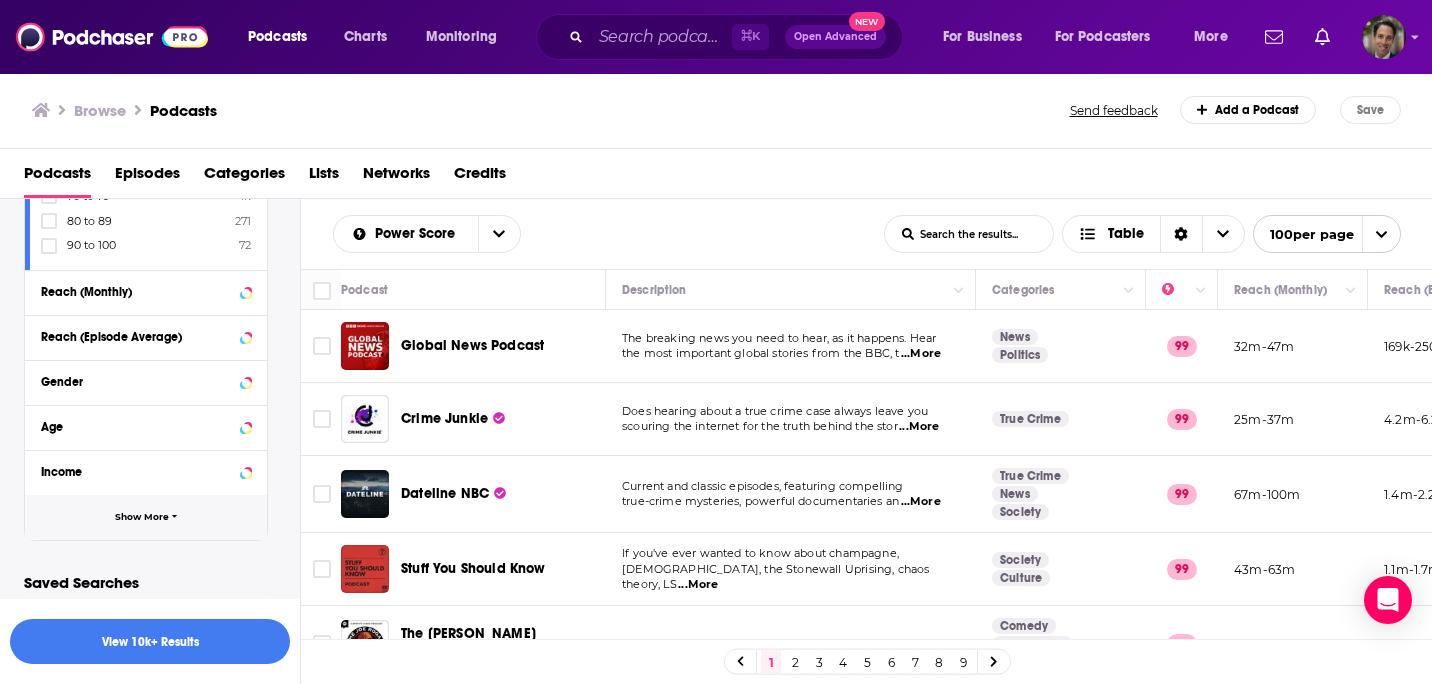 click on "Show More" at bounding box center (146, 517) 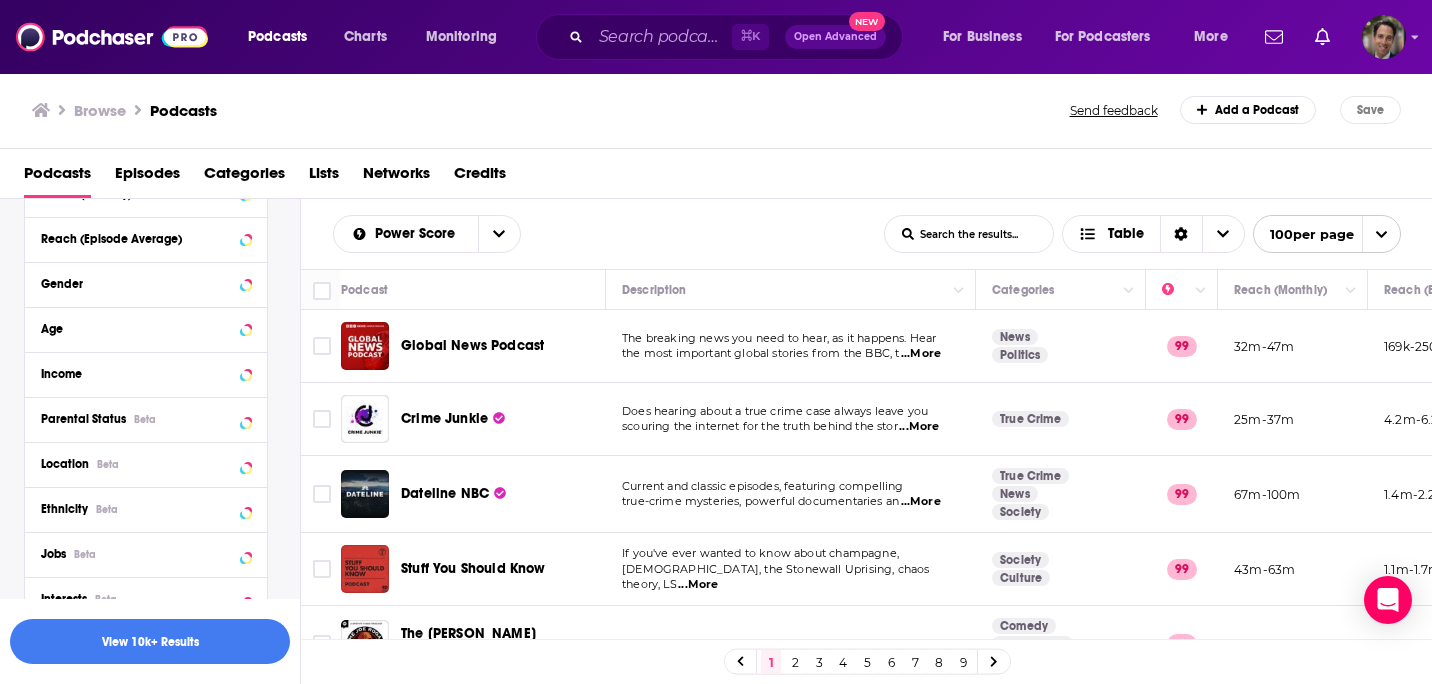 scroll, scrollTop: 1651, scrollLeft: 0, axis: vertical 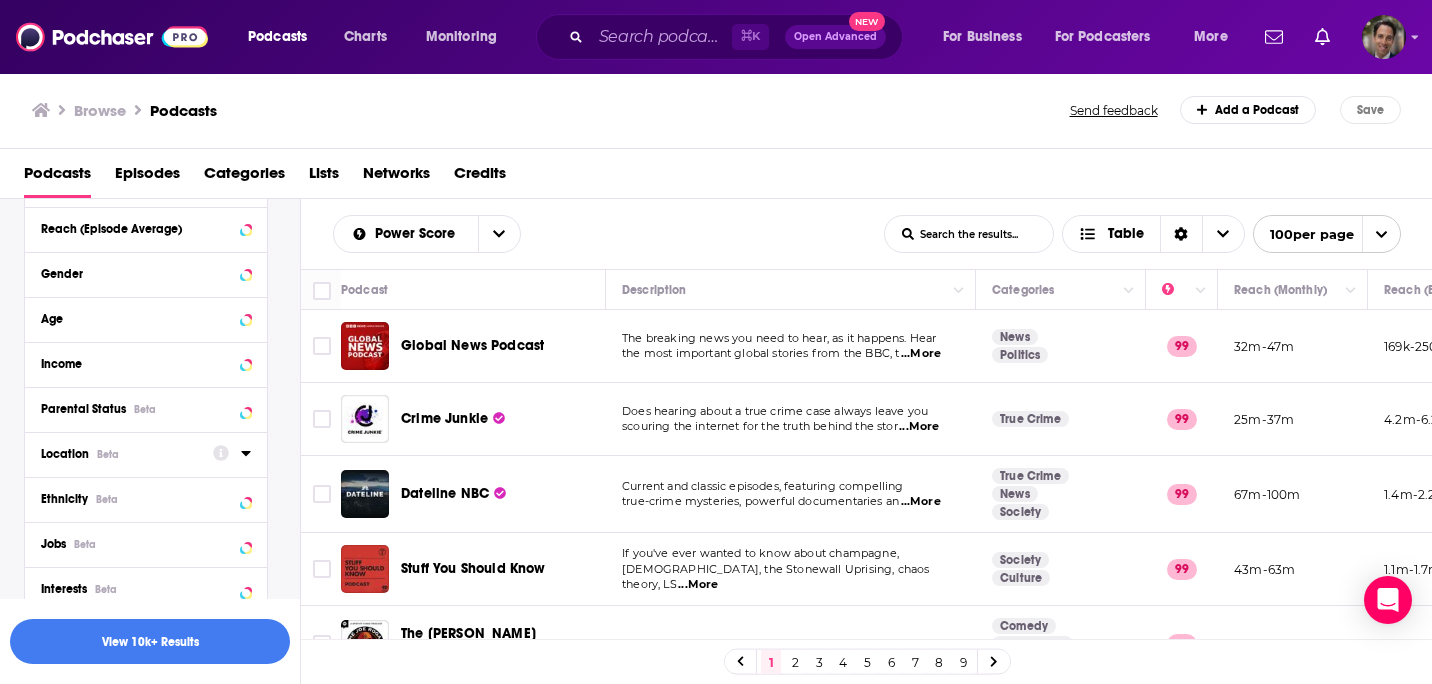 click on "Location Beta" at bounding box center (120, 454) 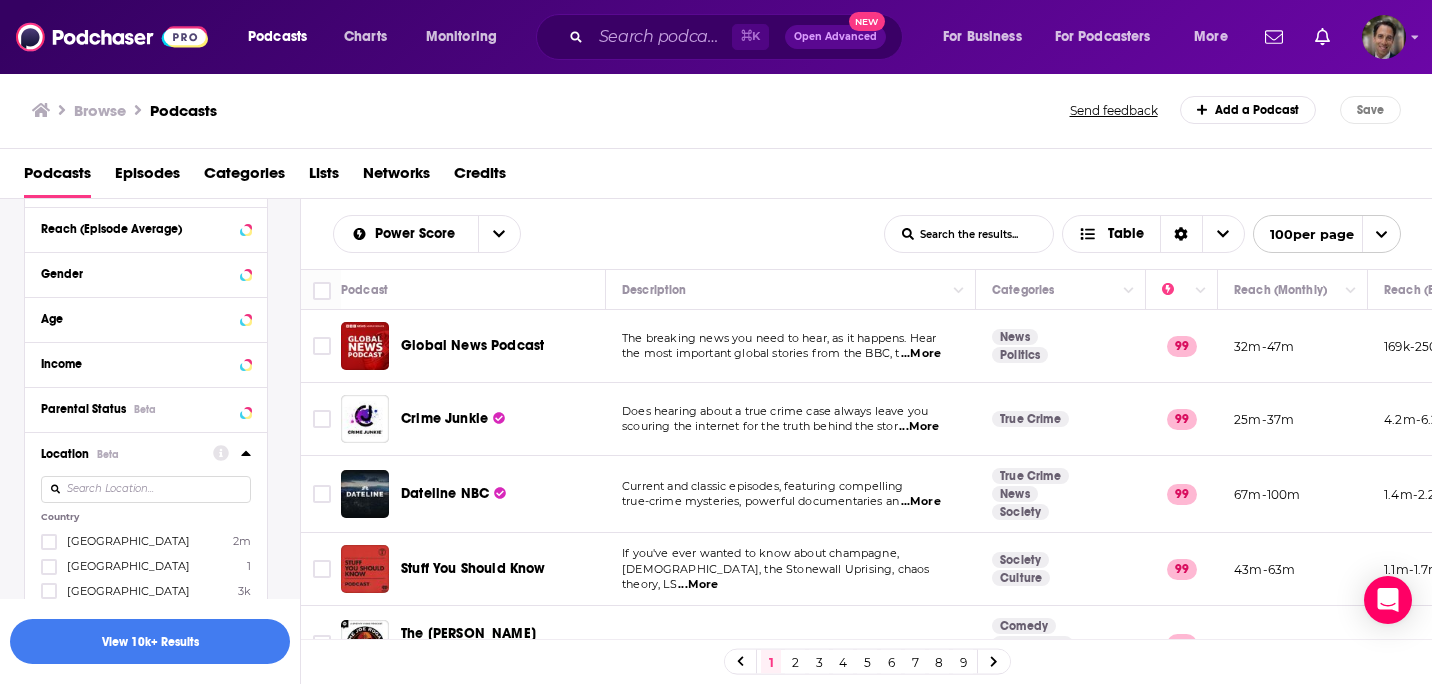 click 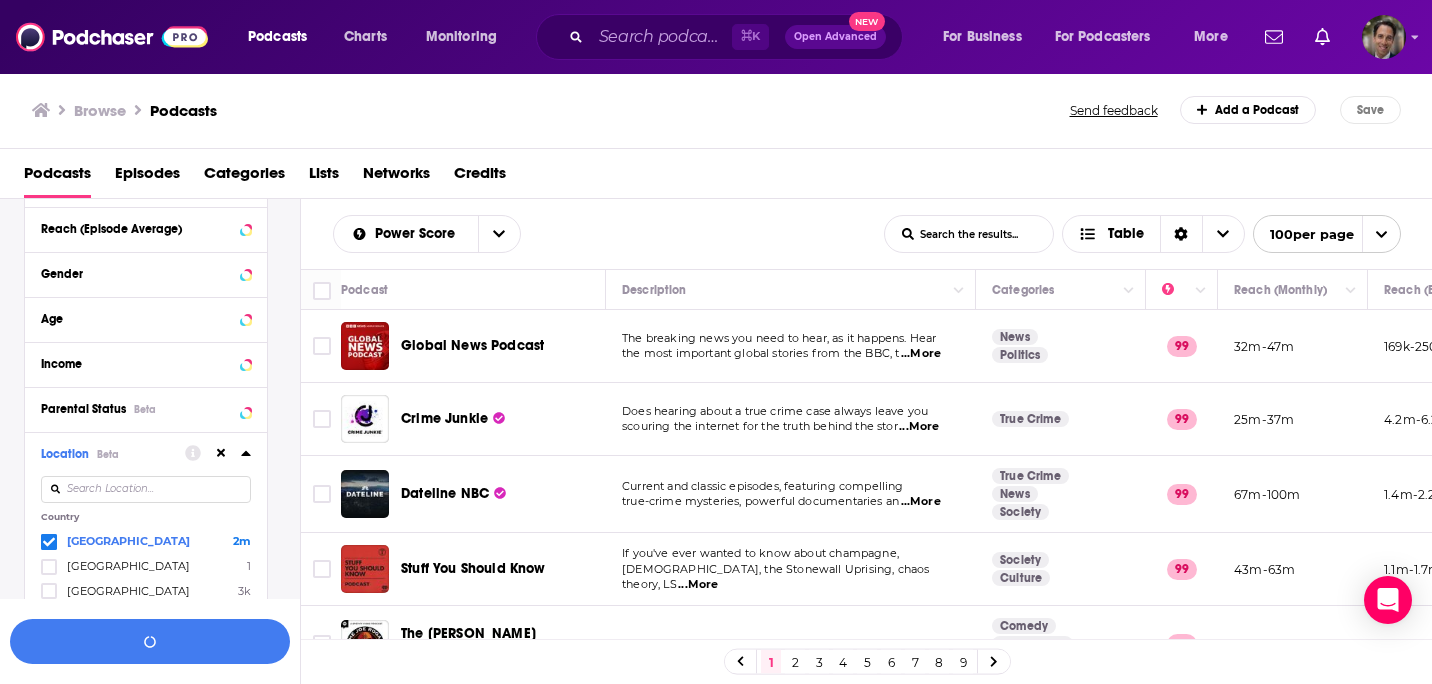 click 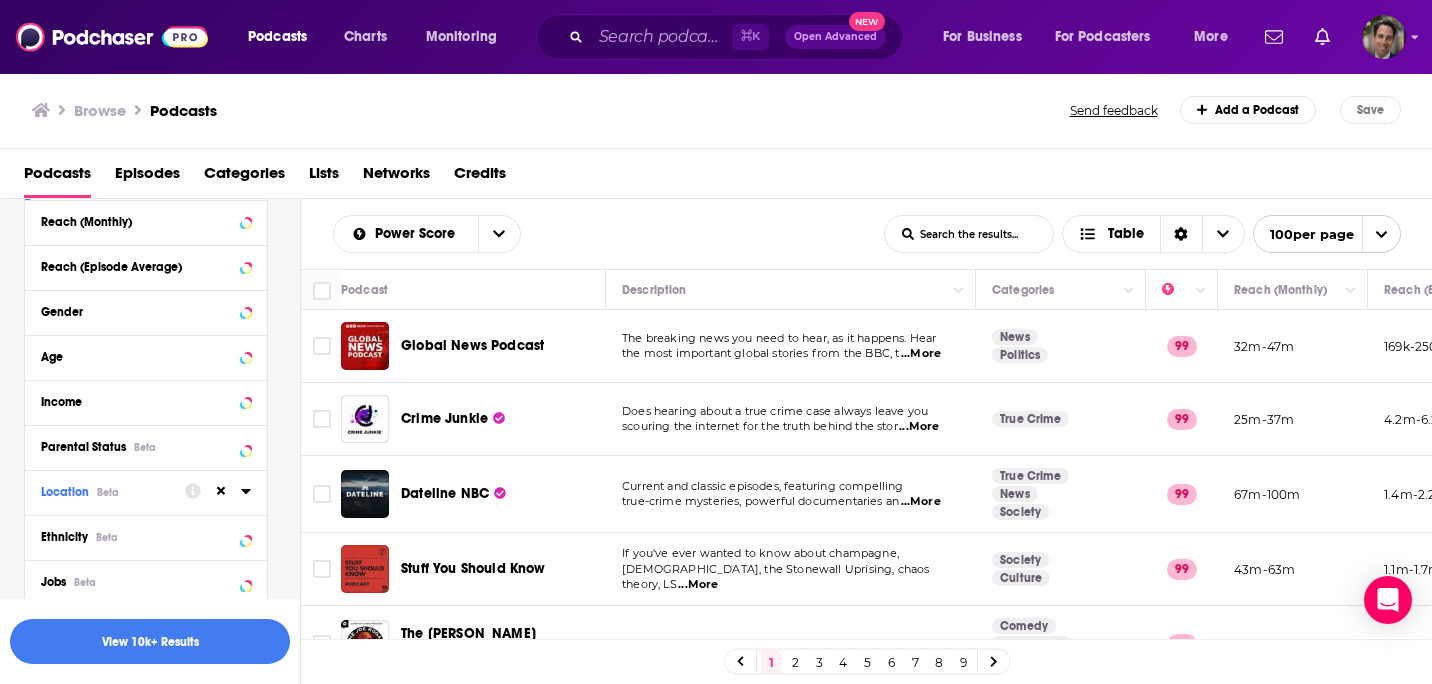 scroll, scrollTop: 1612, scrollLeft: 0, axis: vertical 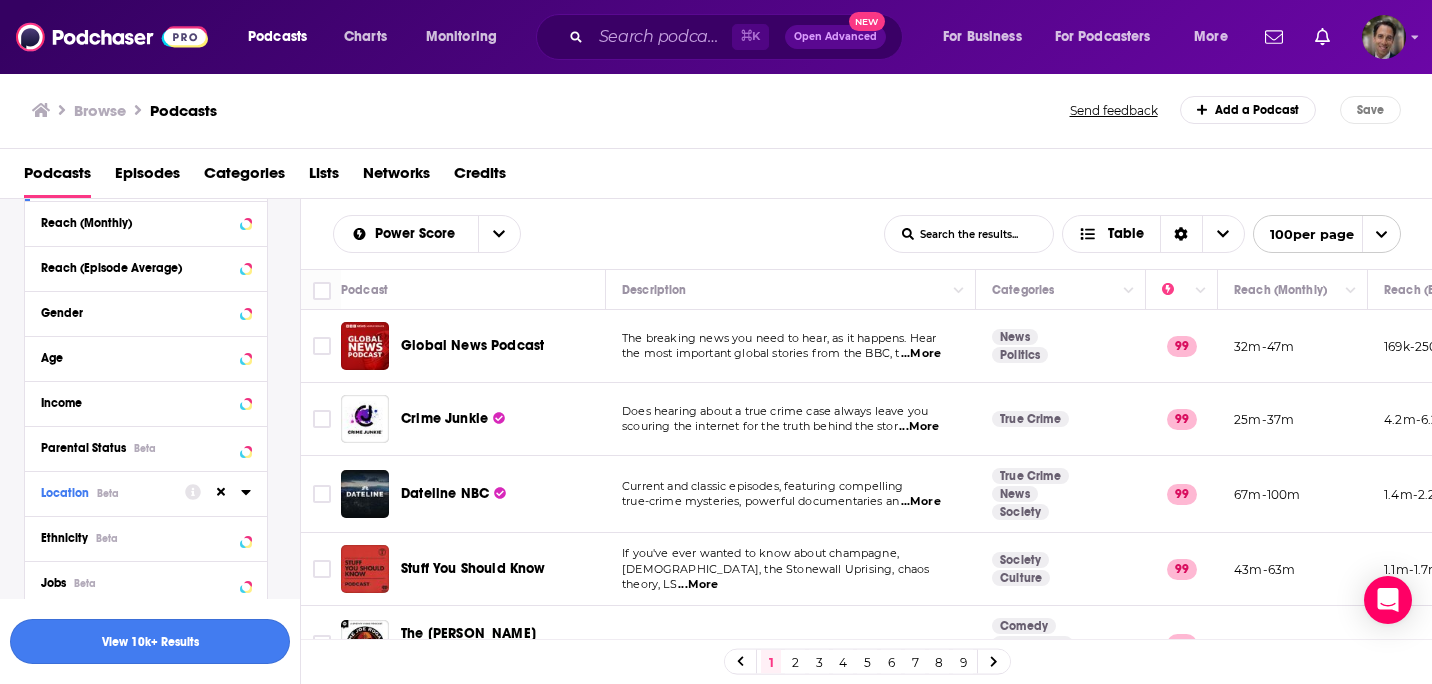 click on "View 10k+ Results" at bounding box center (150, 641) 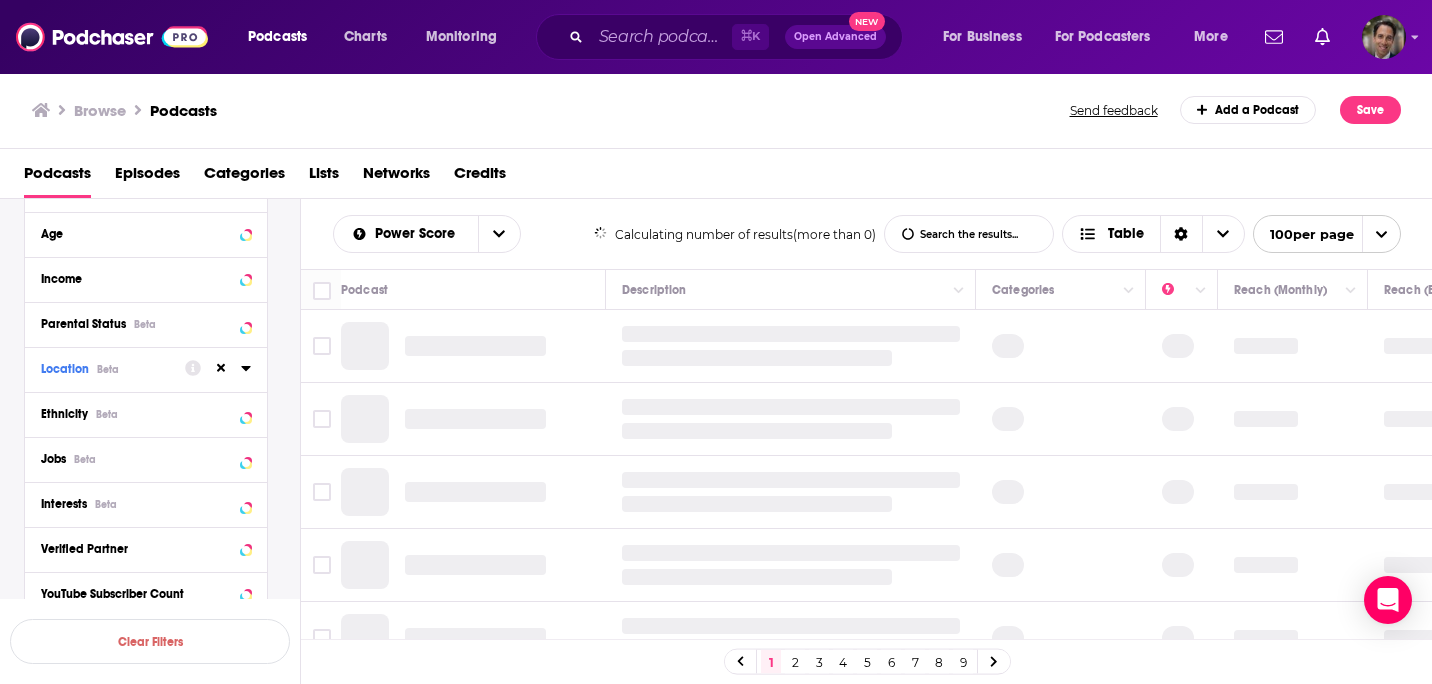 scroll, scrollTop: 1491, scrollLeft: 0, axis: vertical 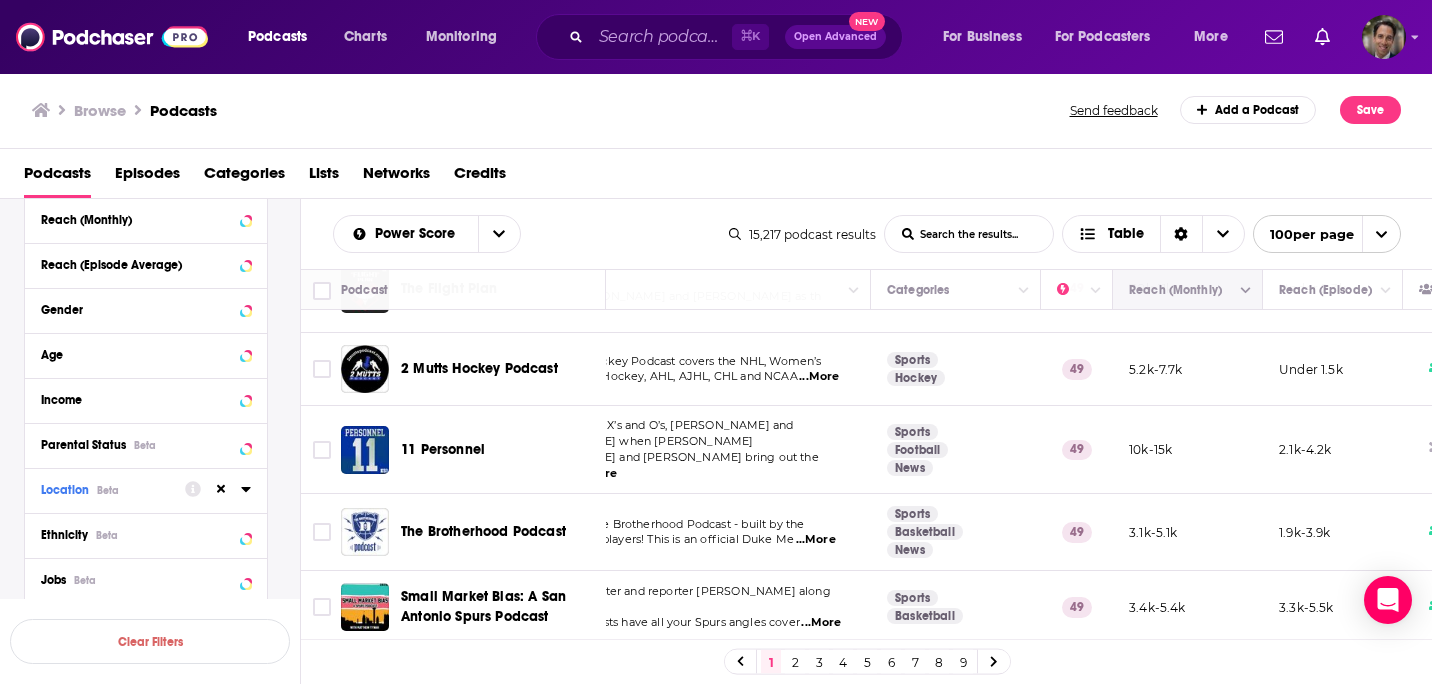 click 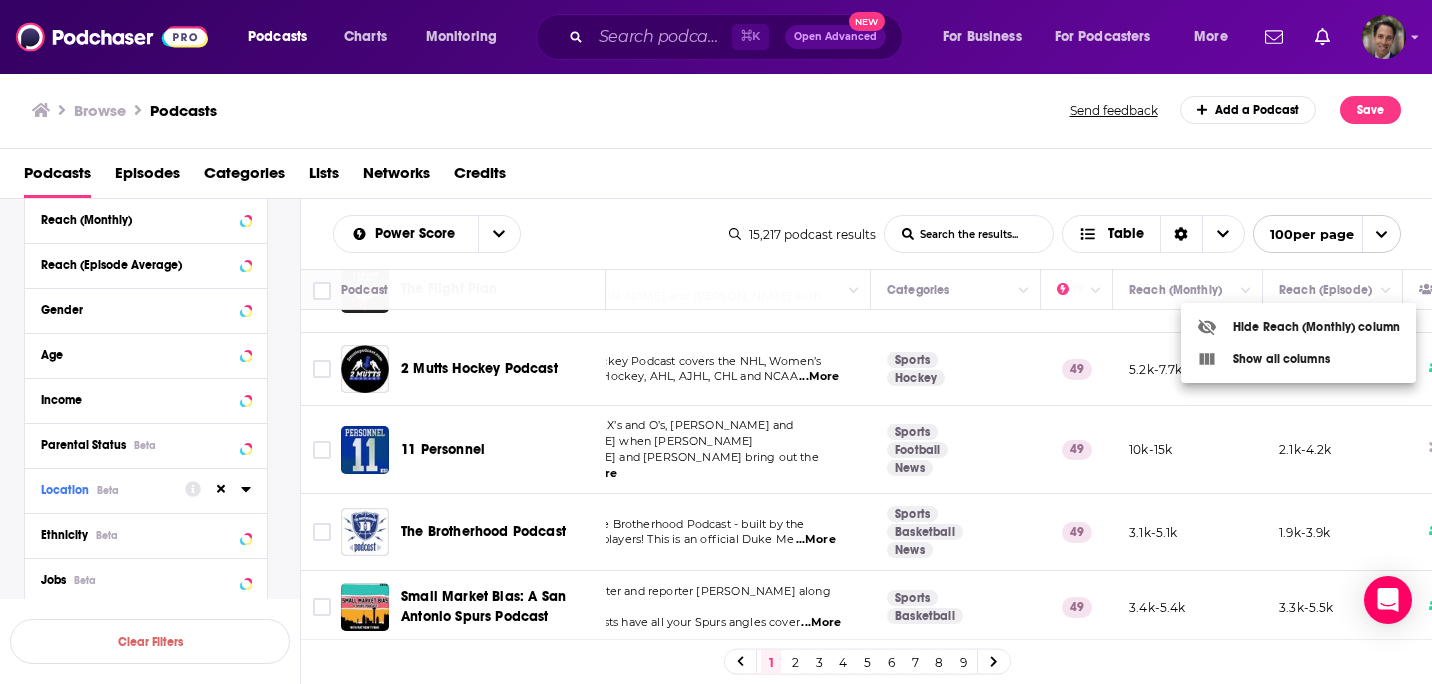 click at bounding box center [716, 342] 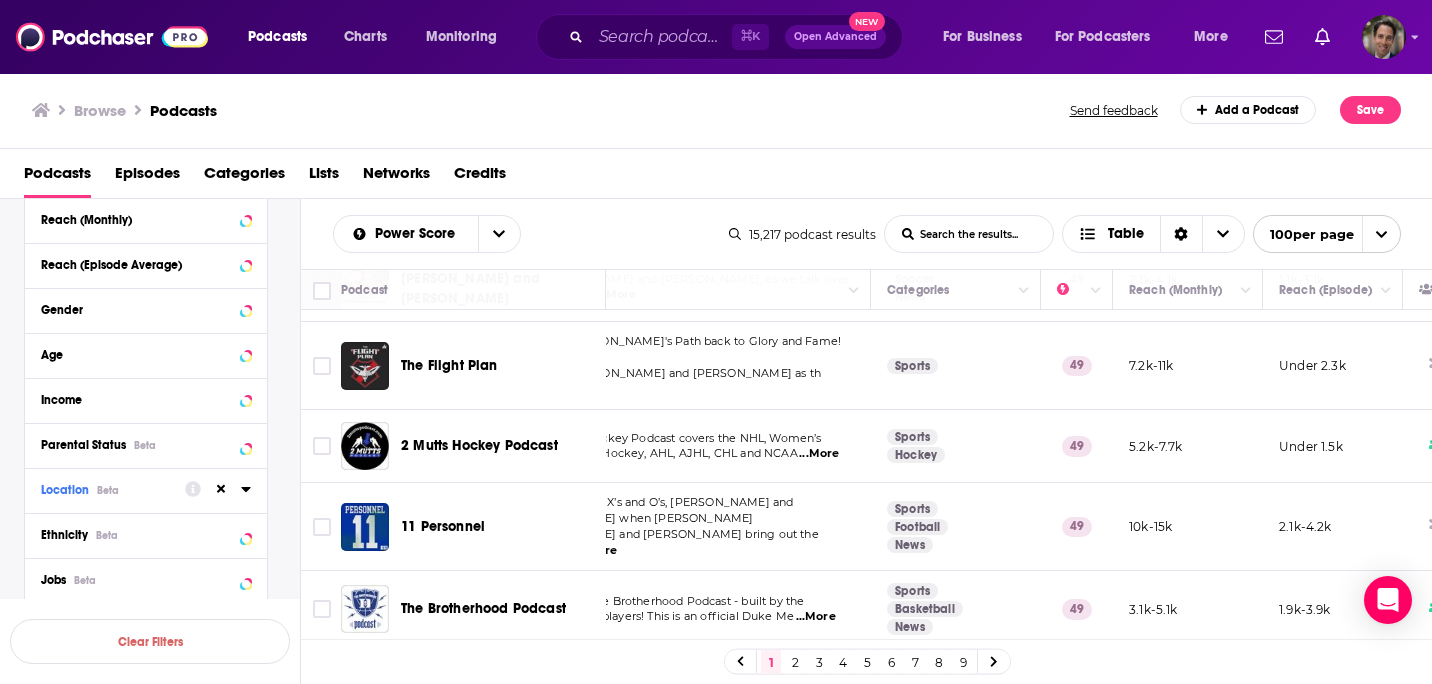 scroll, scrollTop: 0, scrollLeft: 105, axis: horizontal 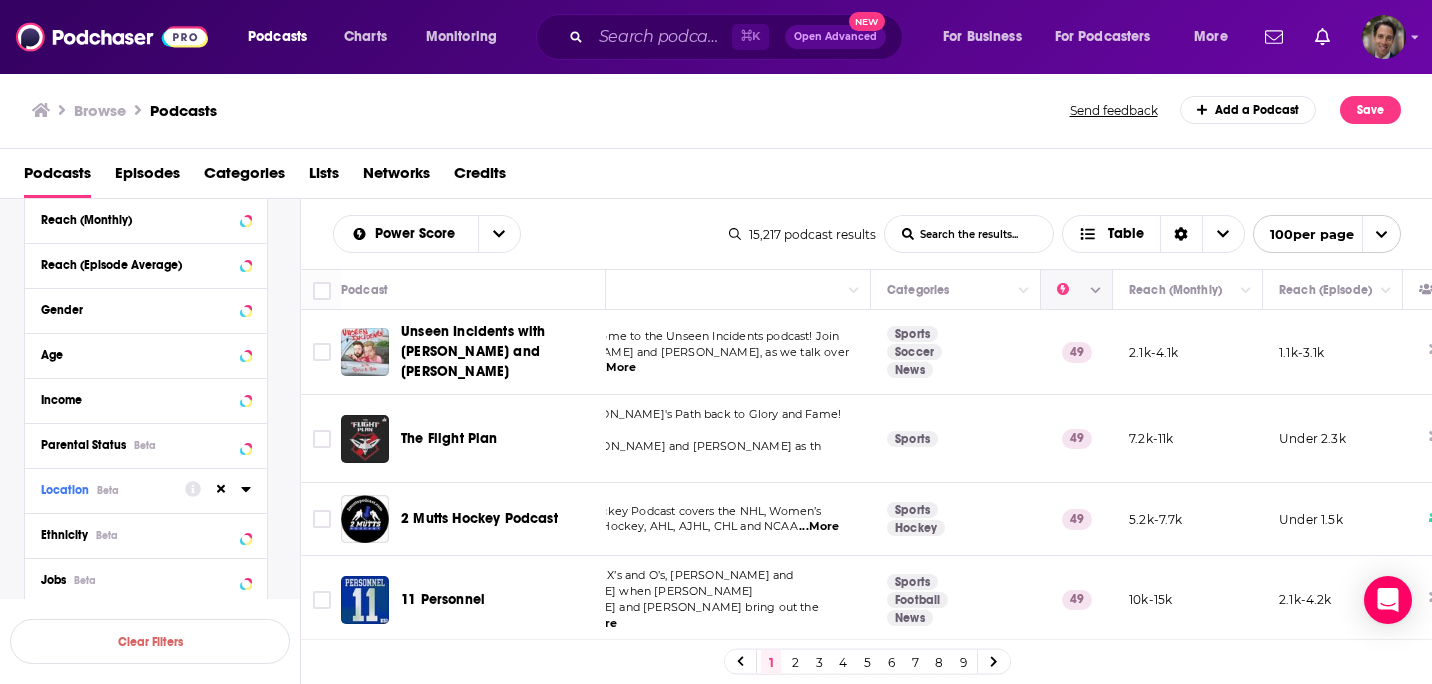 click 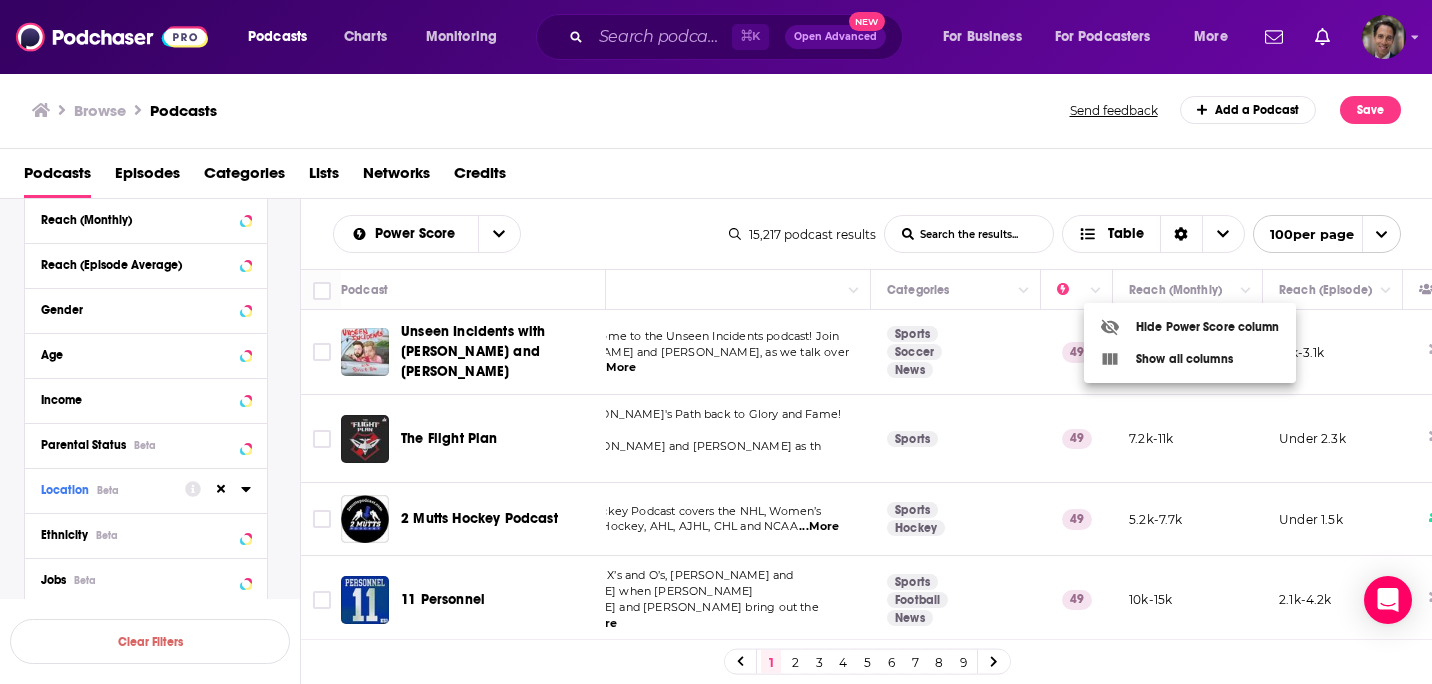 click at bounding box center [716, 342] 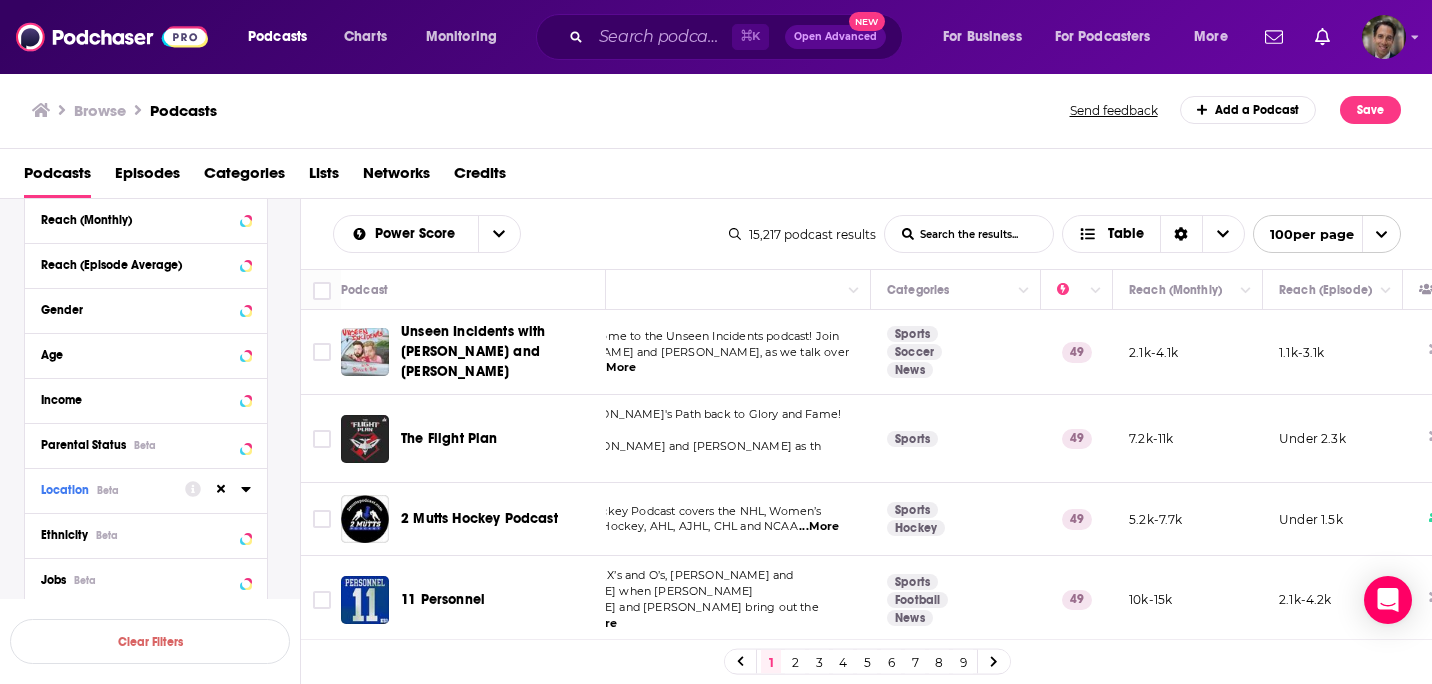 click 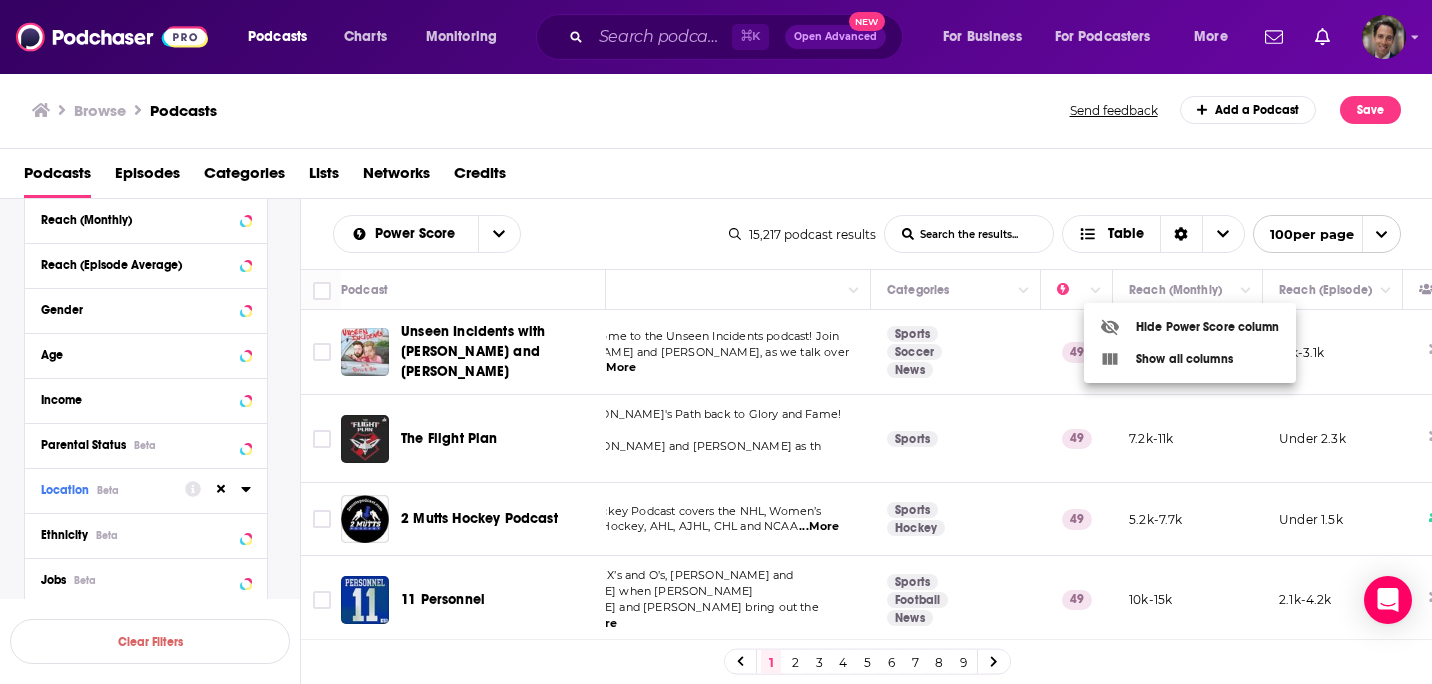 click at bounding box center [716, 342] 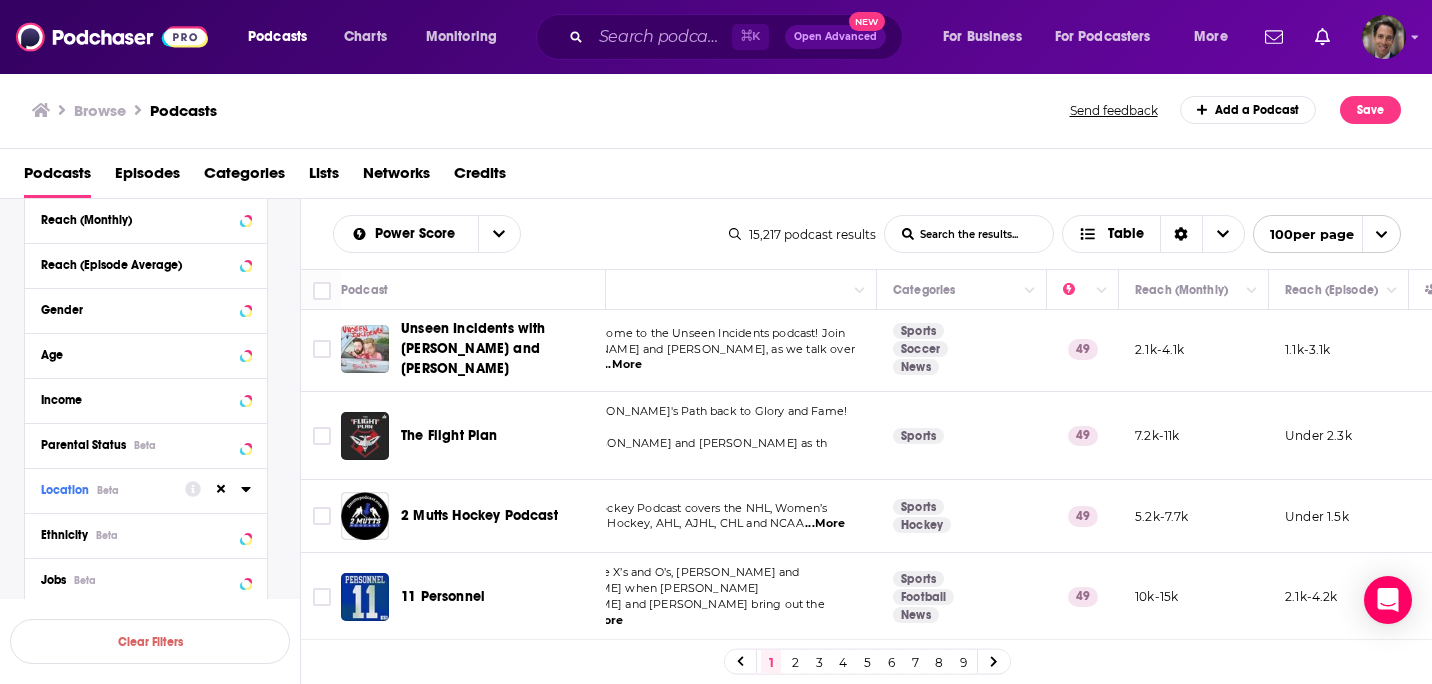 scroll, scrollTop: 4, scrollLeft: 99, axis: both 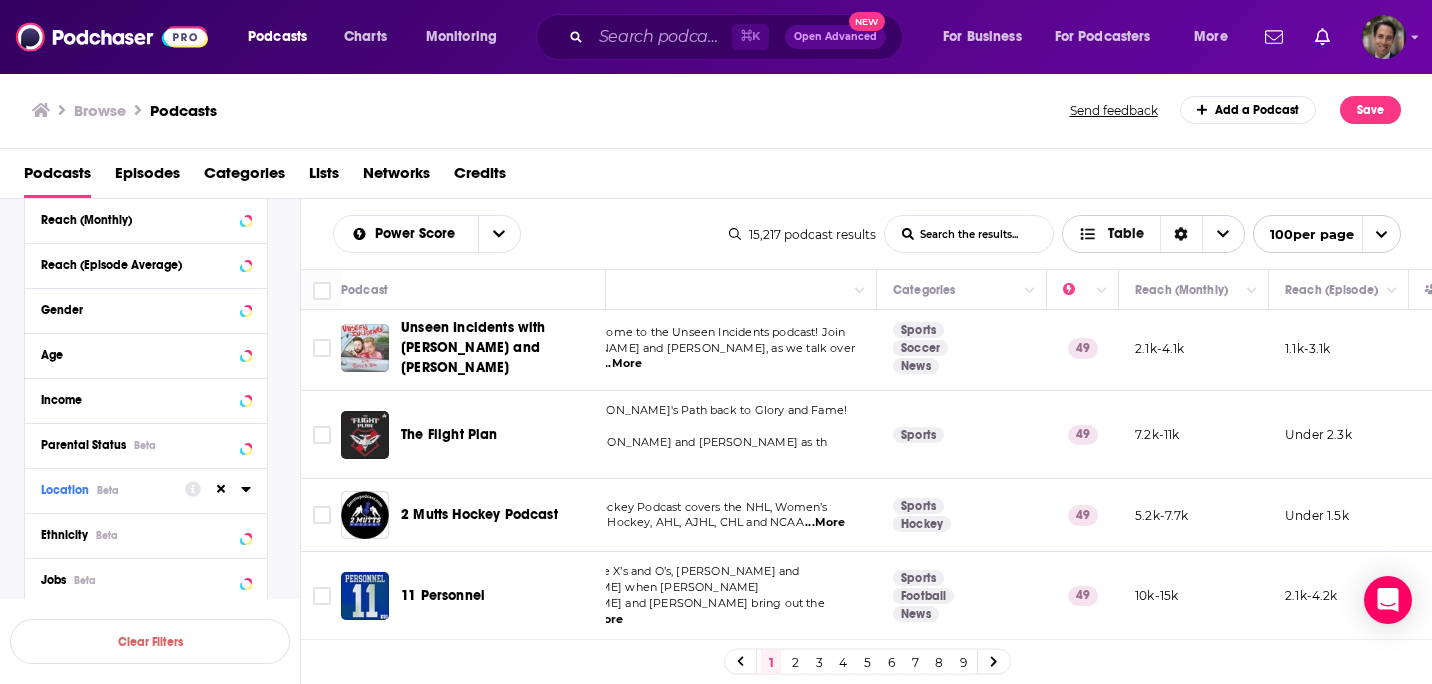 click on "Table" at bounding box center [1111, 235] 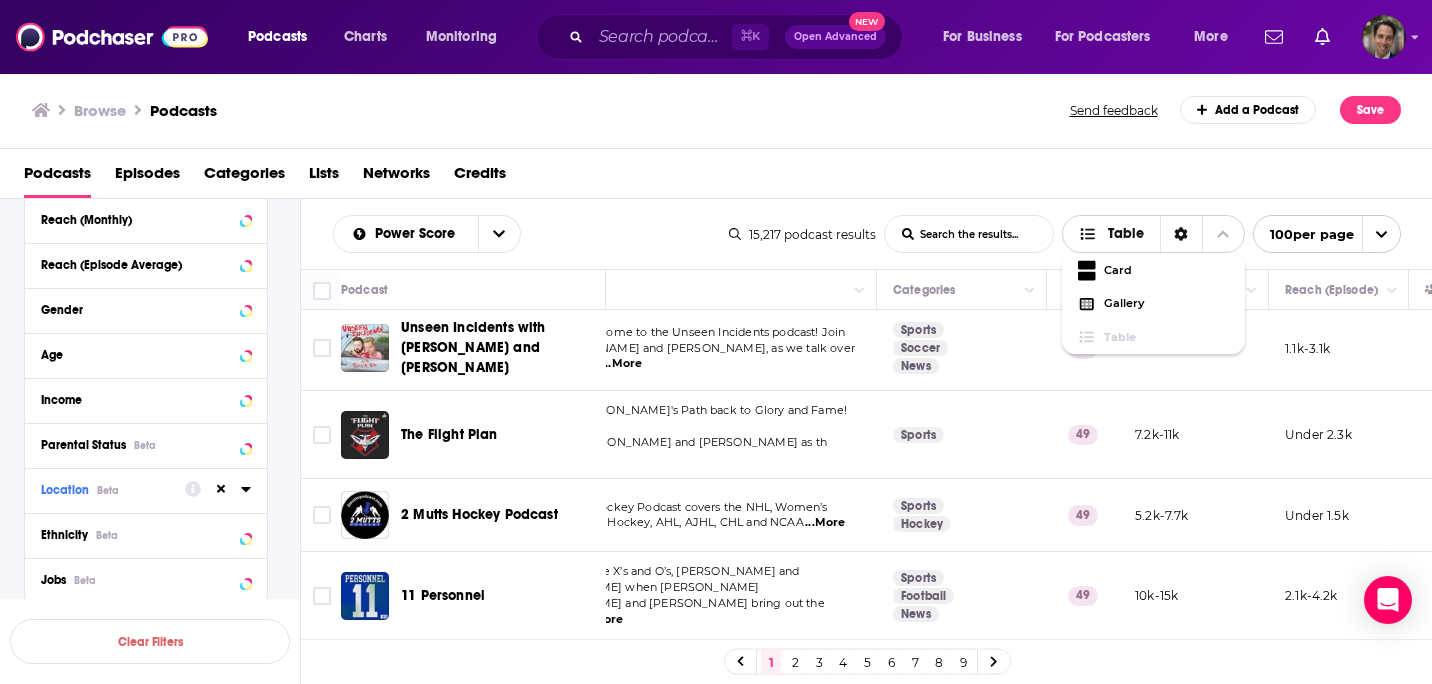click on "Table" at bounding box center (1111, 235) 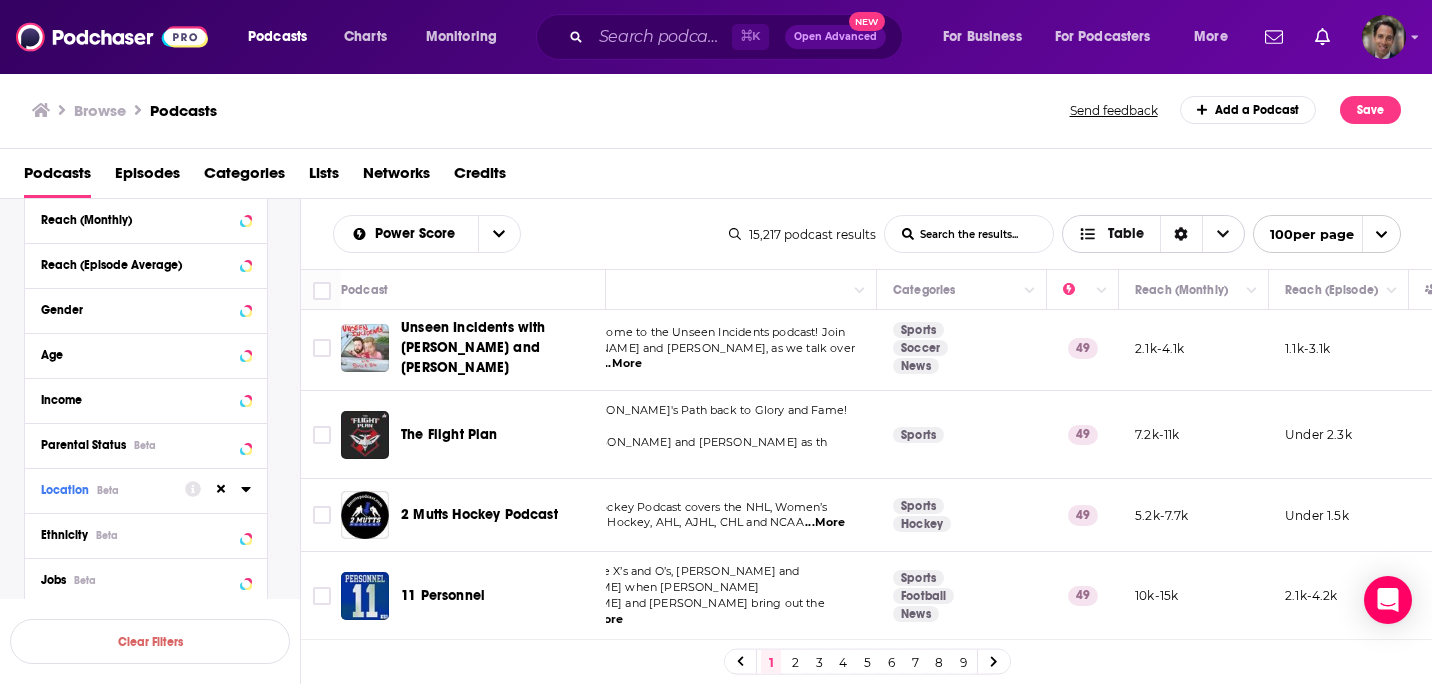 click at bounding box center [1181, 234] 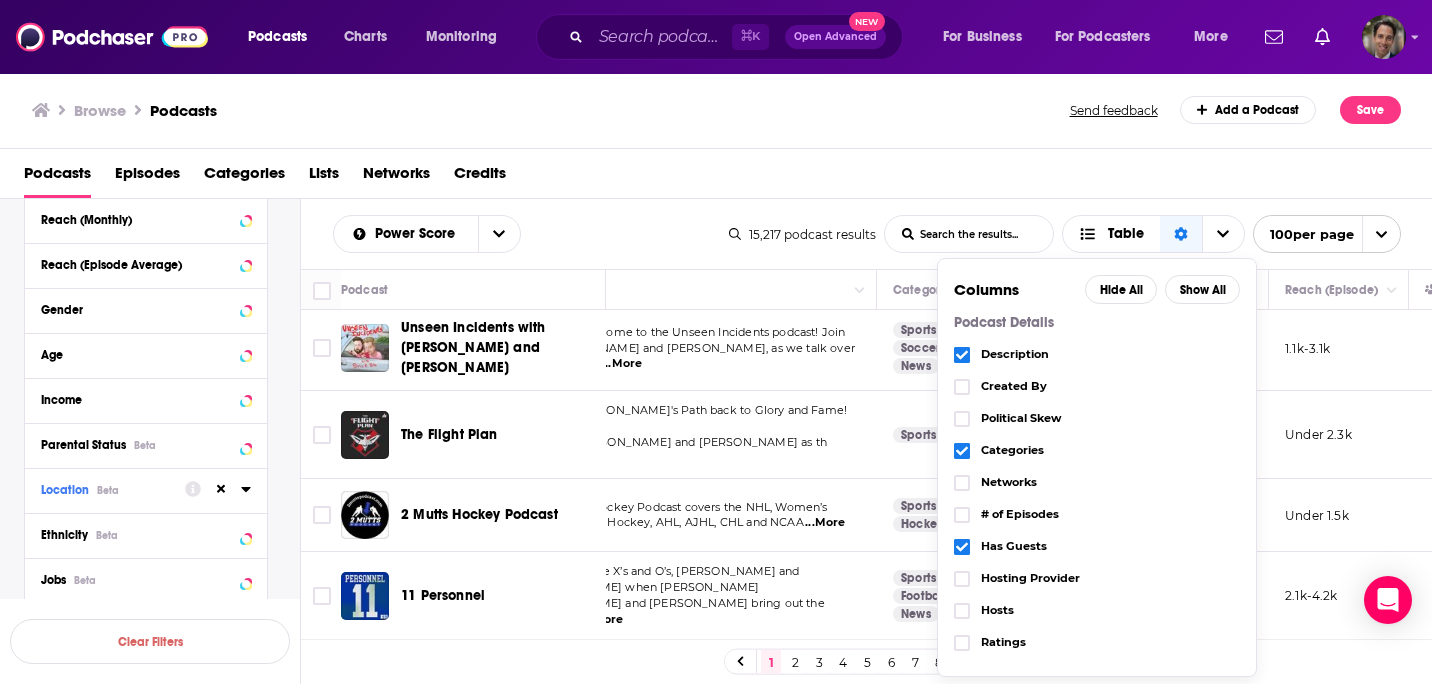 click on "15,217   podcast   results" at bounding box center (802, 234) 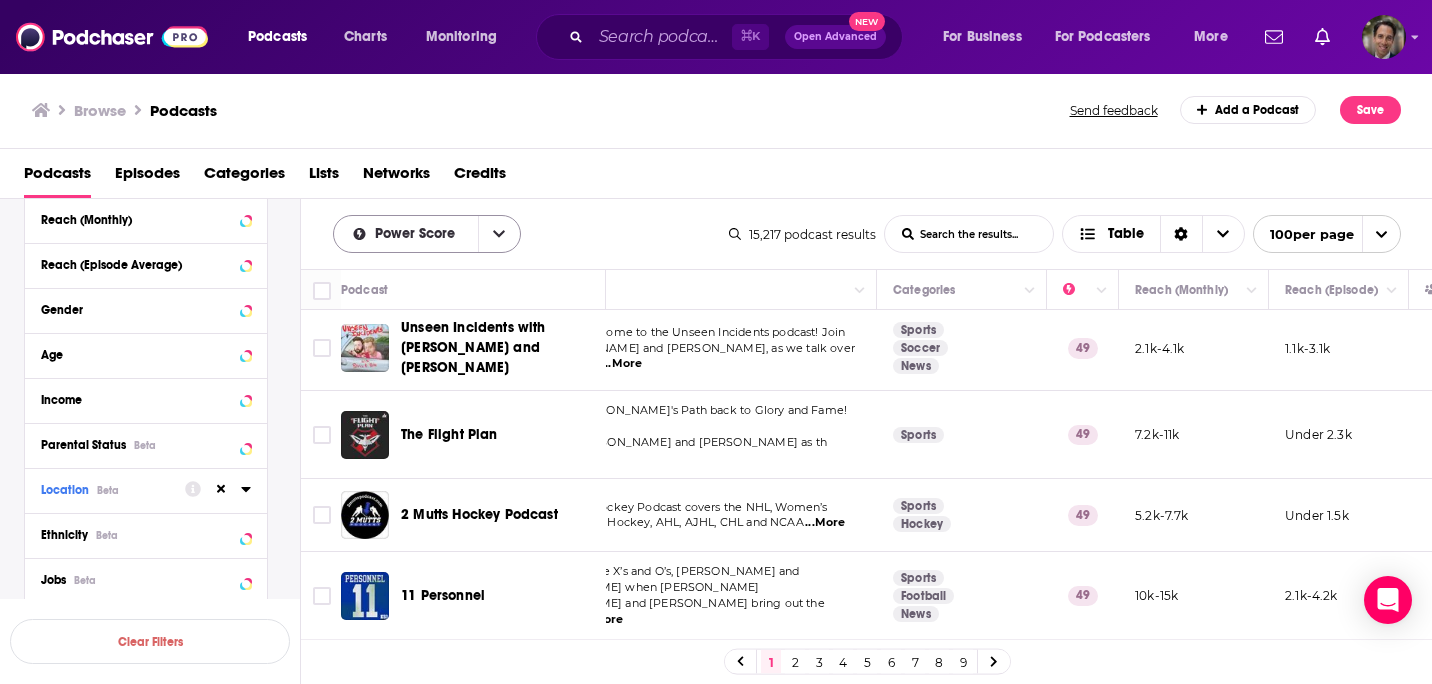 click 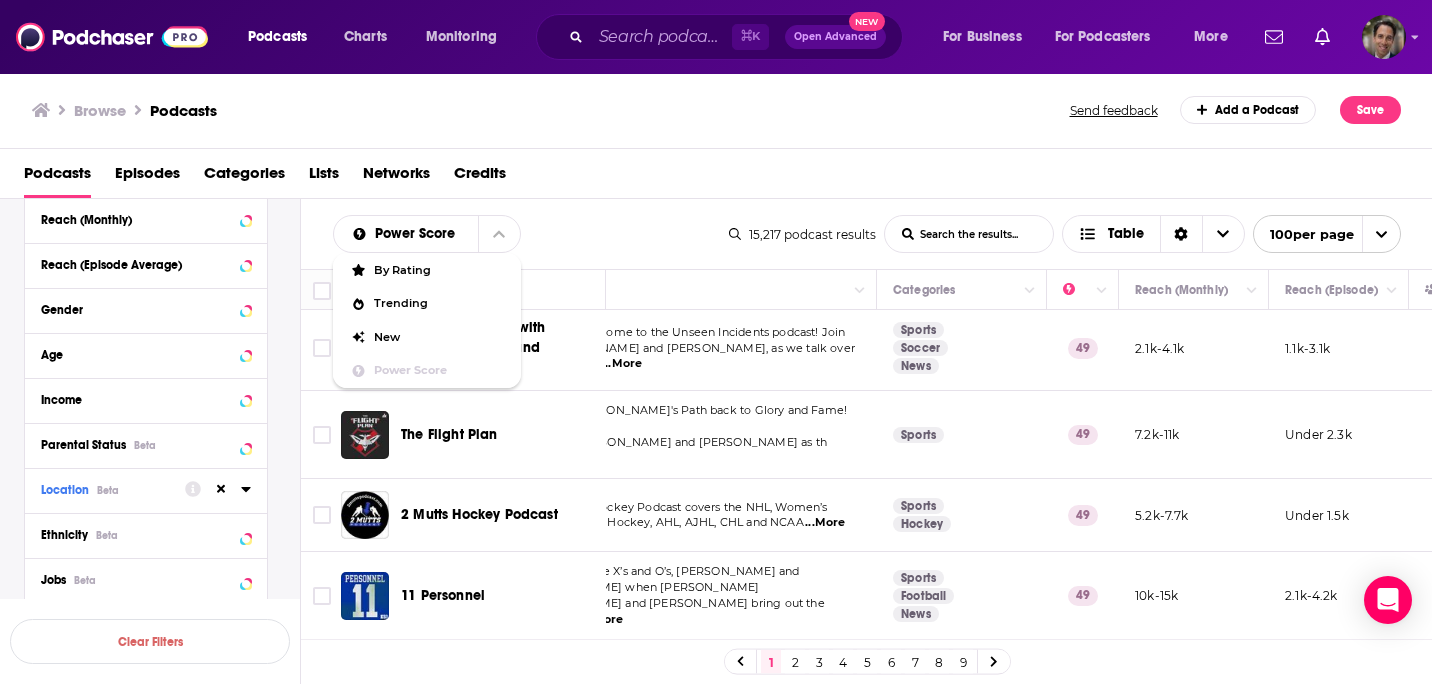 click on "Power Score By Rating Trending New Power Score List Search Input Search the results... Table" at bounding box center (531, 234) 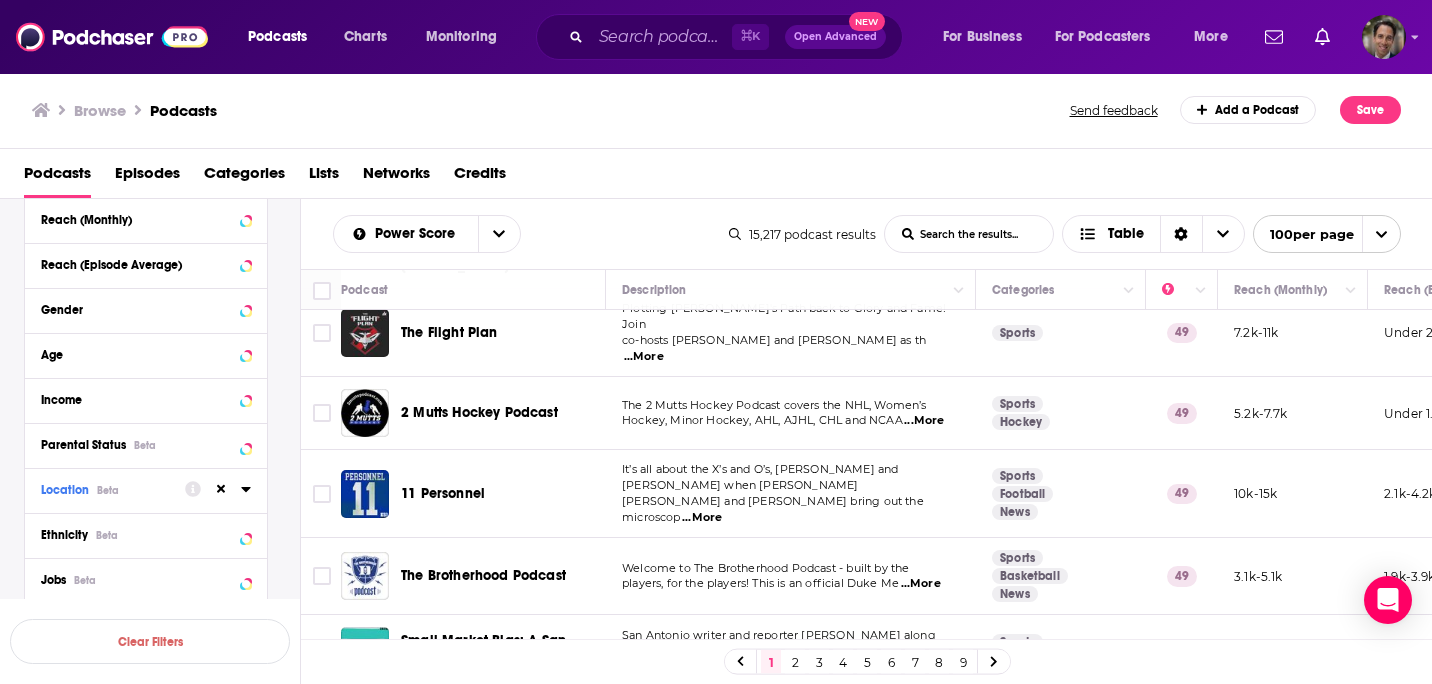scroll, scrollTop: 0, scrollLeft: 0, axis: both 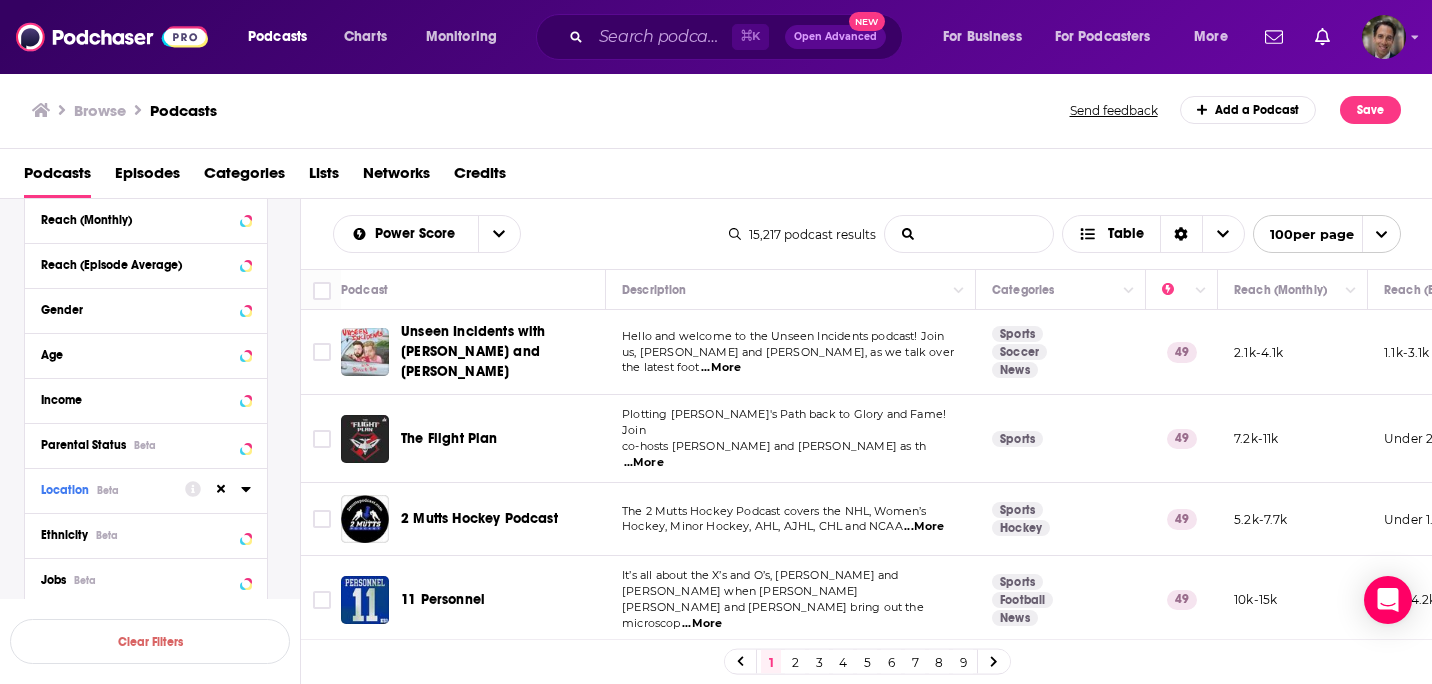 click on "List Search Input" at bounding box center (969, 234) 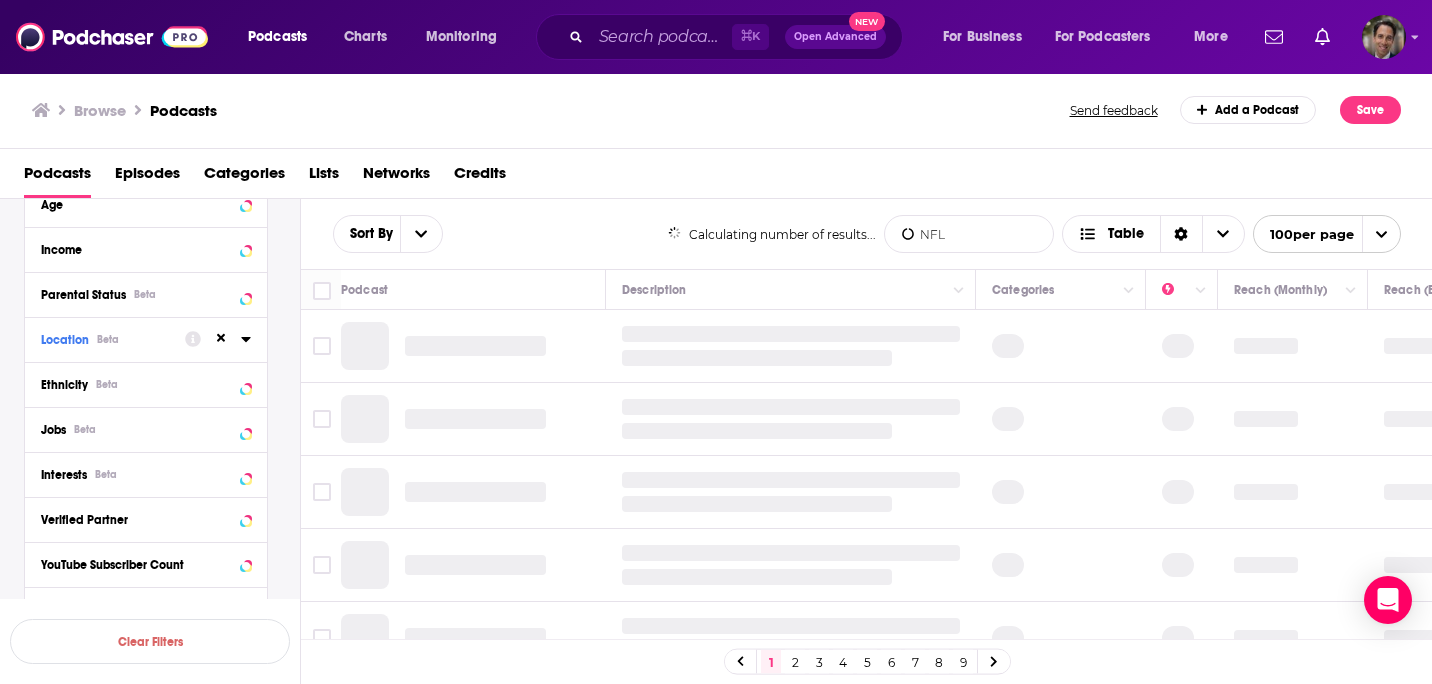 scroll, scrollTop: 1346, scrollLeft: 0, axis: vertical 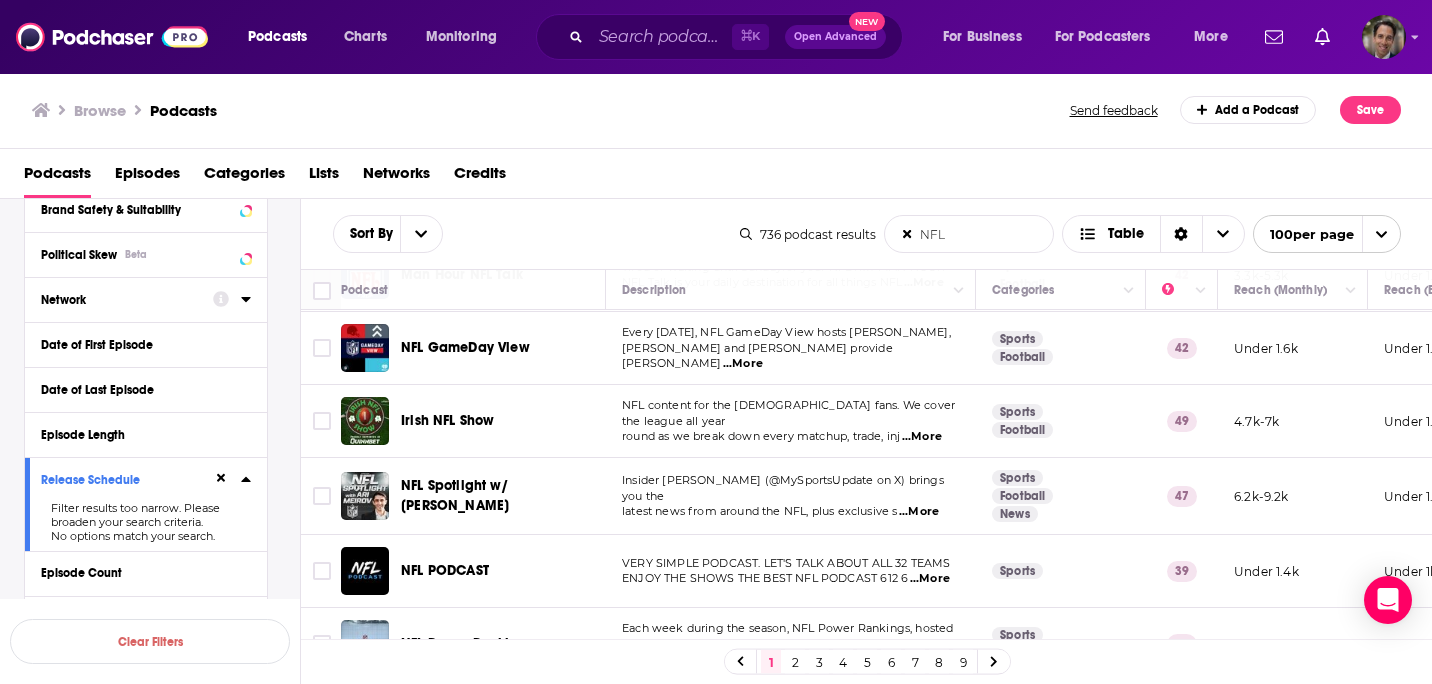 type on "NFL" 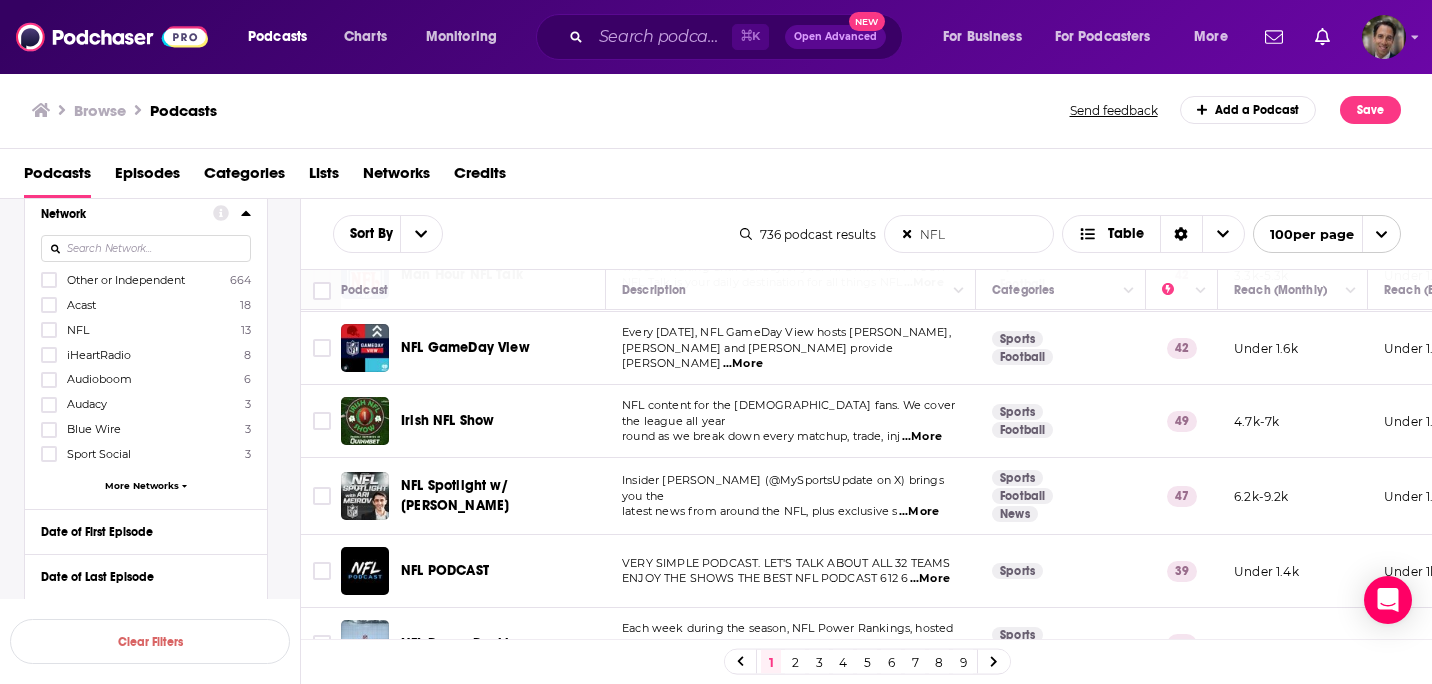 scroll, scrollTop: 711, scrollLeft: 0, axis: vertical 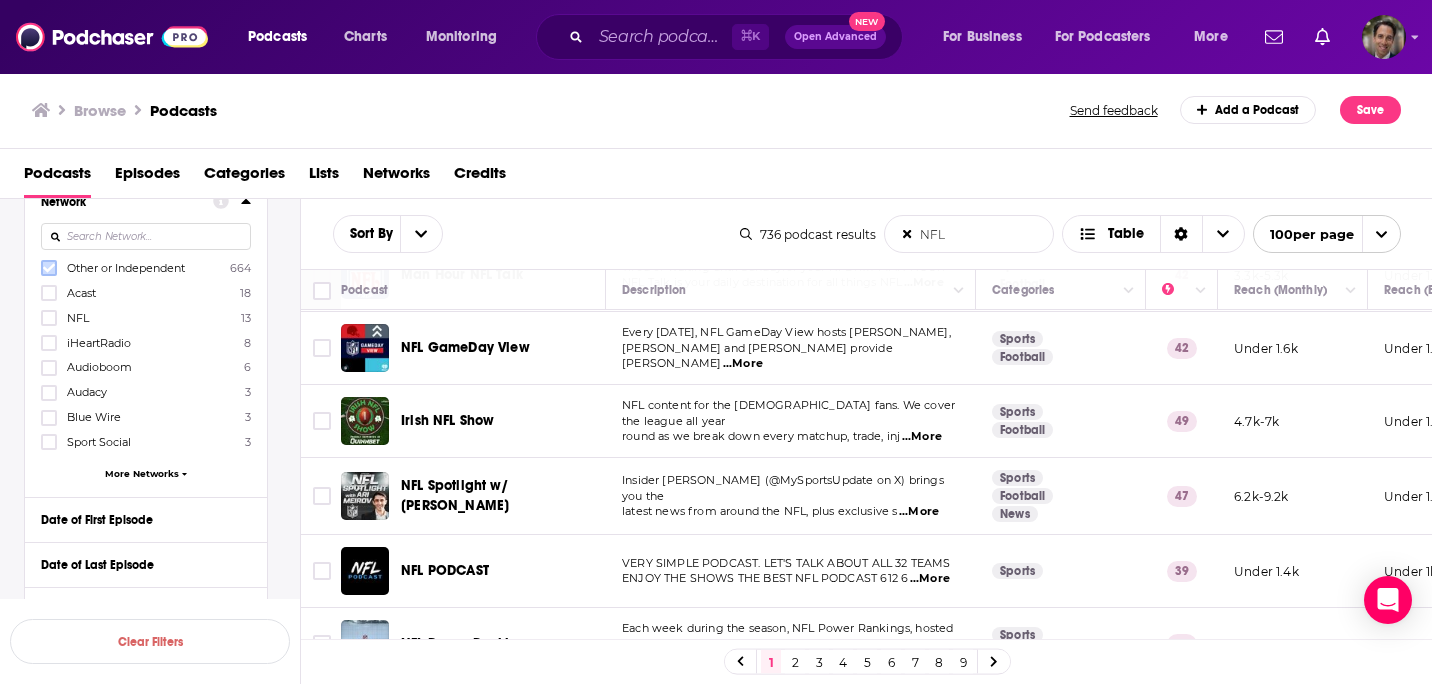 click 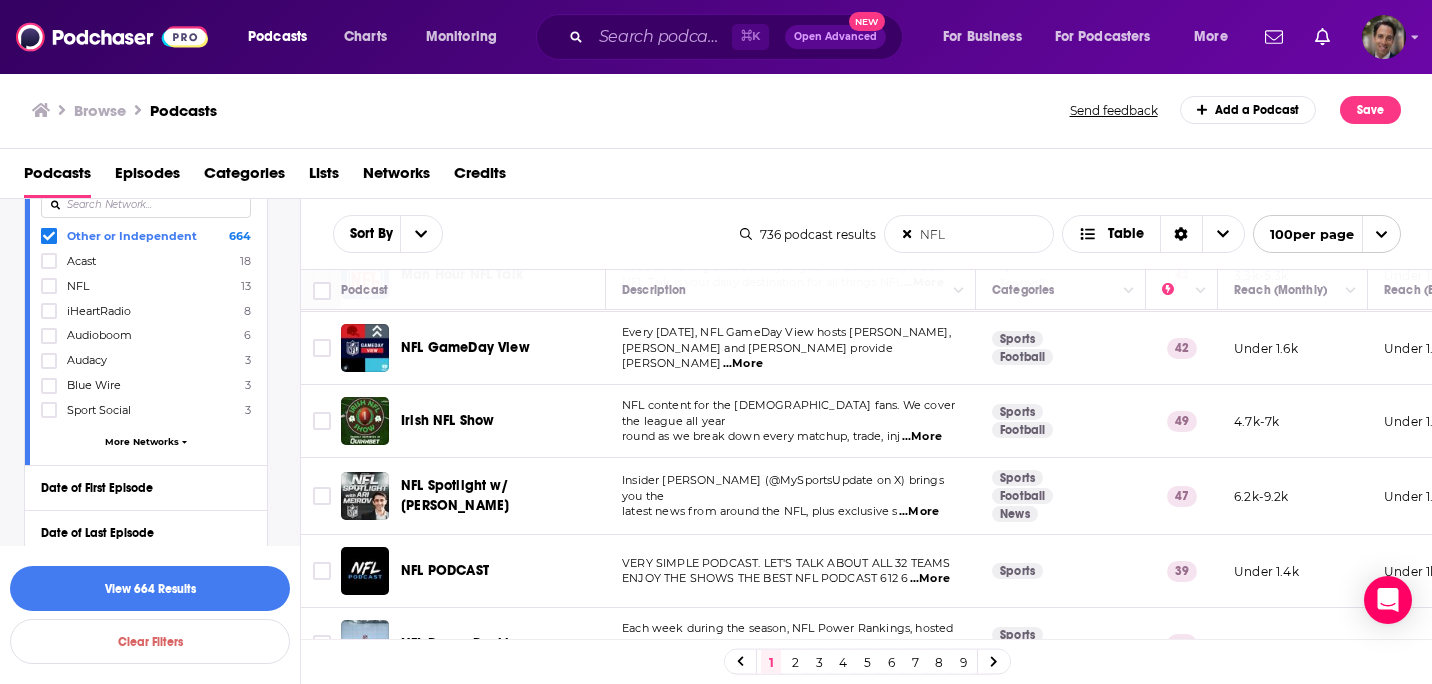 scroll, scrollTop: 752, scrollLeft: 0, axis: vertical 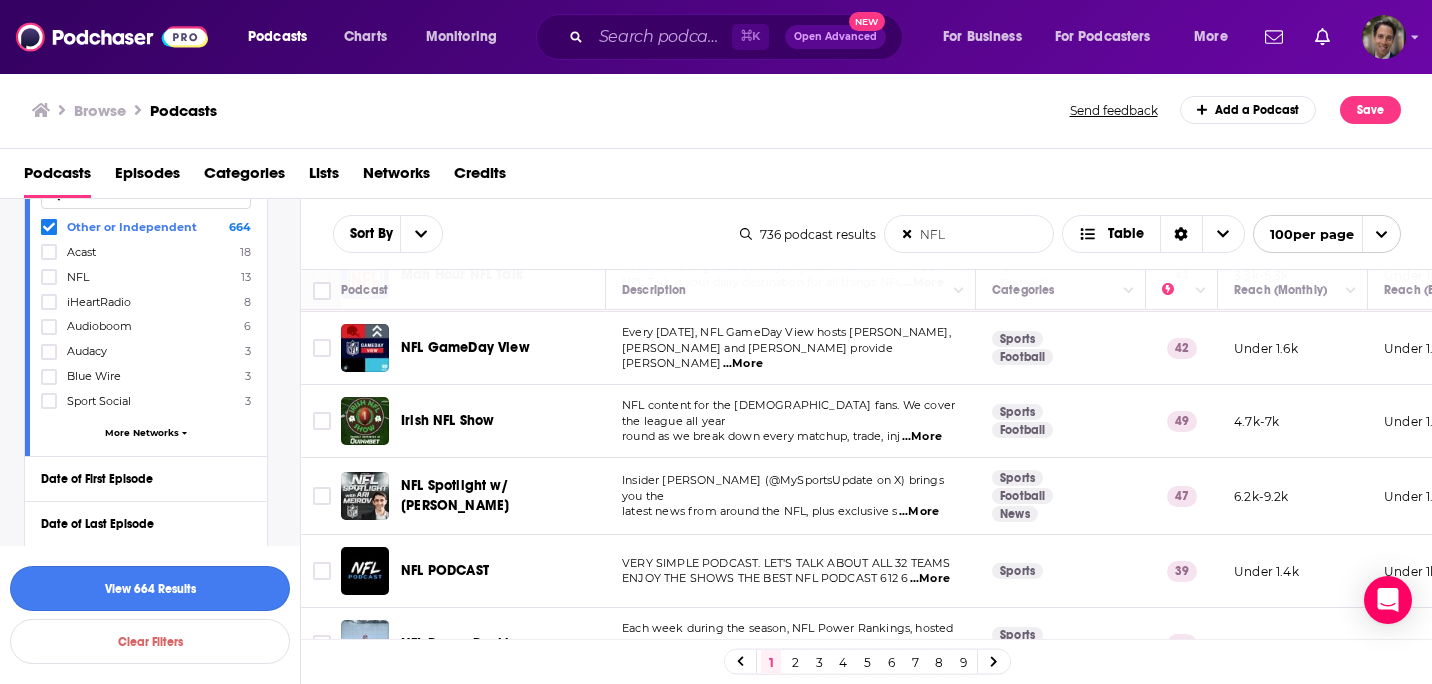click on "View 664 Results" at bounding box center [150, 588] 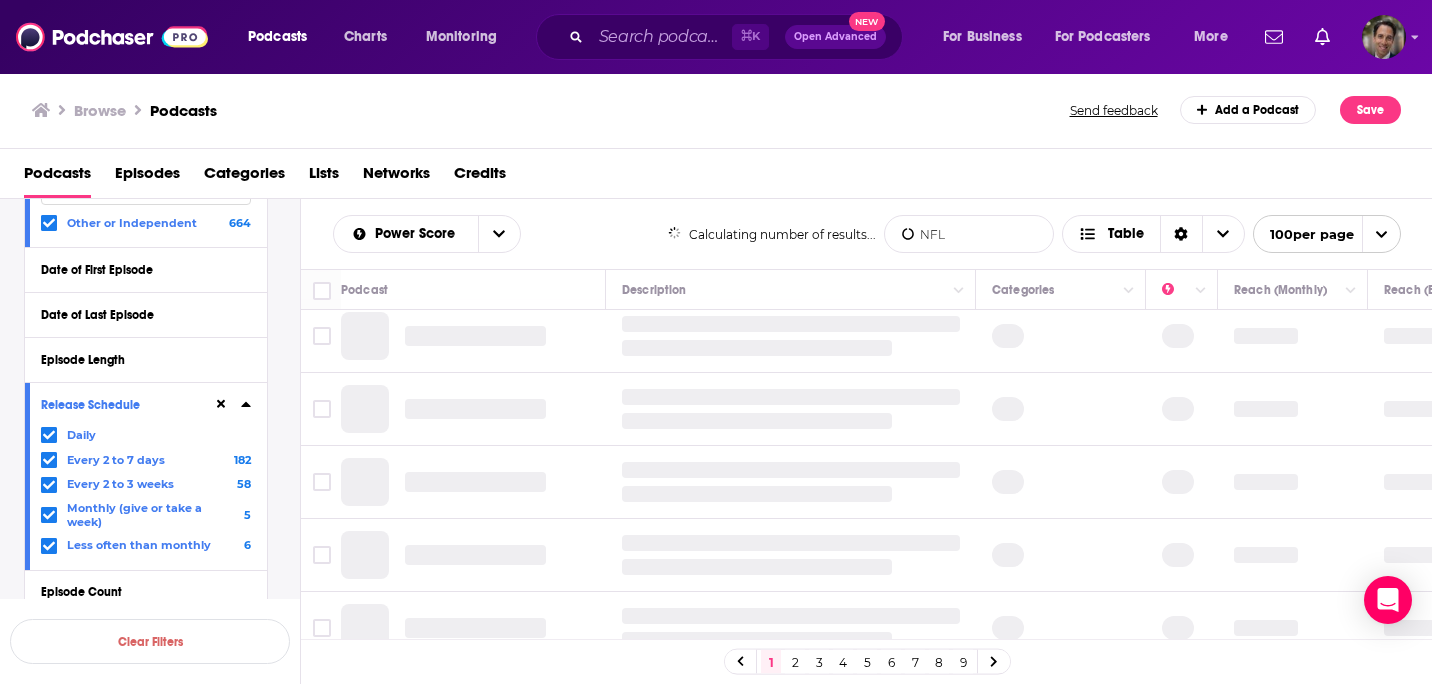 scroll, scrollTop: 726, scrollLeft: 0, axis: vertical 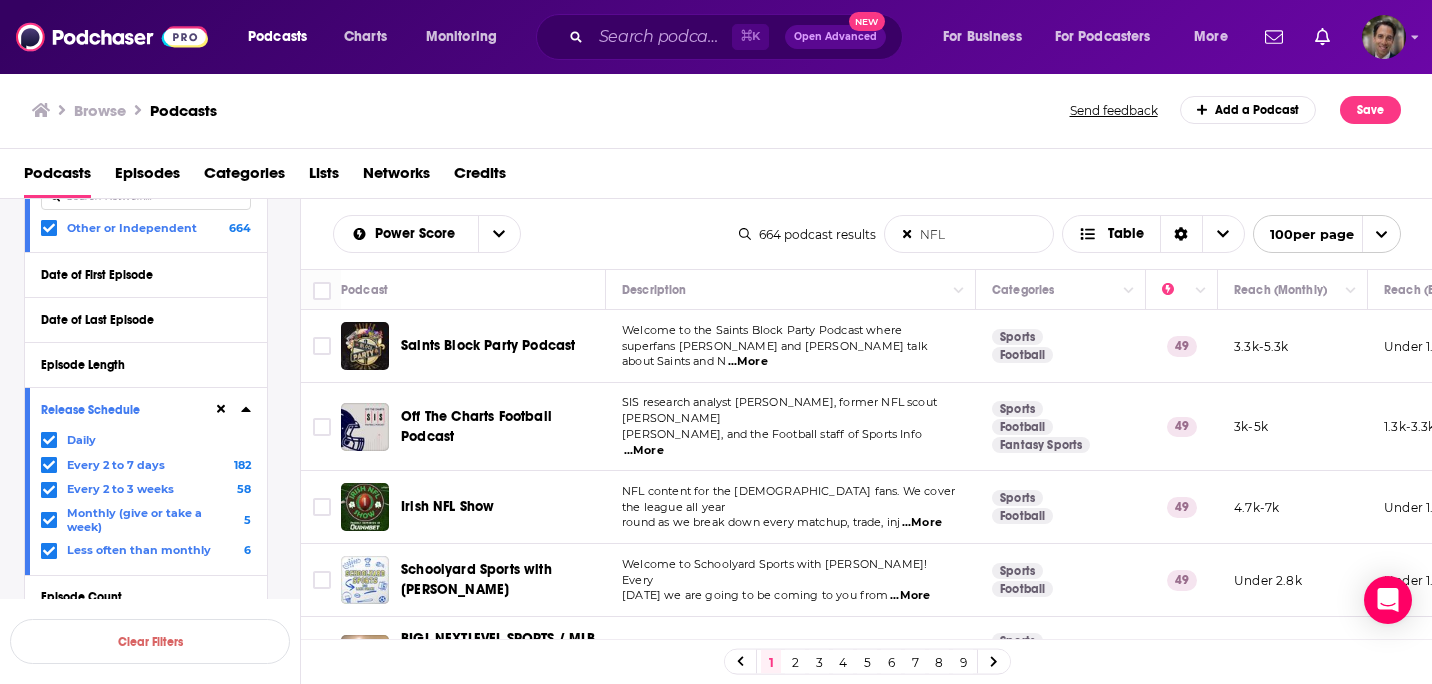click at bounding box center (1381, 234) 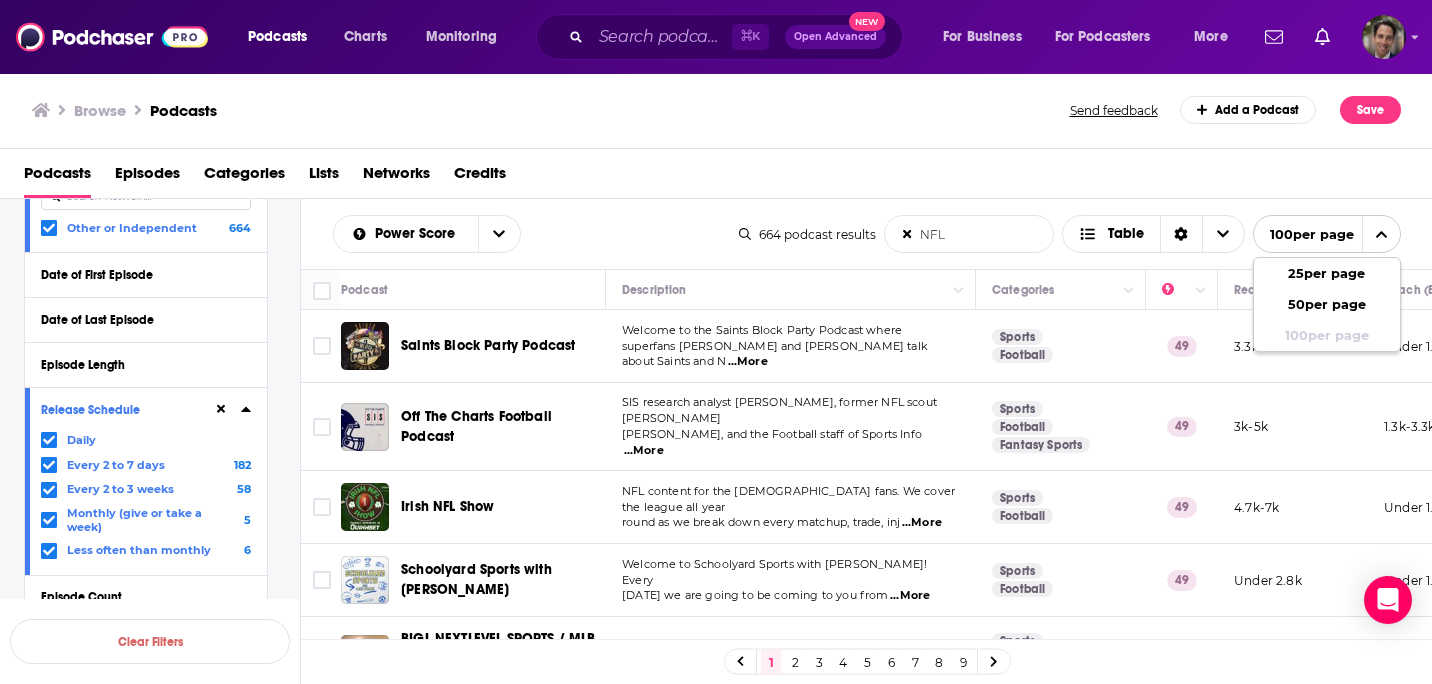 click on "Podcasts Episodes Categories Lists Networks Credits" at bounding box center [720, 177] 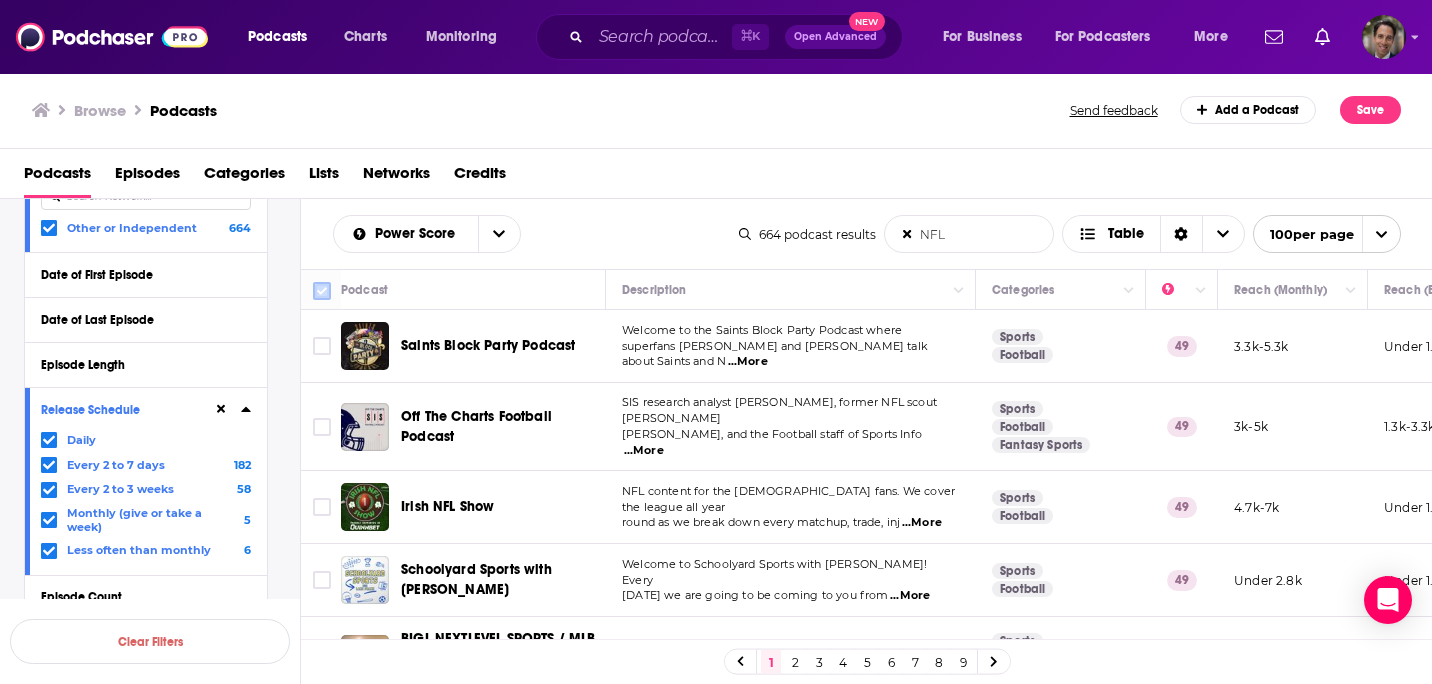 click at bounding box center (322, 291) 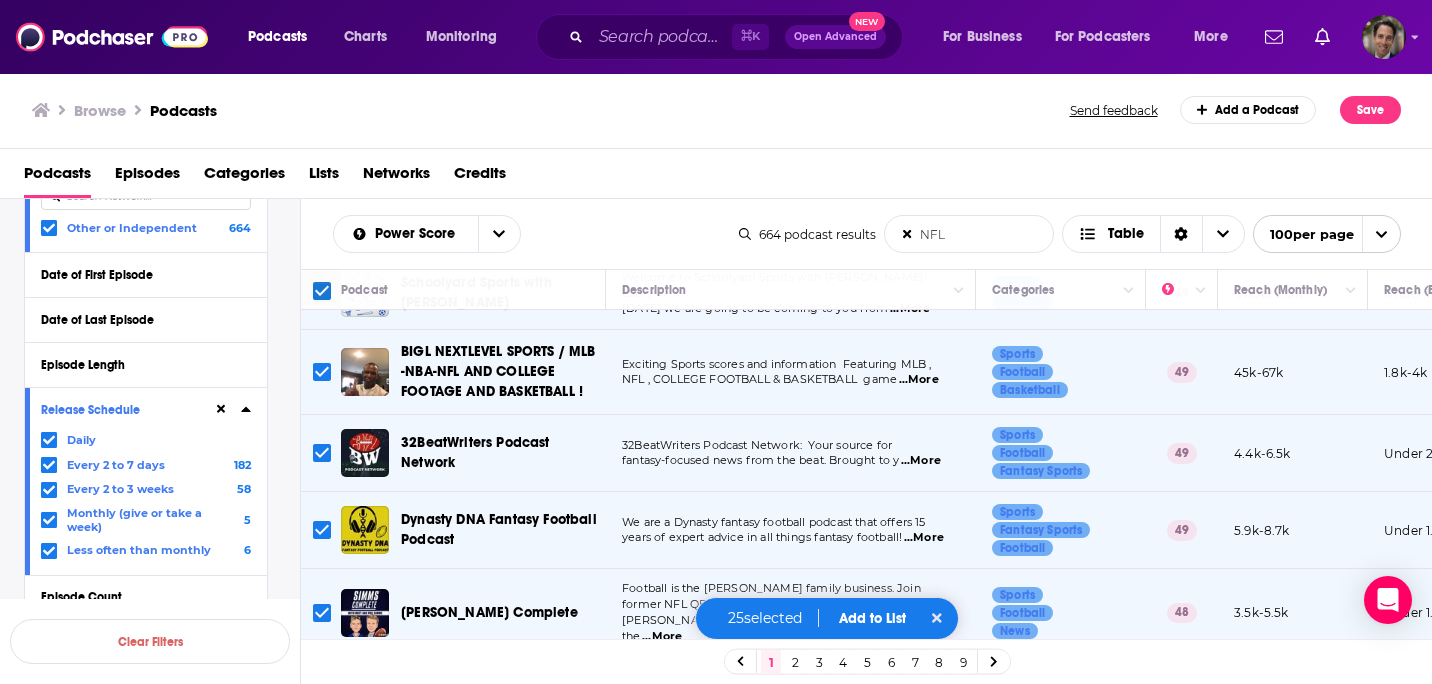 scroll, scrollTop: 0, scrollLeft: 0, axis: both 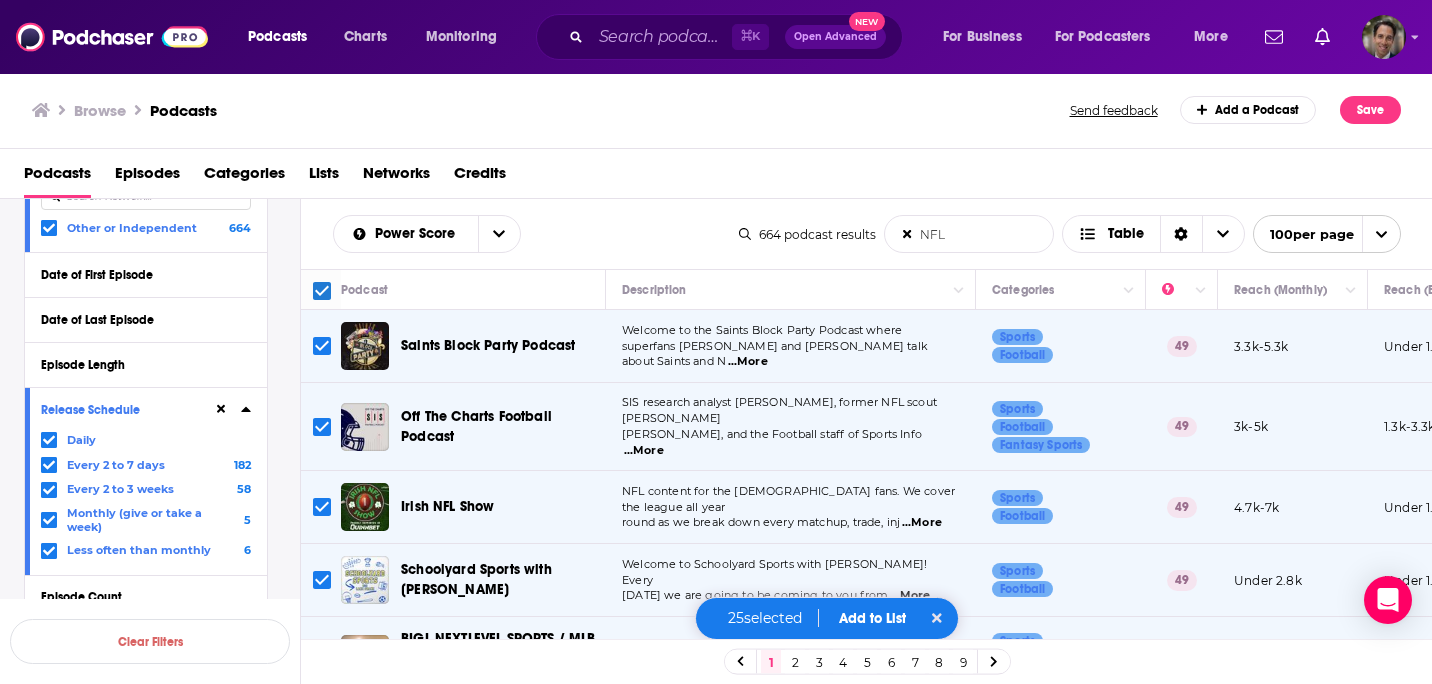 click on "100  per page" at bounding box center [1304, 234] 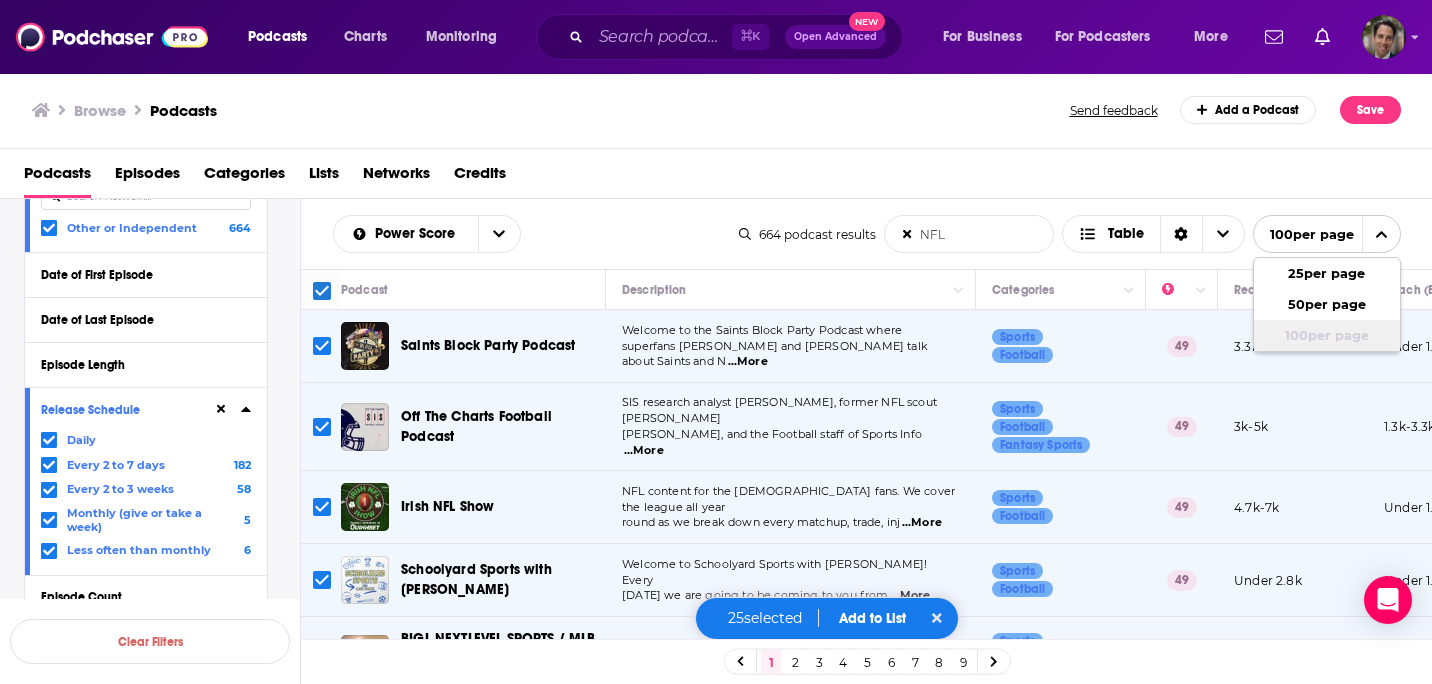 click on "100  per page" at bounding box center [1327, 335] 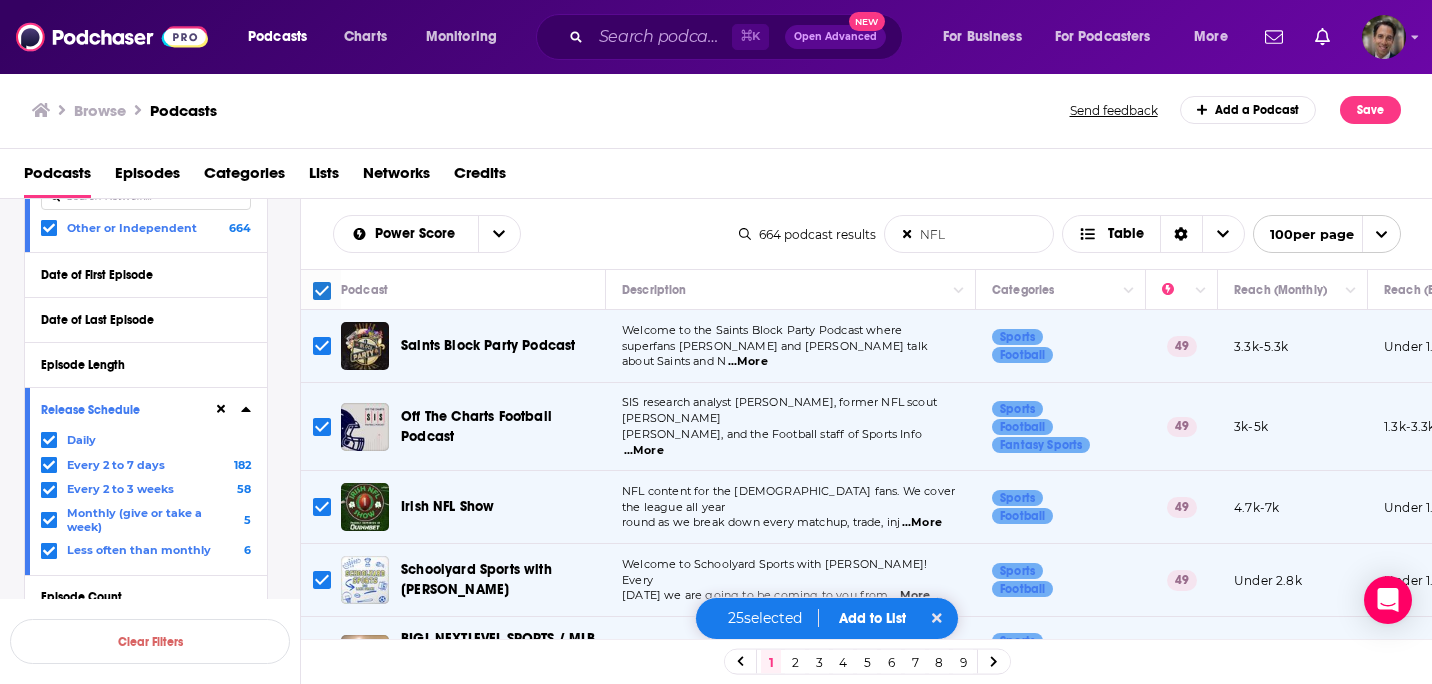 click on "100  per page" at bounding box center (1304, 234) 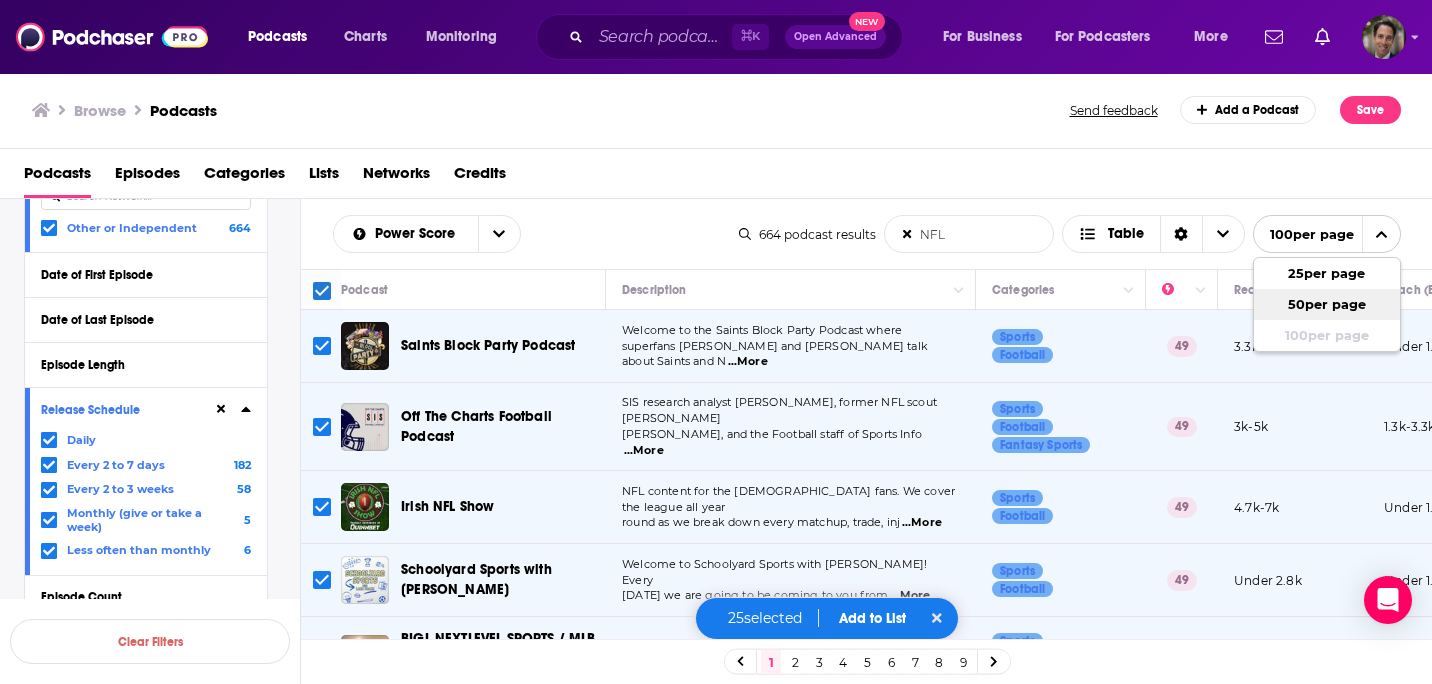 click on "50  per page" at bounding box center [1327, 304] 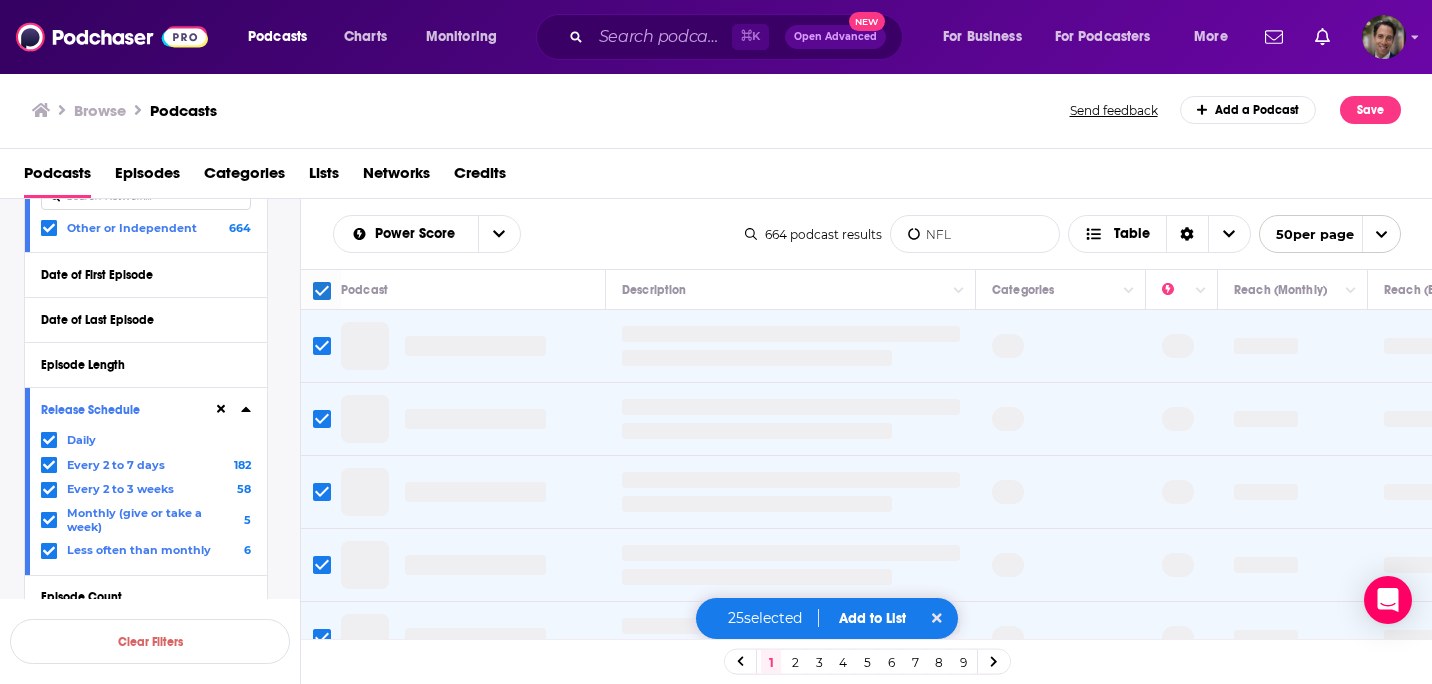 click 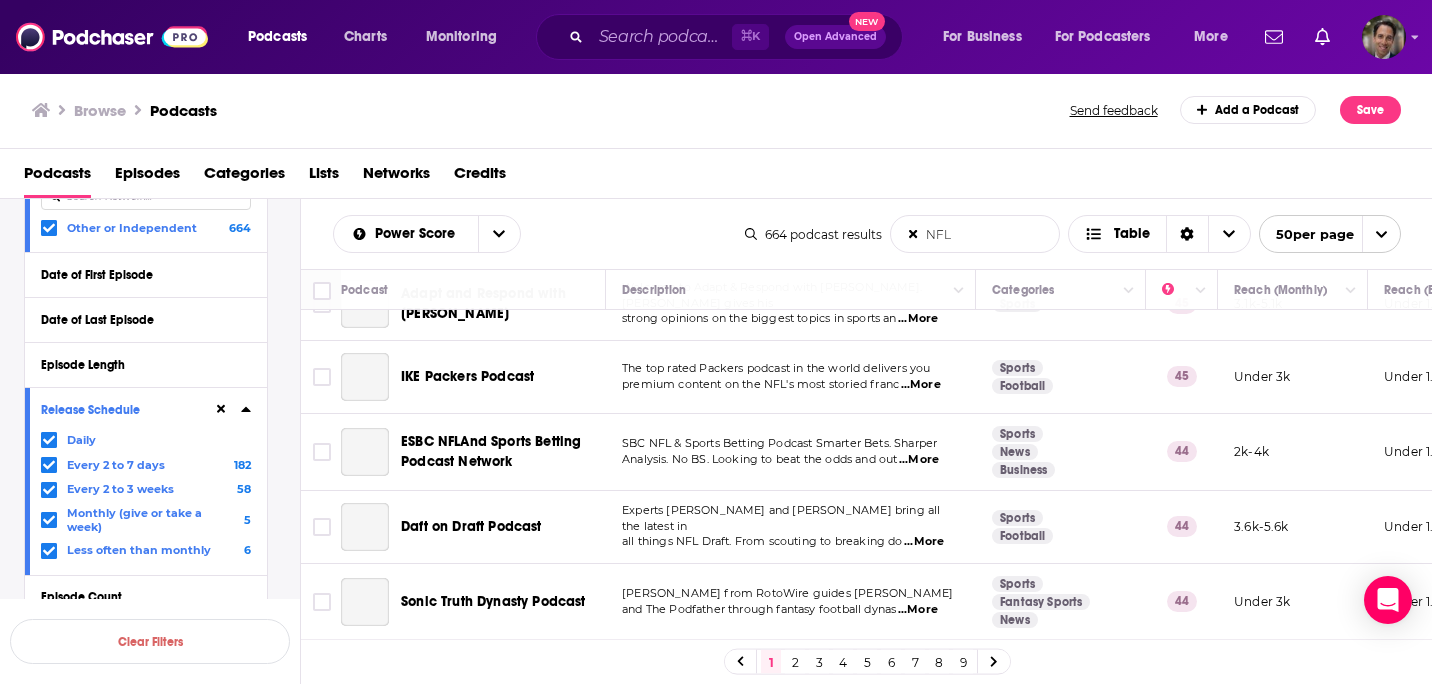 scroll, scrollTop: 3421, scrollLeft: 0, axis: vertical 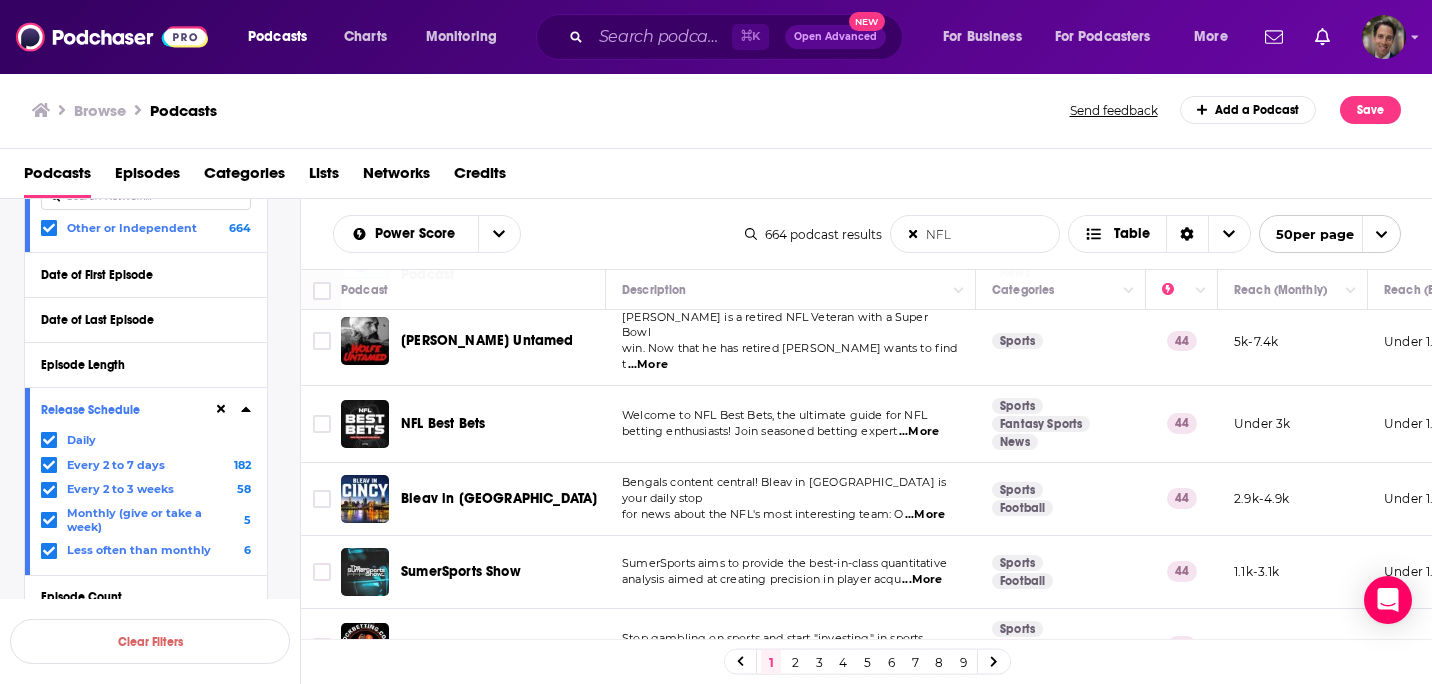 click on "50  per page" at bounding box center (1307, 234) 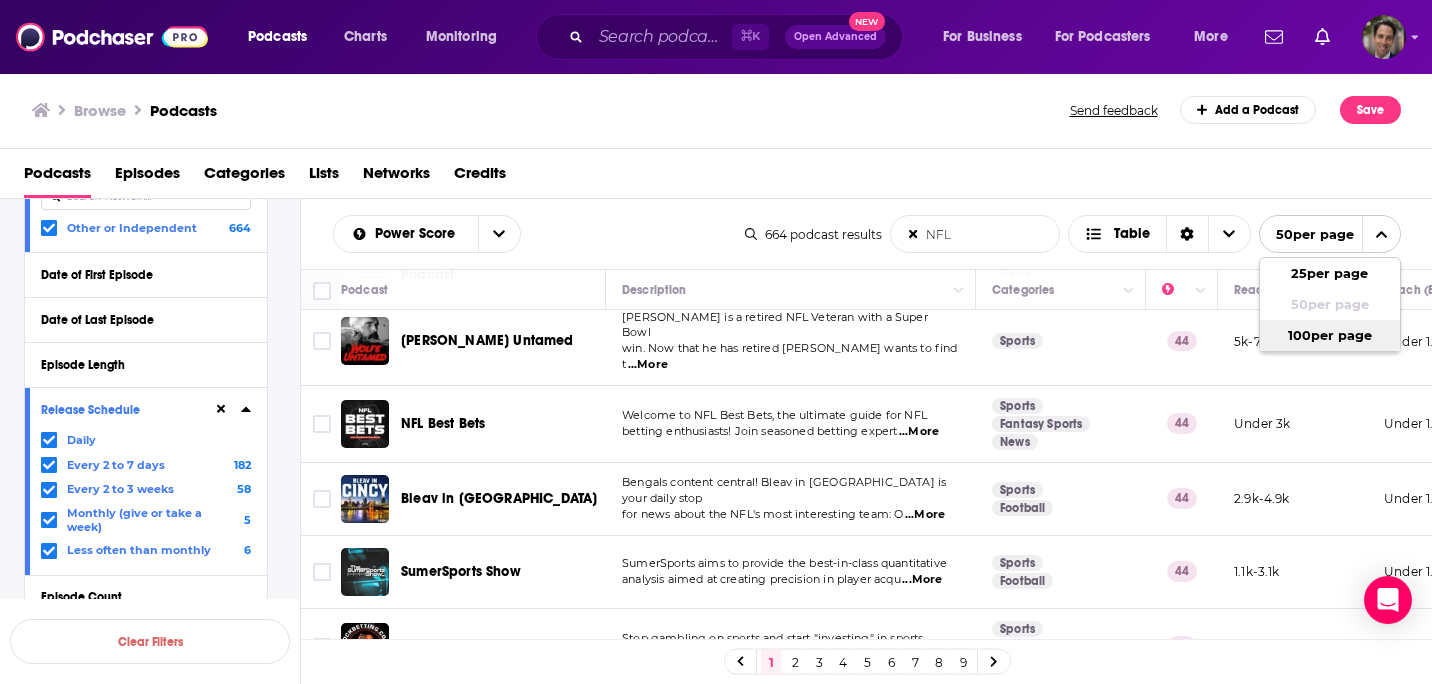 click on "100  per page" at bounding box center [1330, 335] 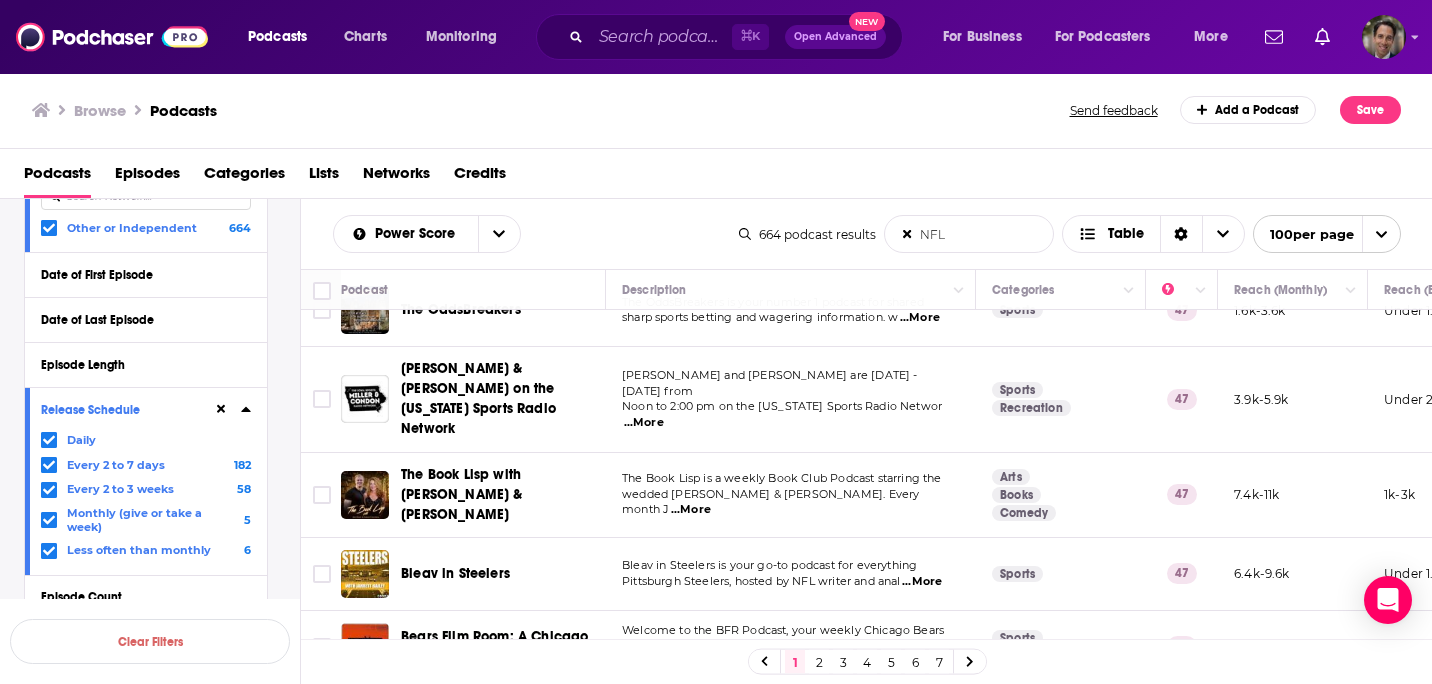 scroll, scrollTop: 0, scrollLeft: 0, axis: both 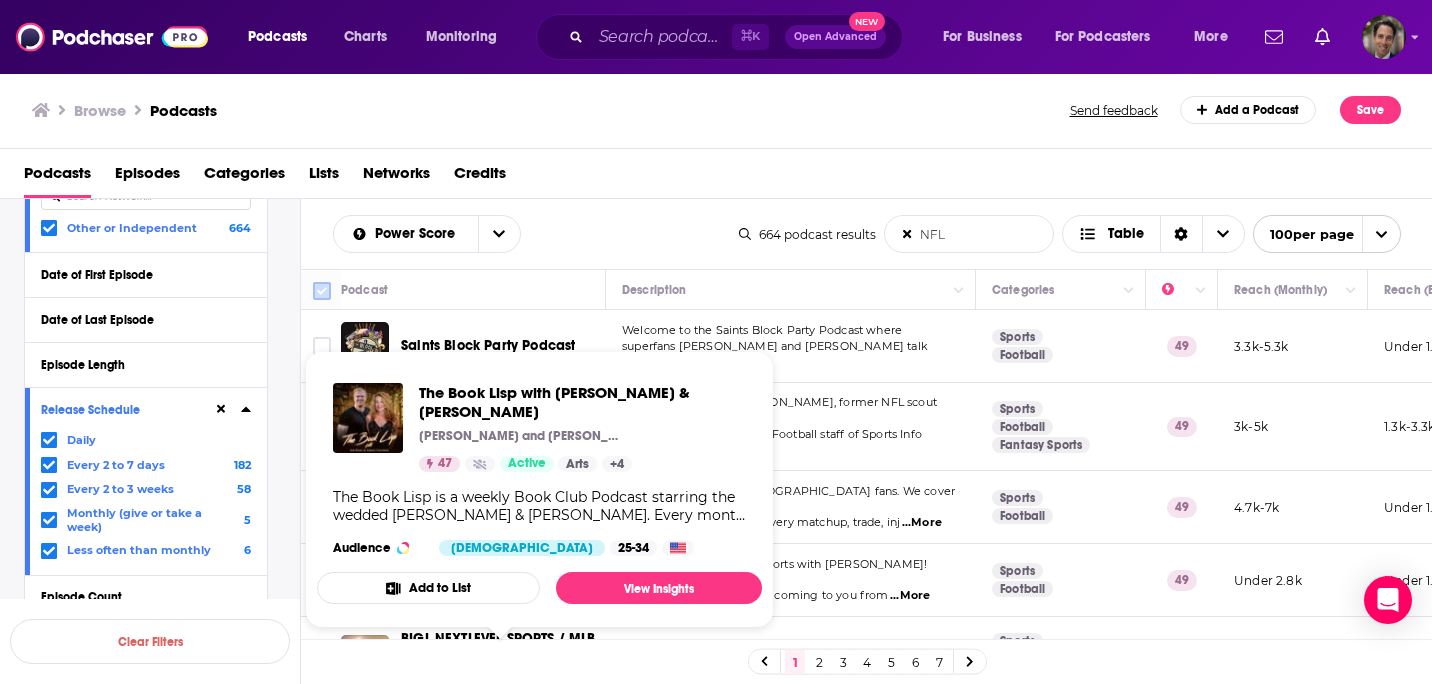 click at bounding box center [322, 291] 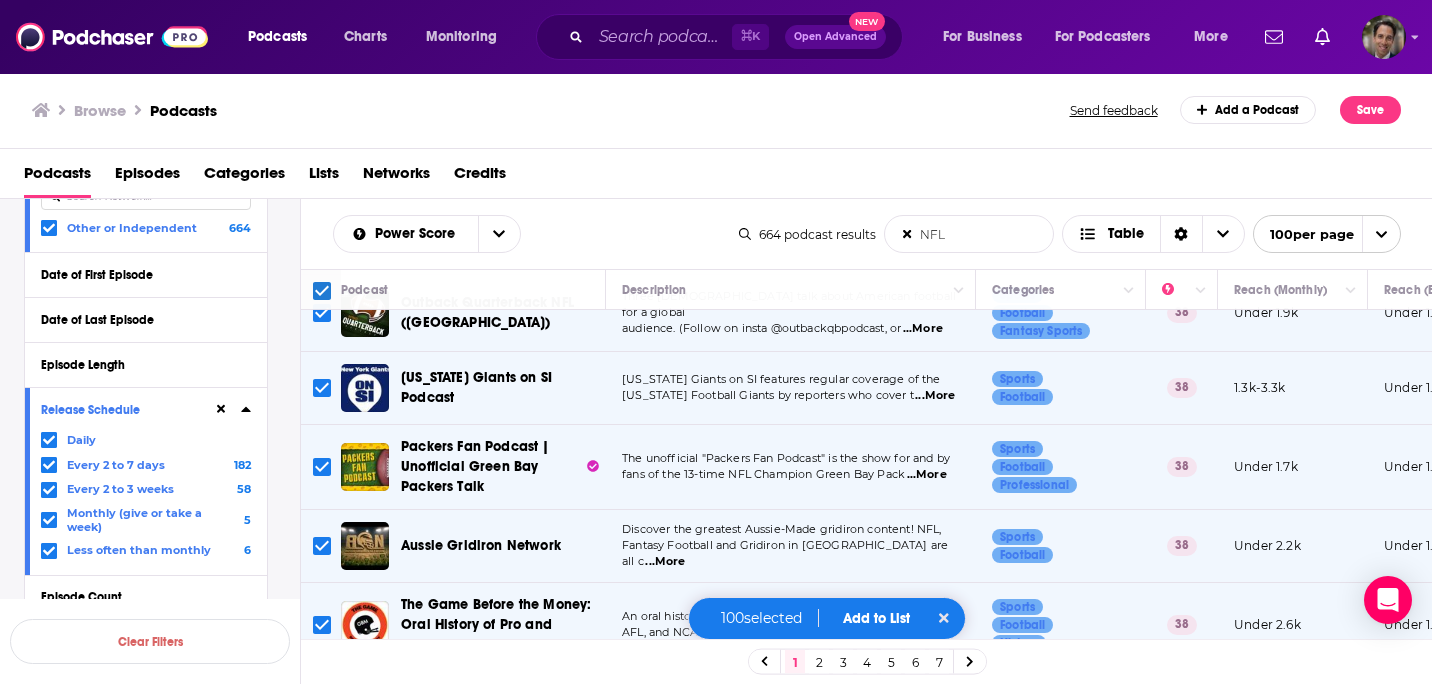 scroll, scrollTop: 7179, scrollLeft: 0, axis: vertical 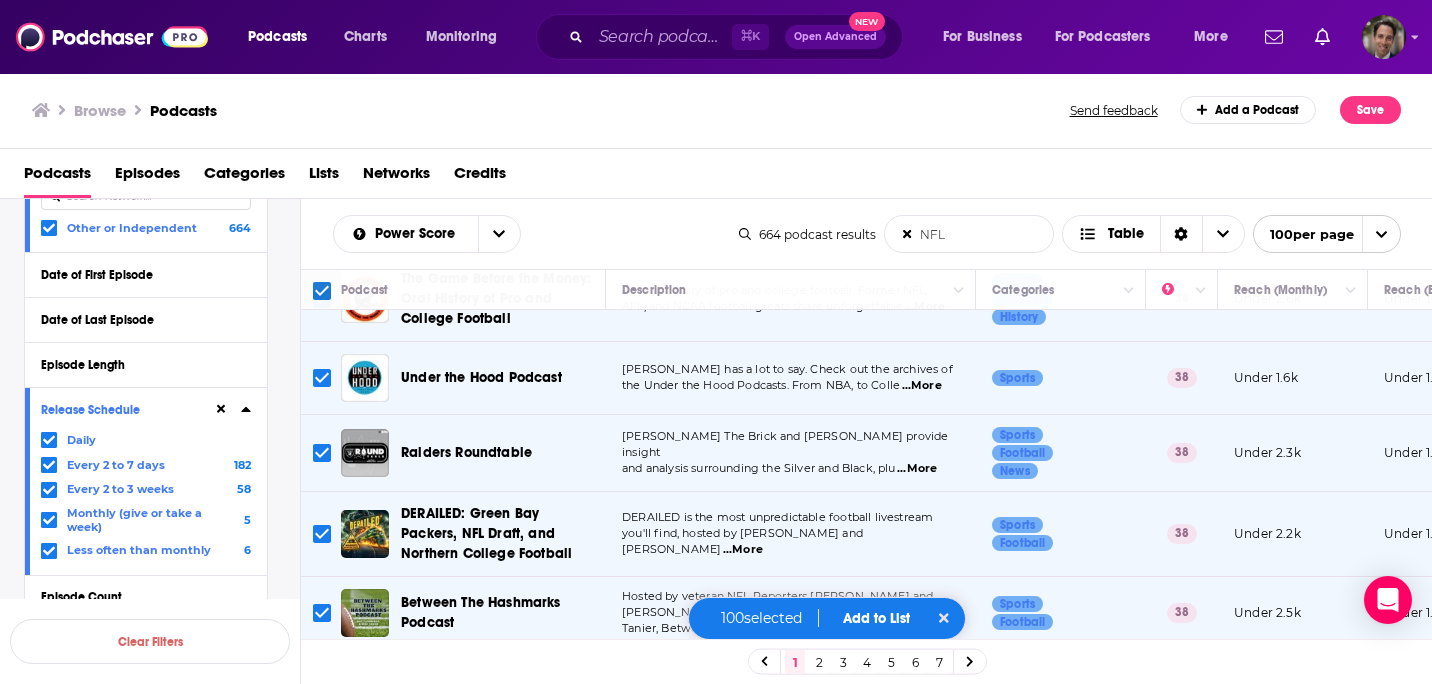 click at bounding box center [322, 291] 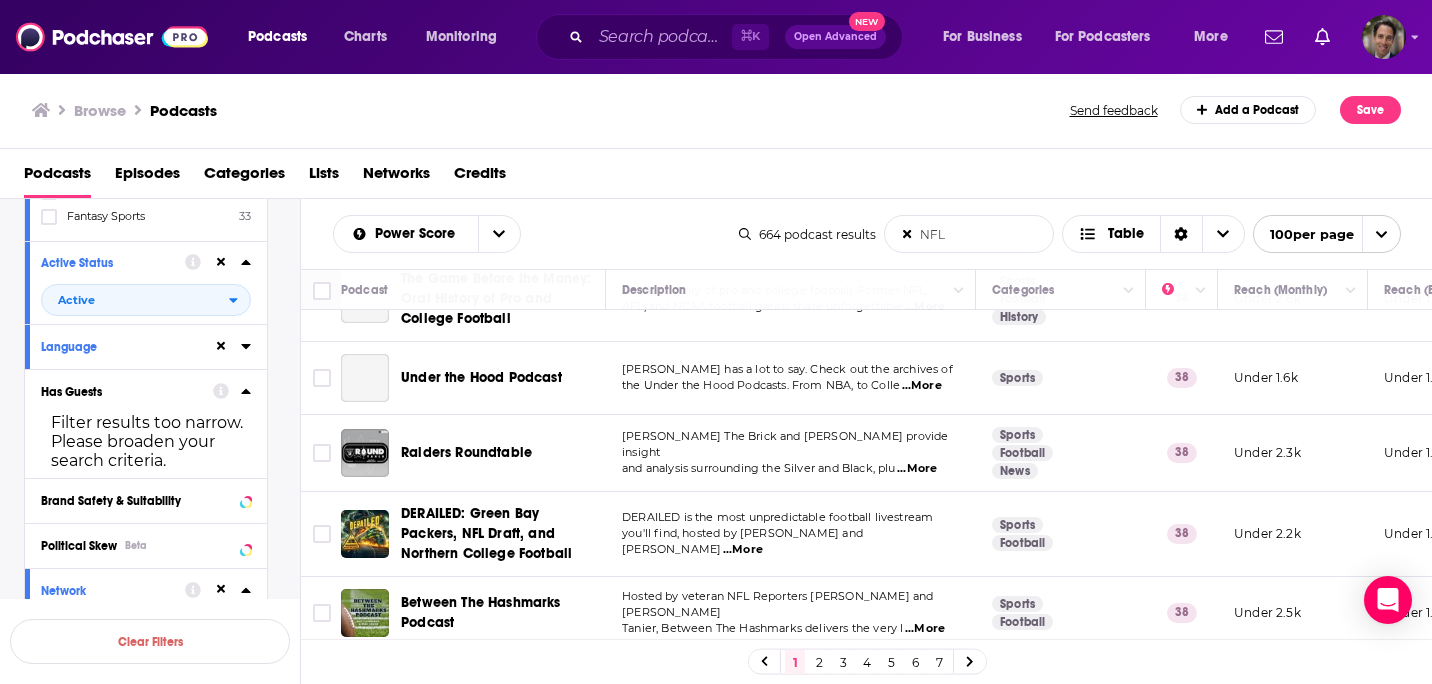 scroll, scrollTop: 313, scrollLeft: 0, axis: vertical 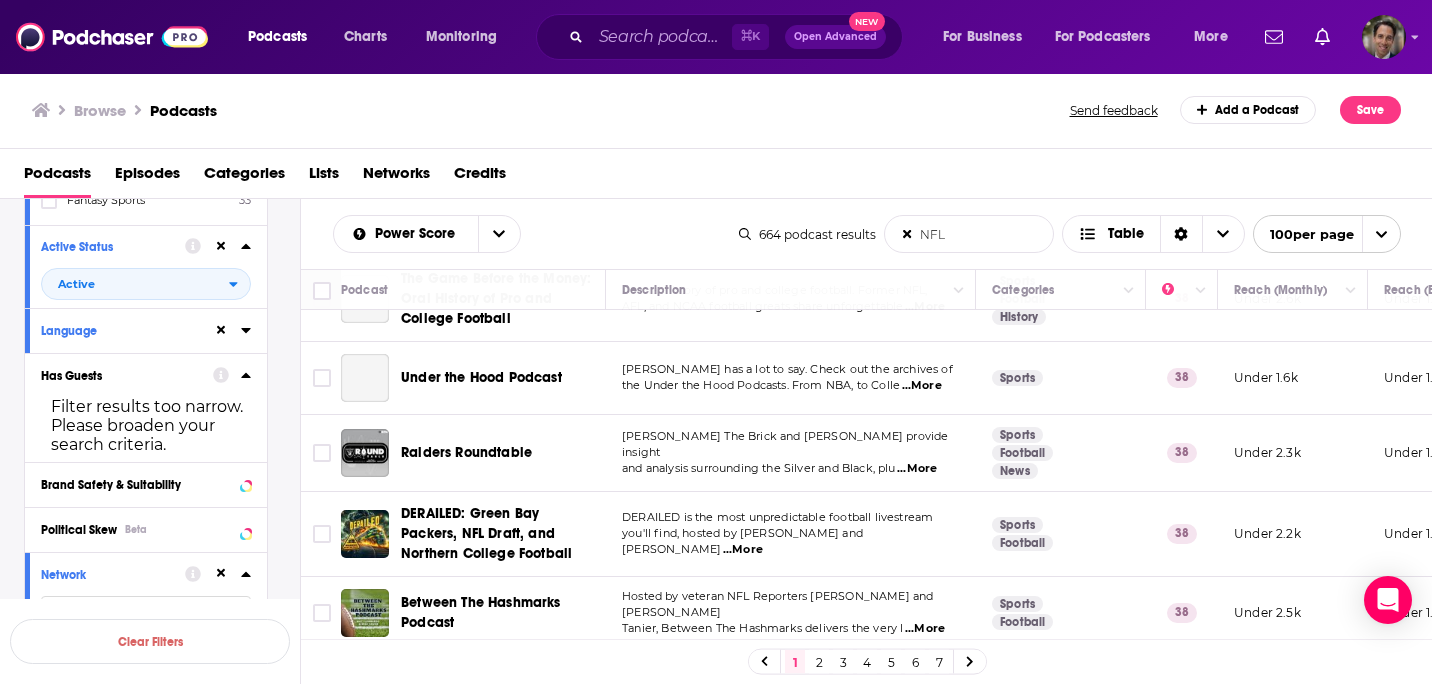 click 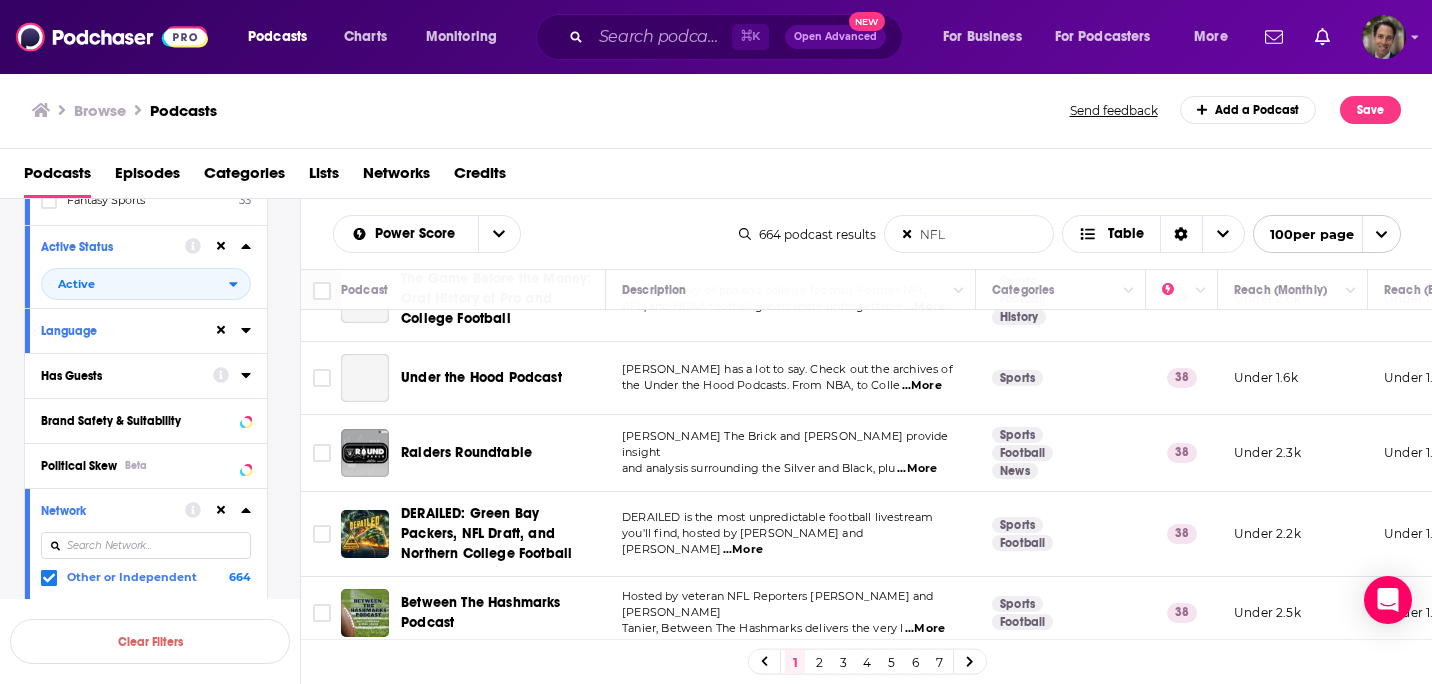 click 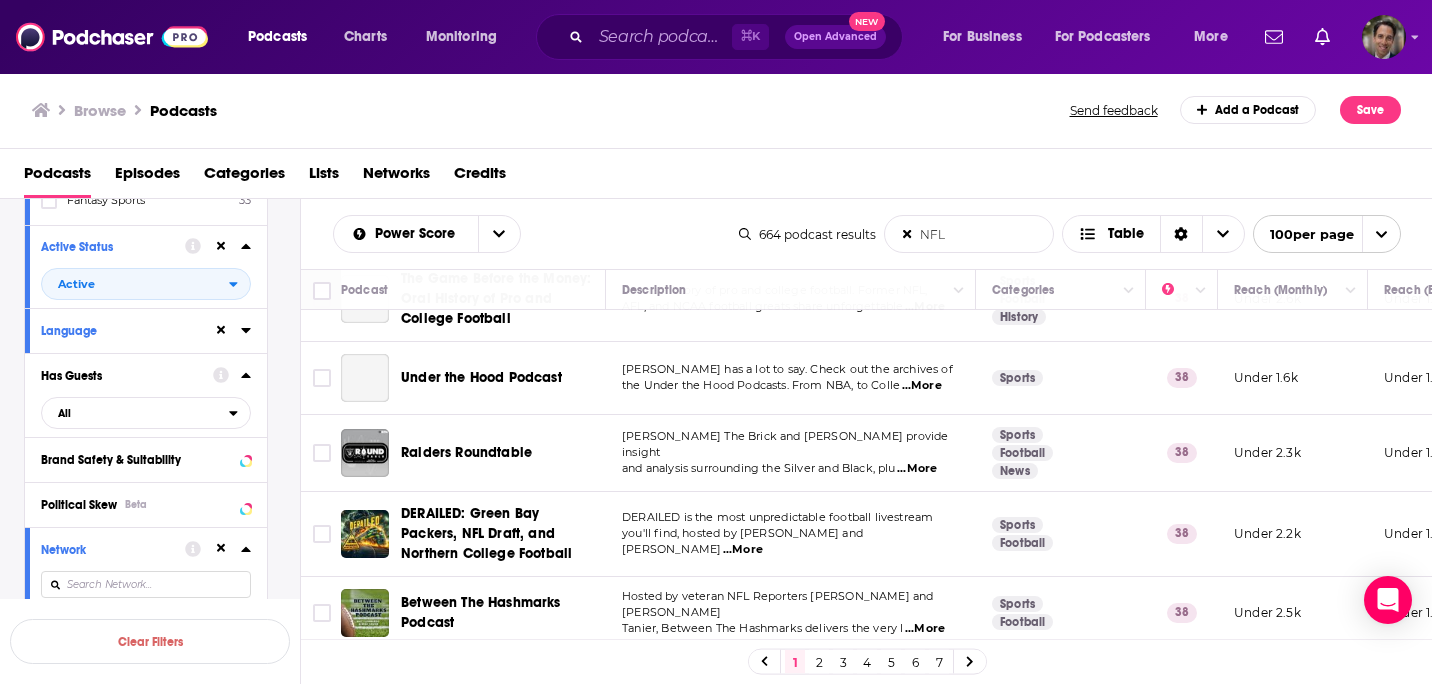 click at bounding box center [232, 374] 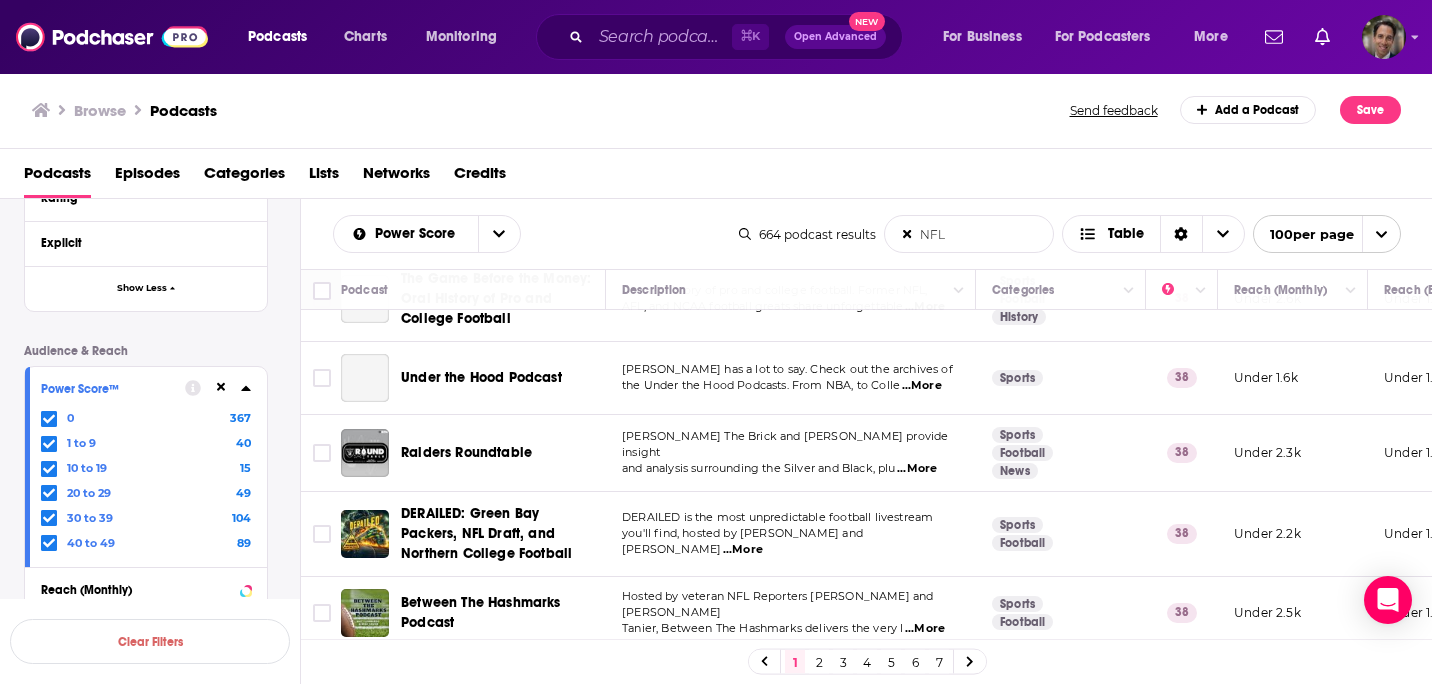 scroll, scrollTop: 1160, scrollLeft: 0, axis: vertical 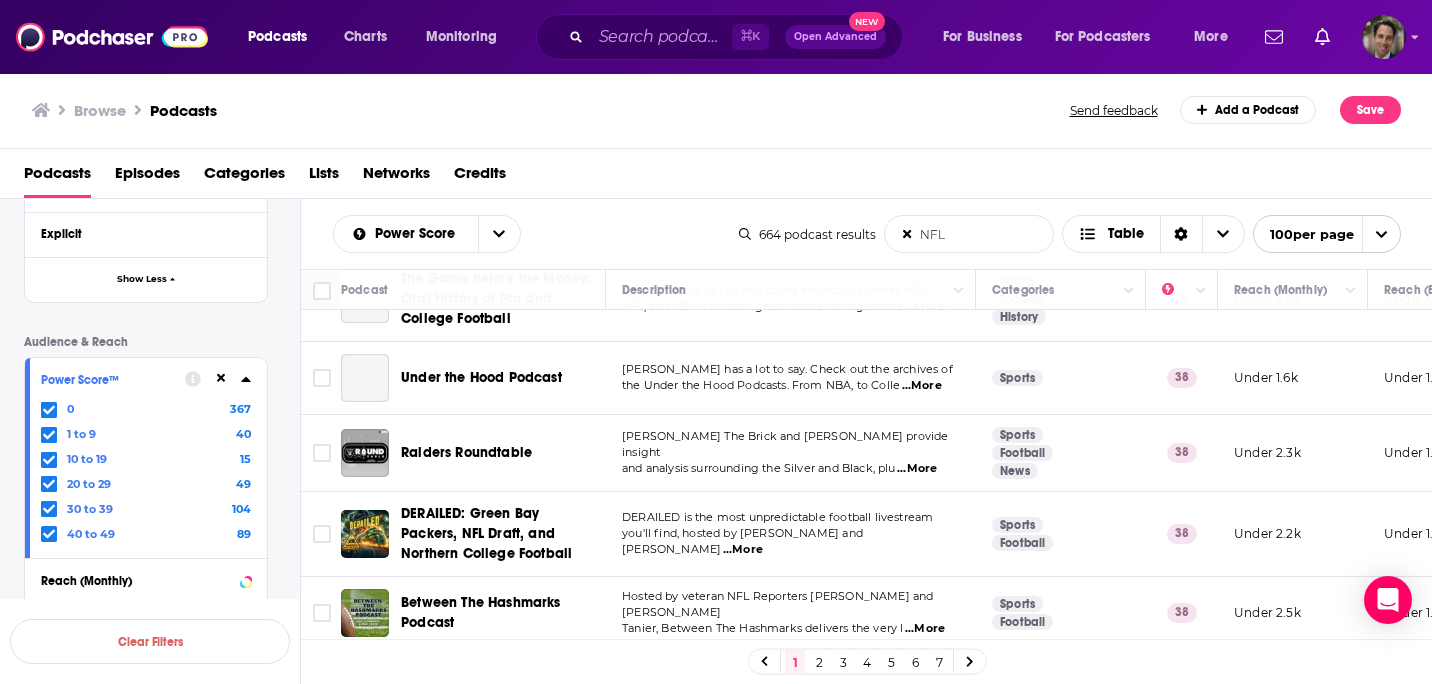 click 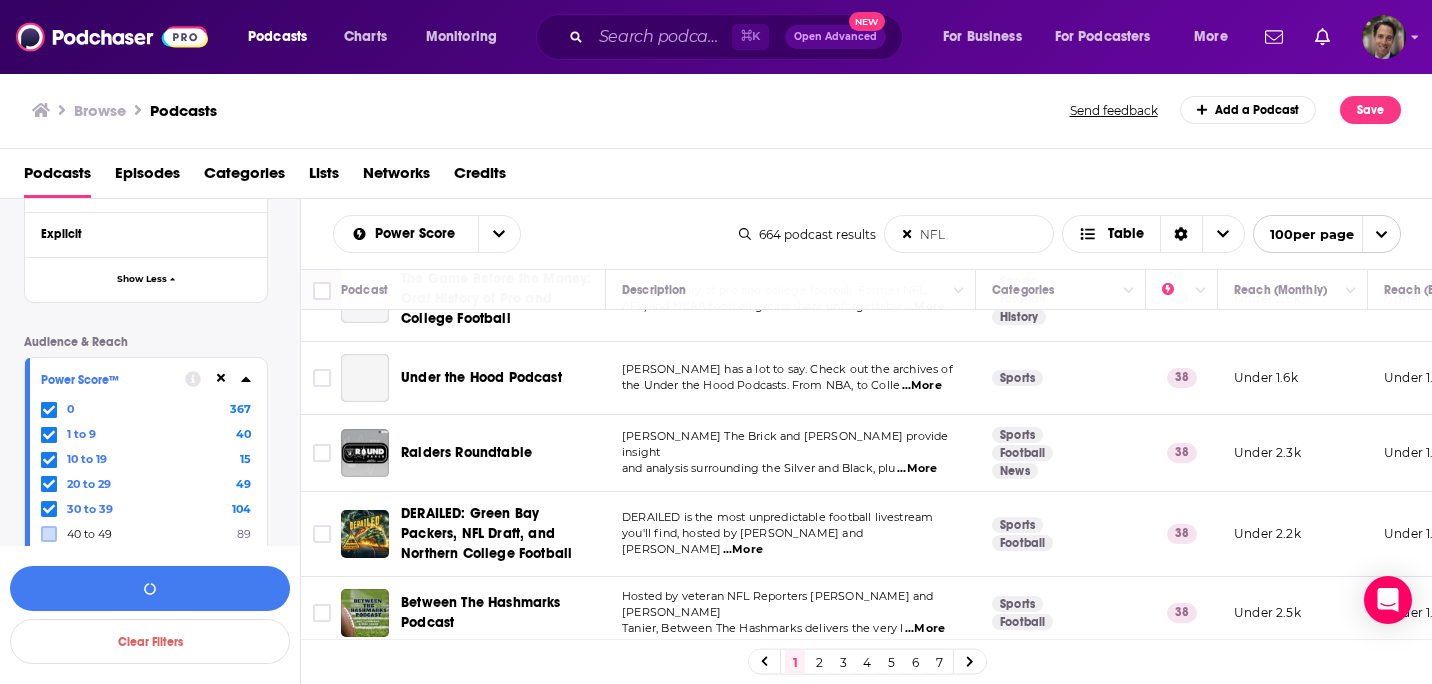 click 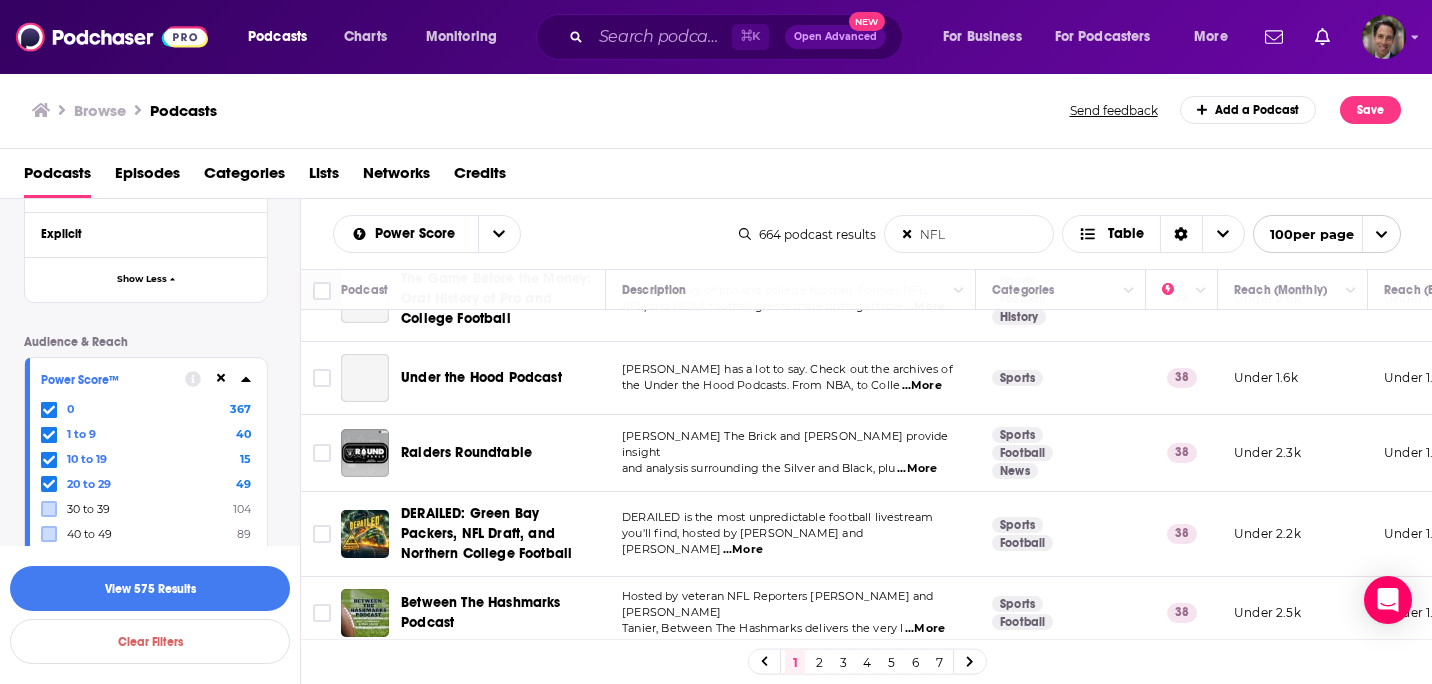 click 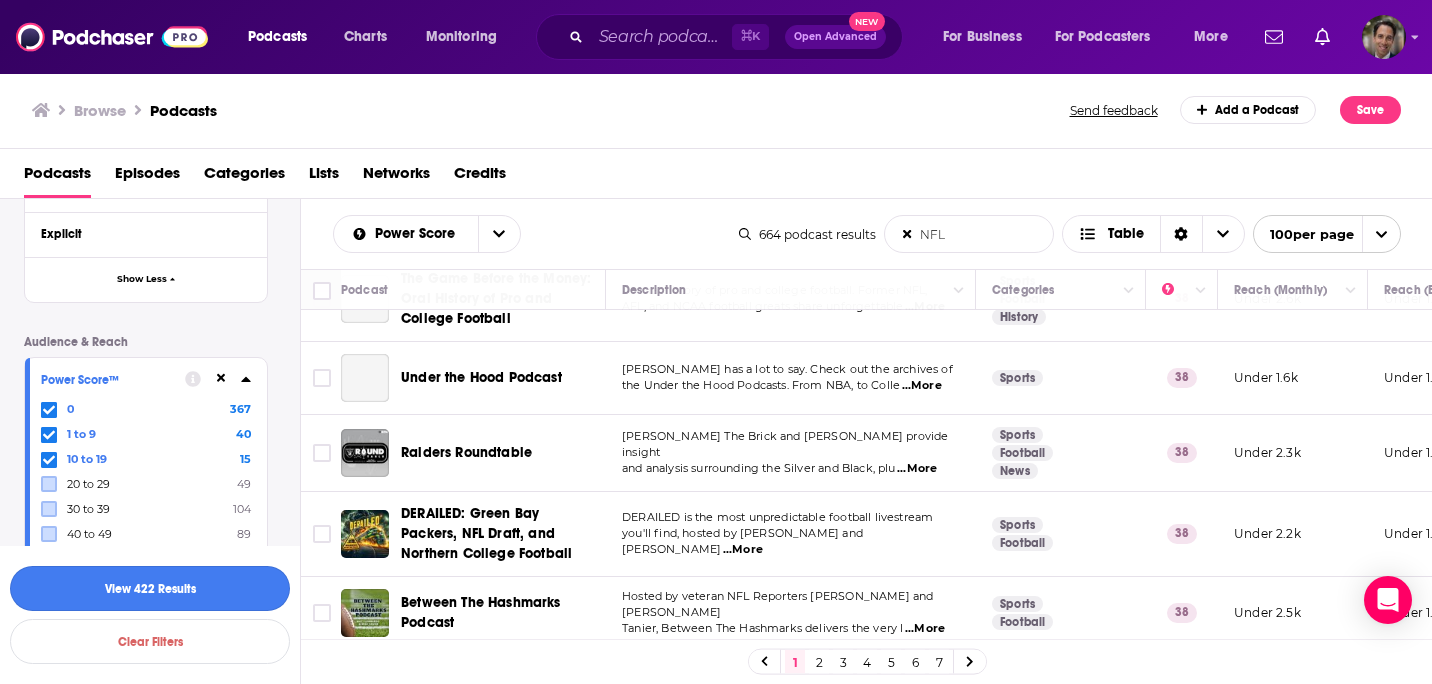 click on "View 422 Results" at bounding box center (150, 588) 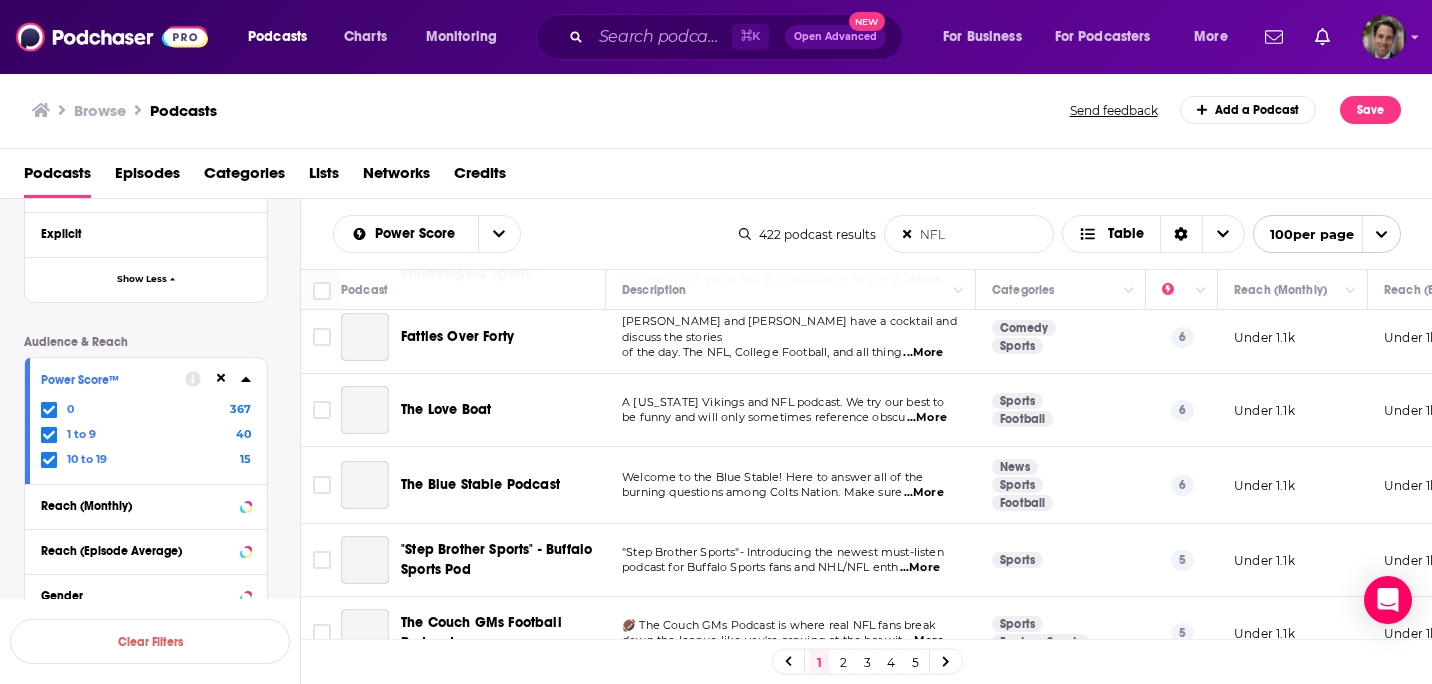 scroll, scrollTop: 7075, scrollLeft: 0, axis: vertical 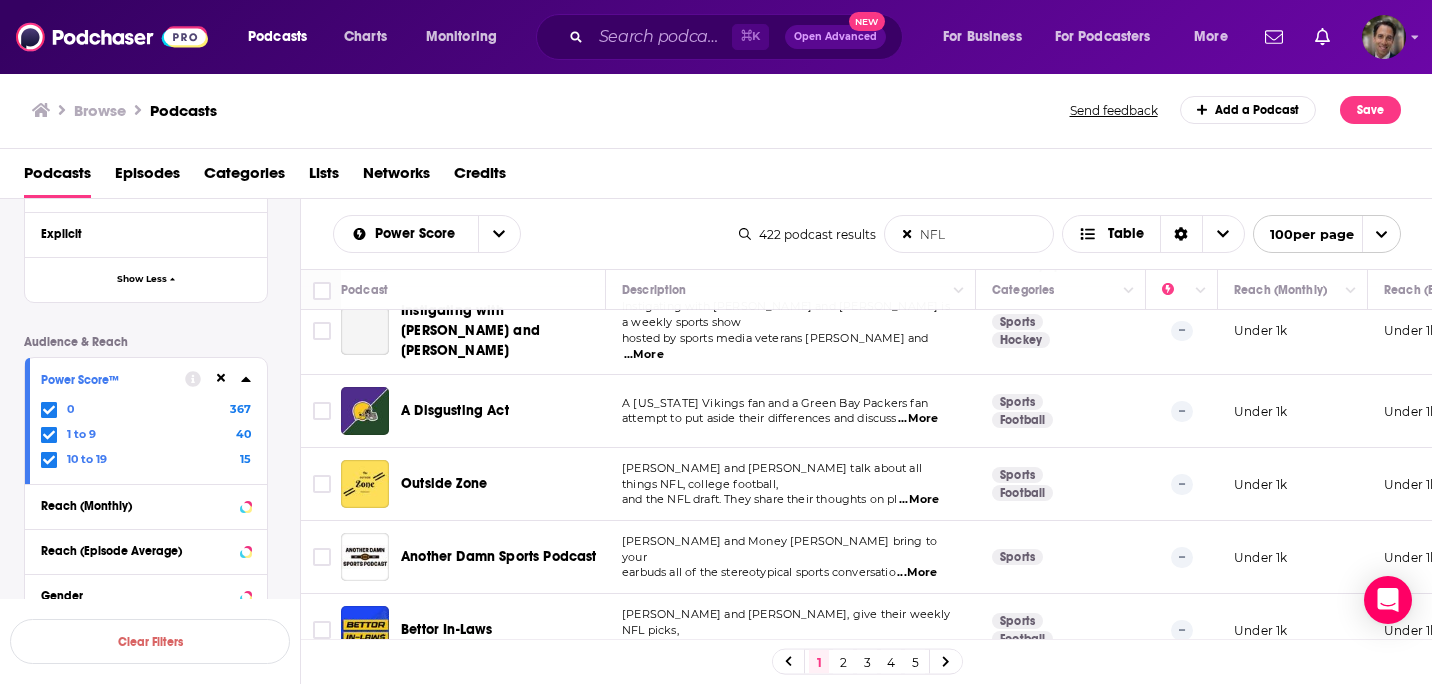click on "NFL" at bounding box center [969, 234] 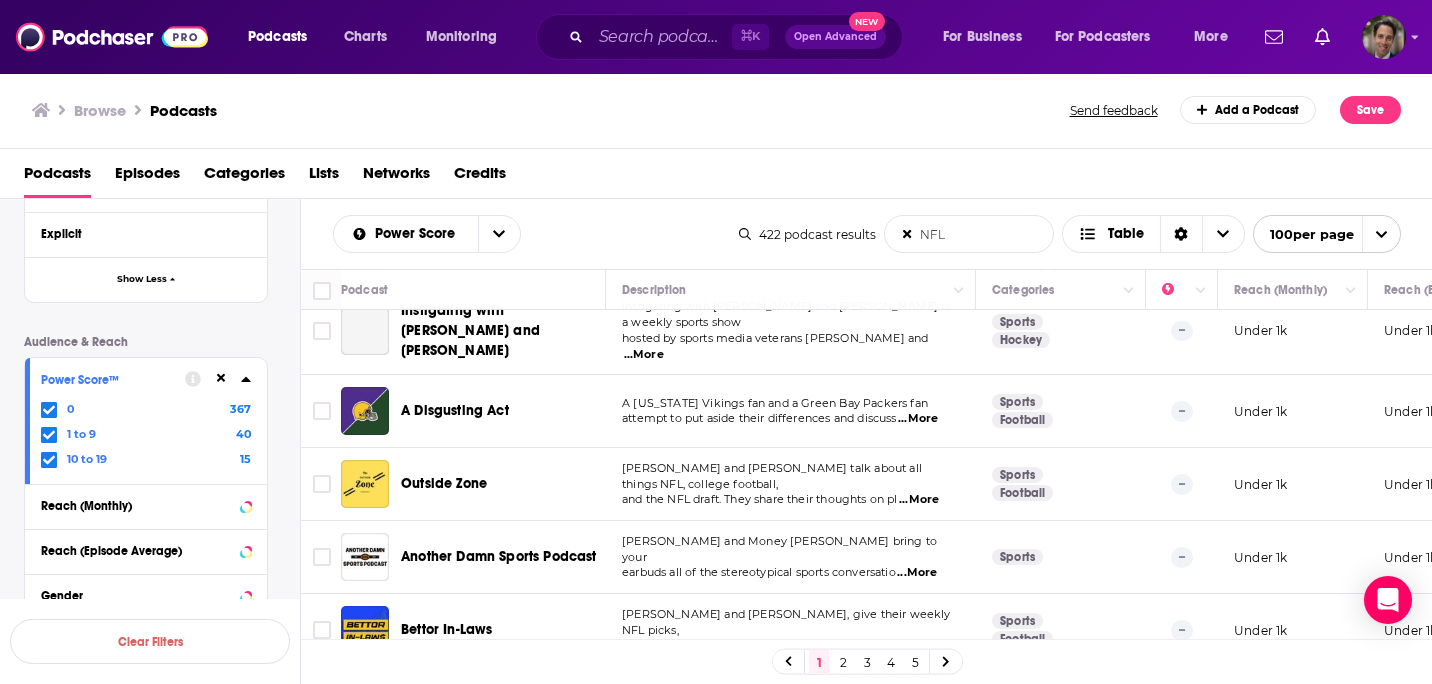 click on "NFL" at bounding box center [969, 234] 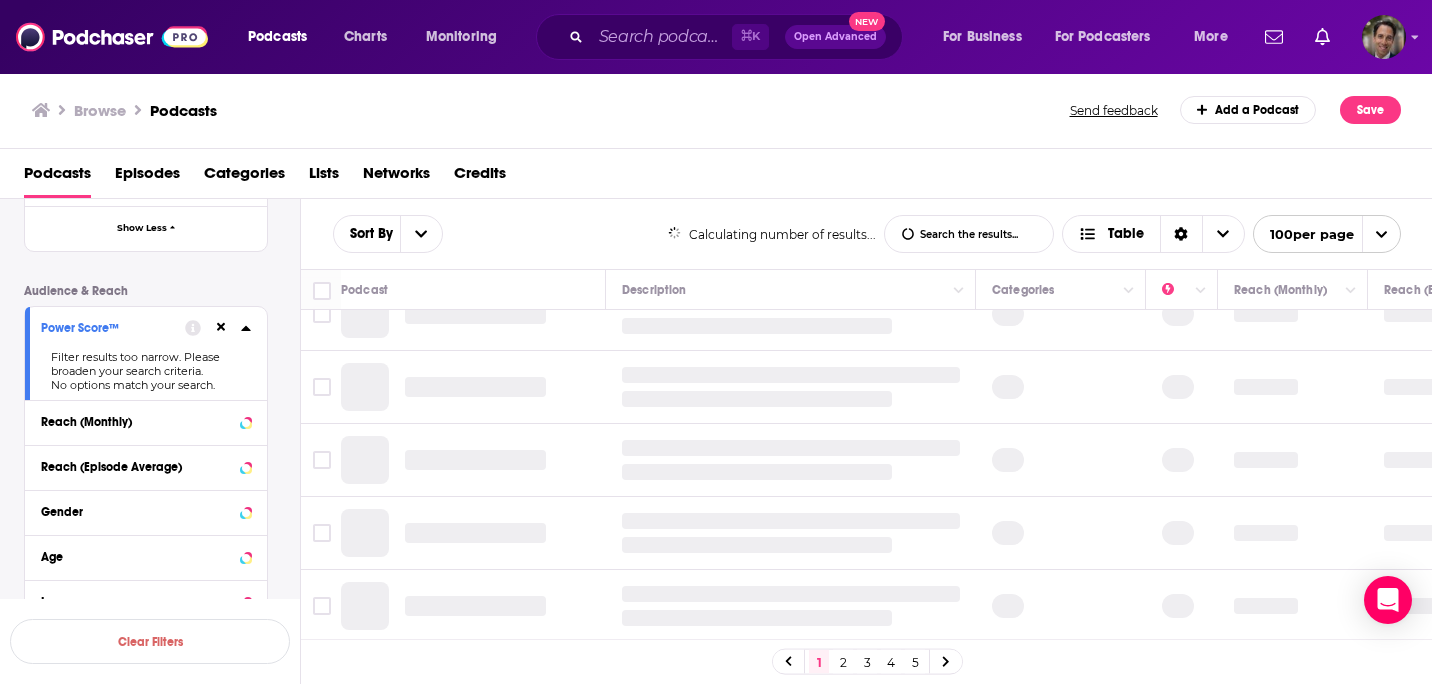 scroll, scrollTop: 1492, scrollLeft: 0, axis: vertical 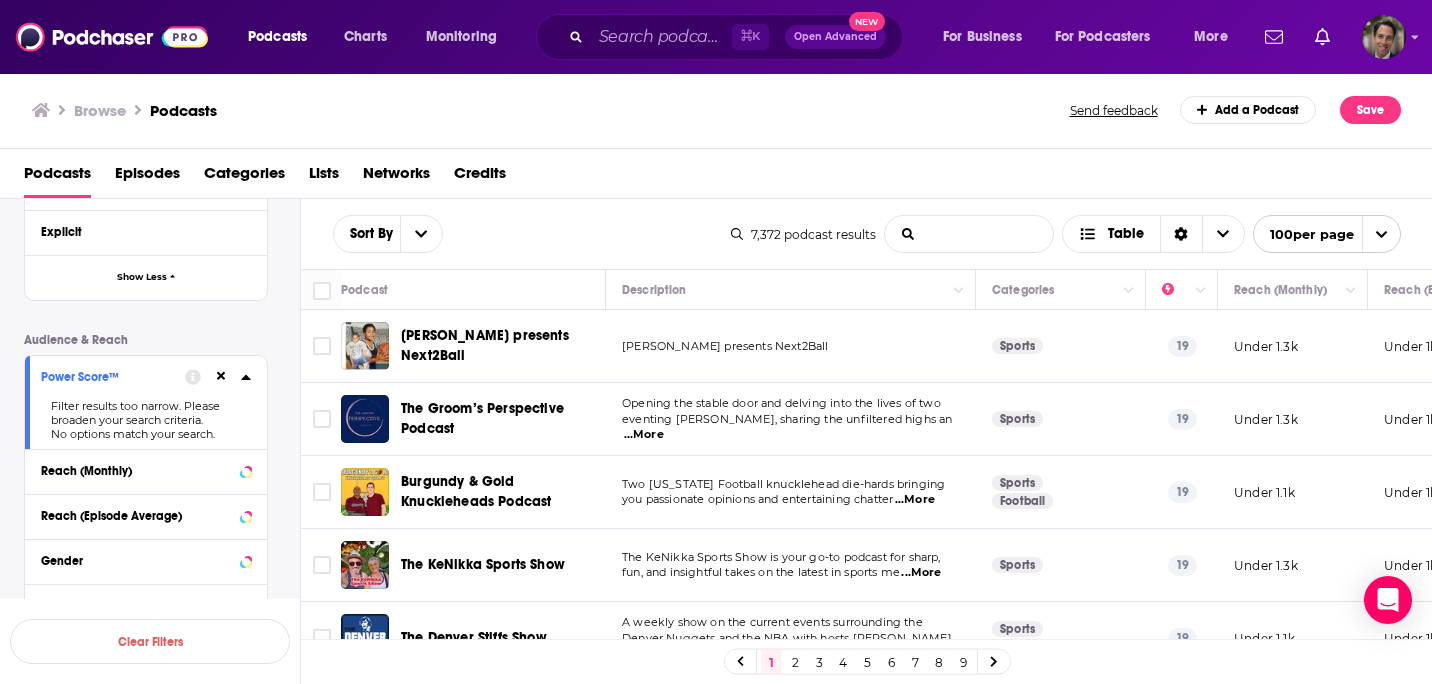 click on "List Search Input" at bounding box center [969, 234] 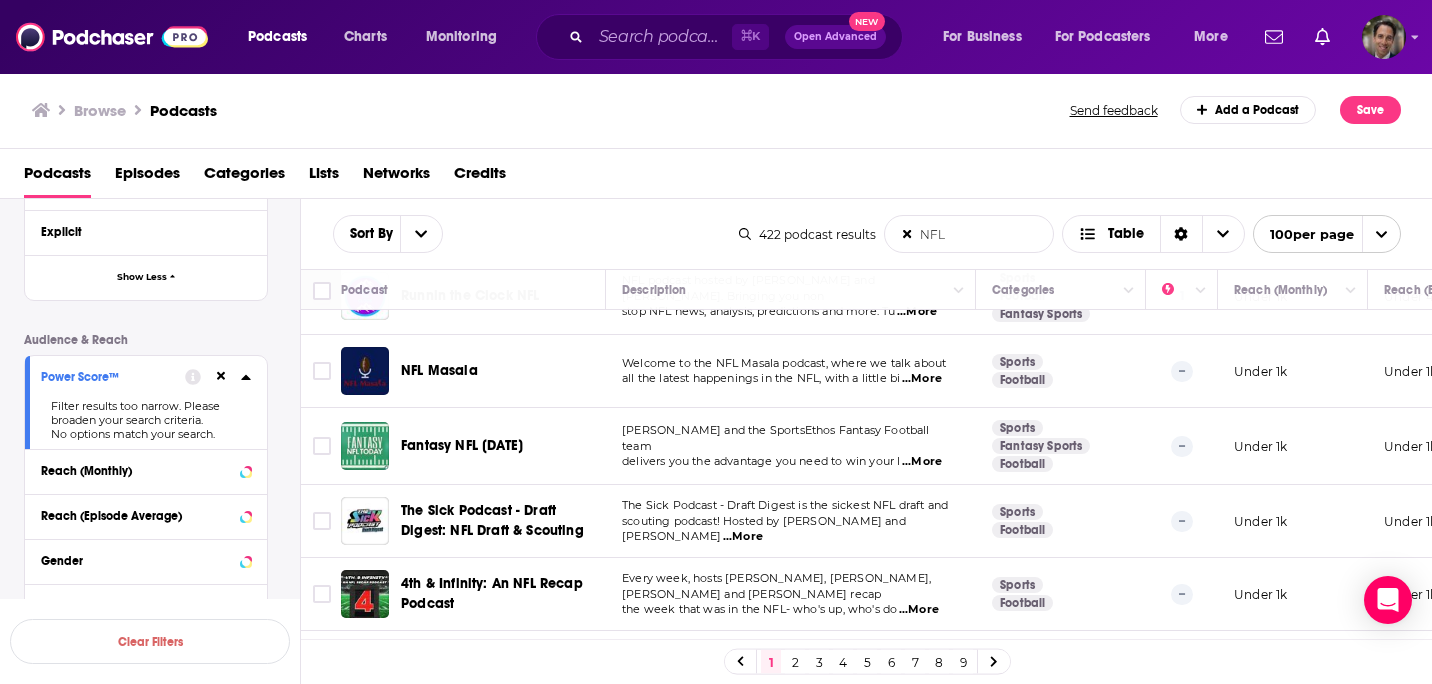 scroll, scrollTop: 60, scrollLeft: 0, axis: vertical 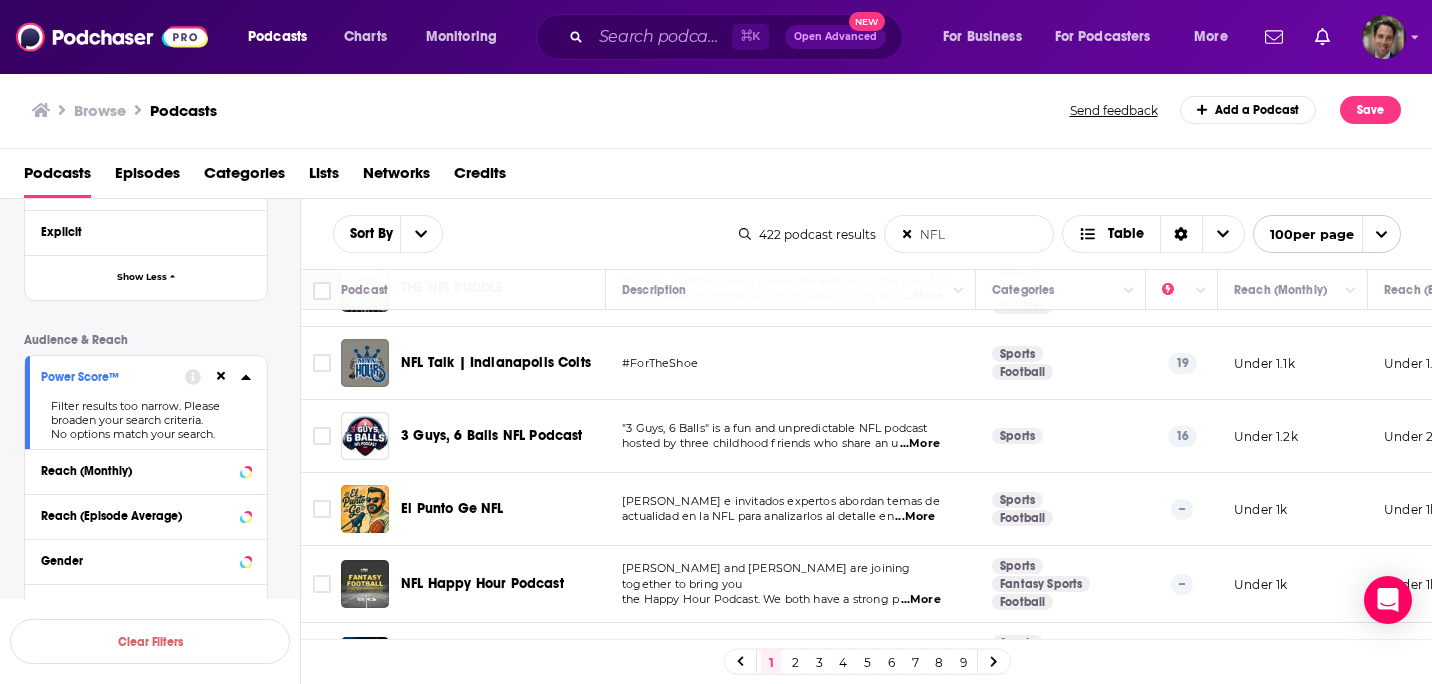 type on "NFL" 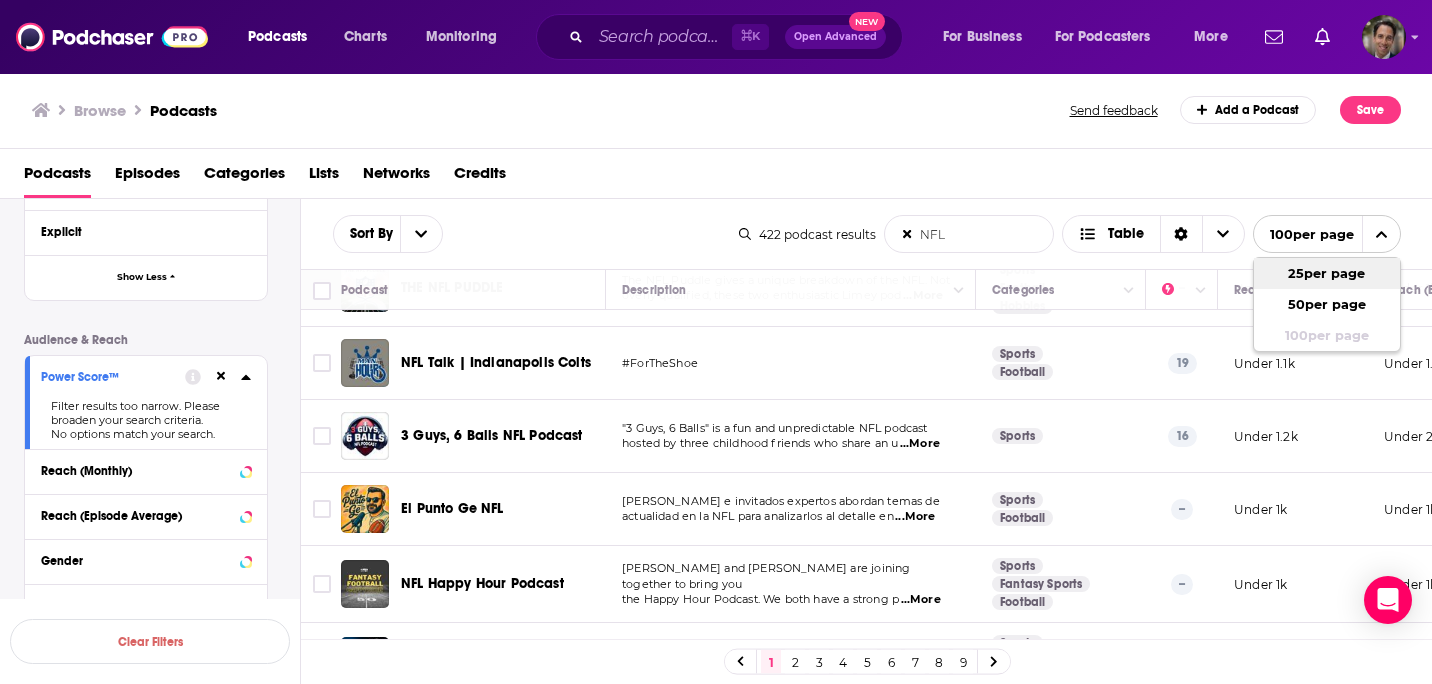 click on "25  per page" at bounding box center (1327, 273) 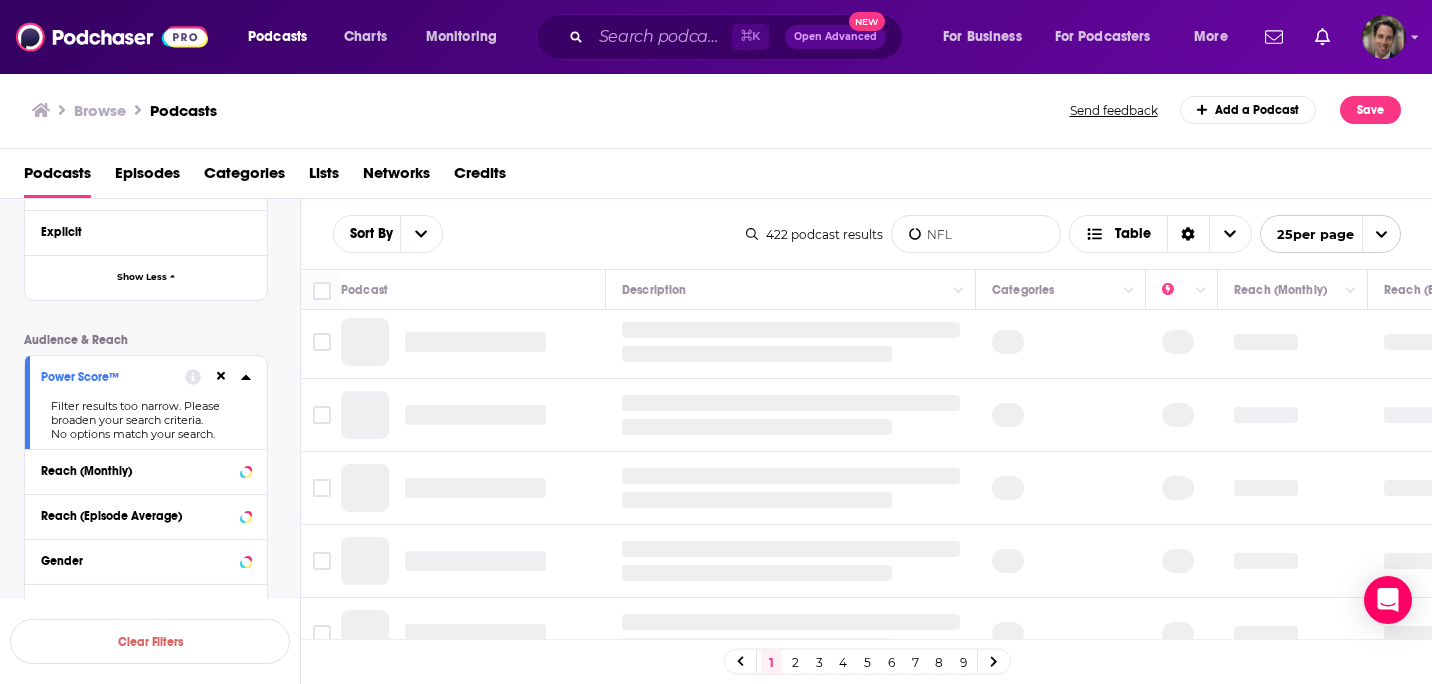 scroll, scrollTop: 0, scrollLeft: 0, axis: both 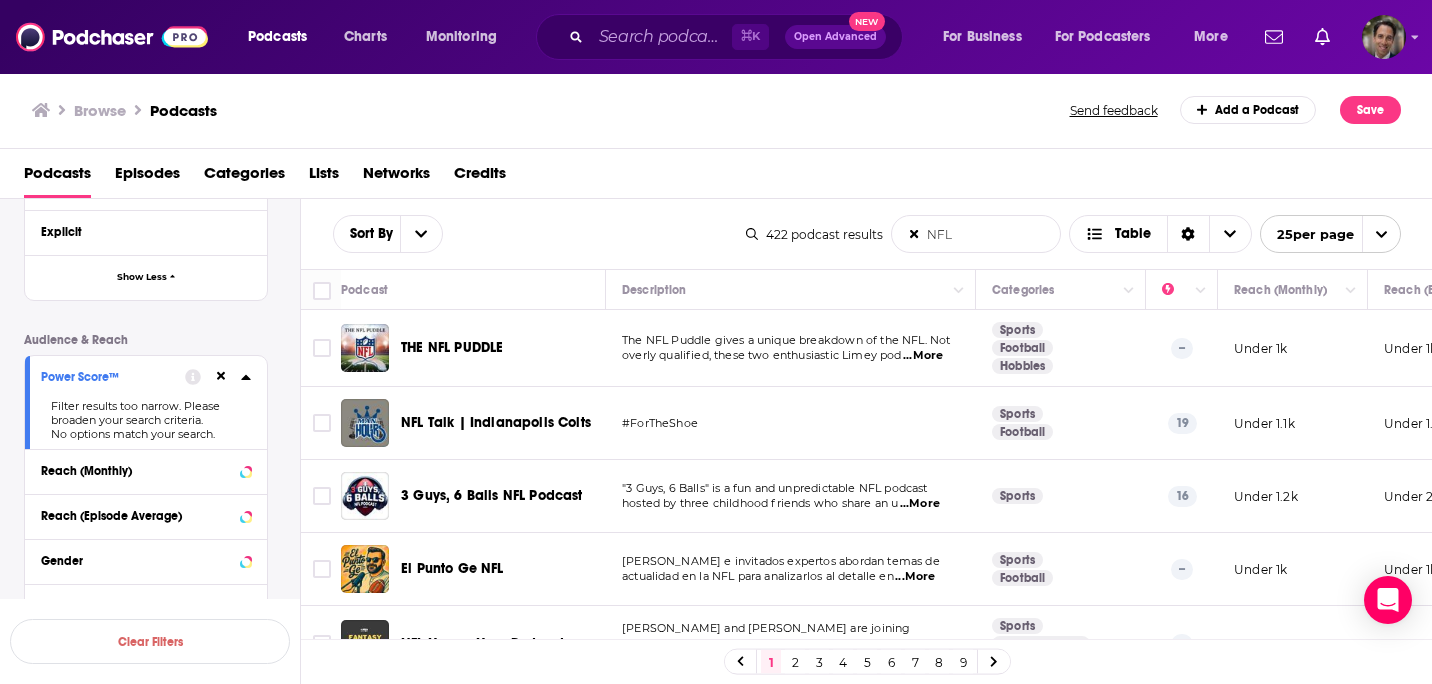 click on "25  per page" at bounding box center [1307, 234] 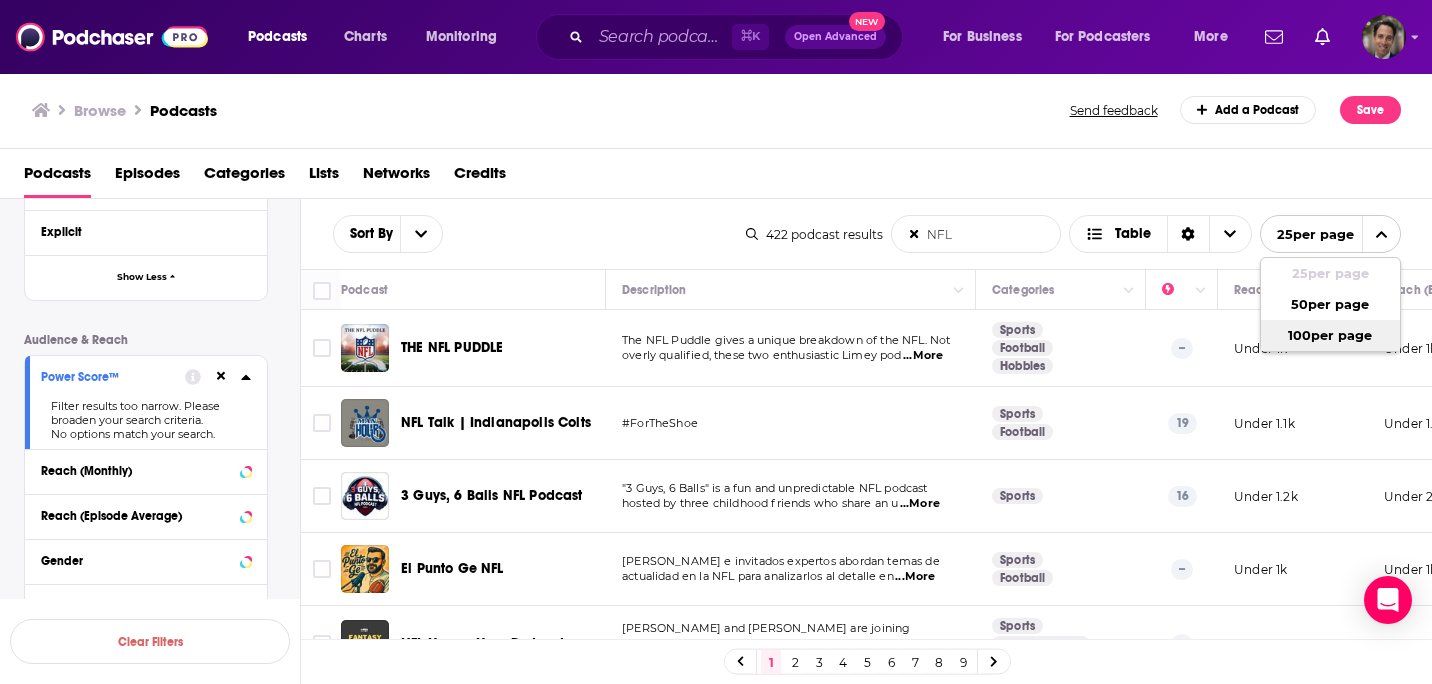 click on "100  per page" at bounding box center [1330, 335] 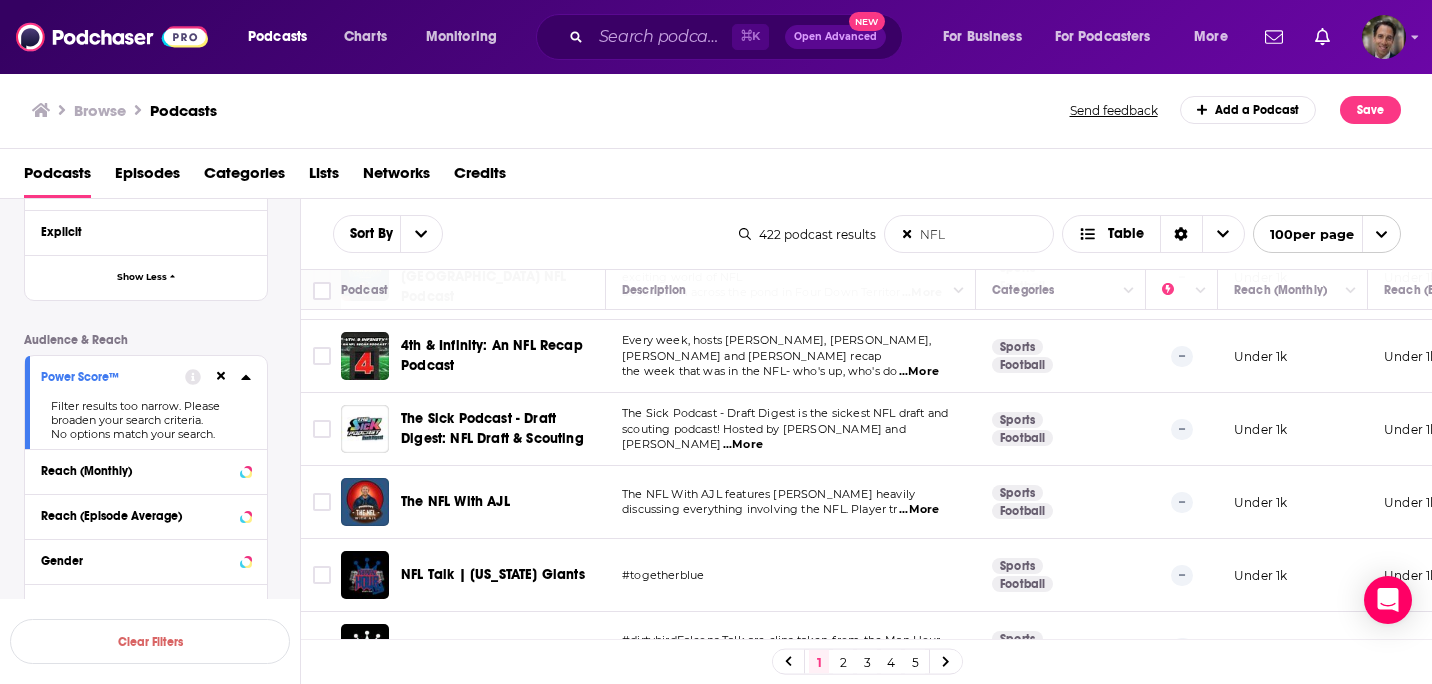 scroll, scrollTop: 716, scrollLeft: 0, axis: vertical 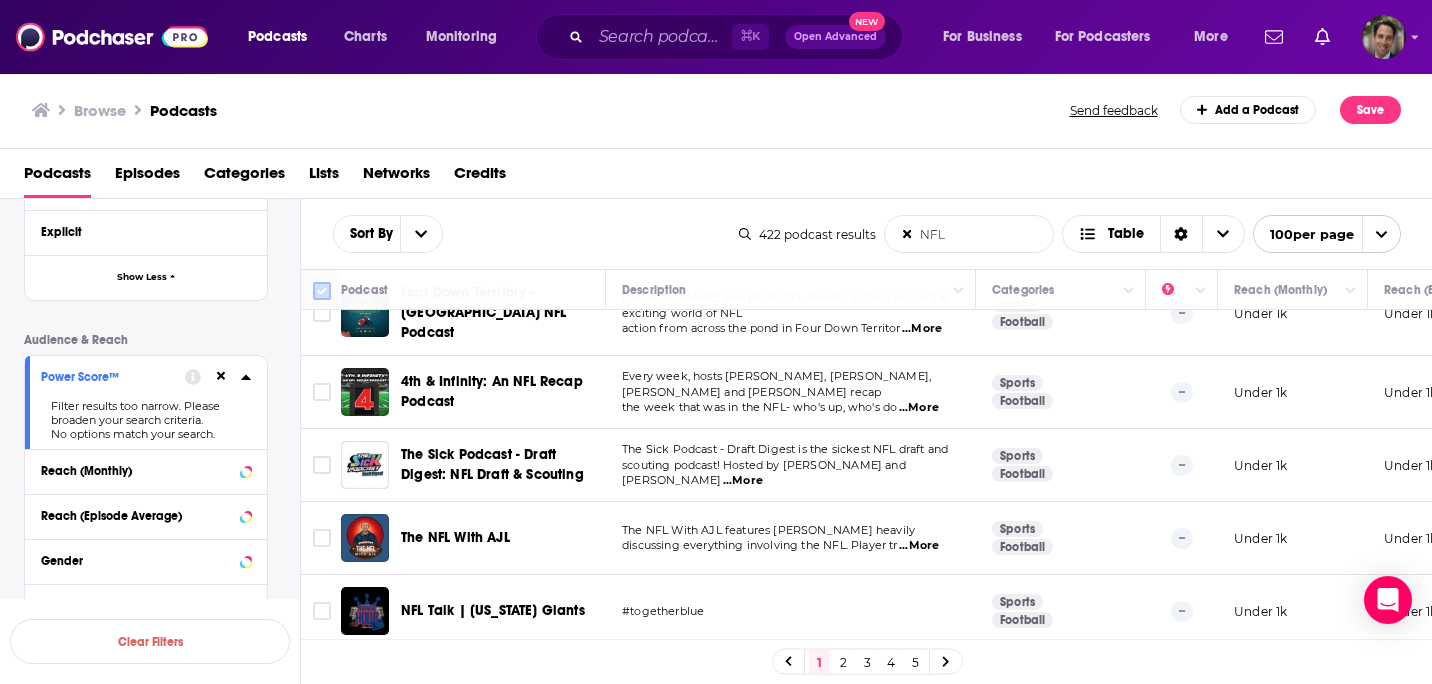 click at bounding box center [322, 291] 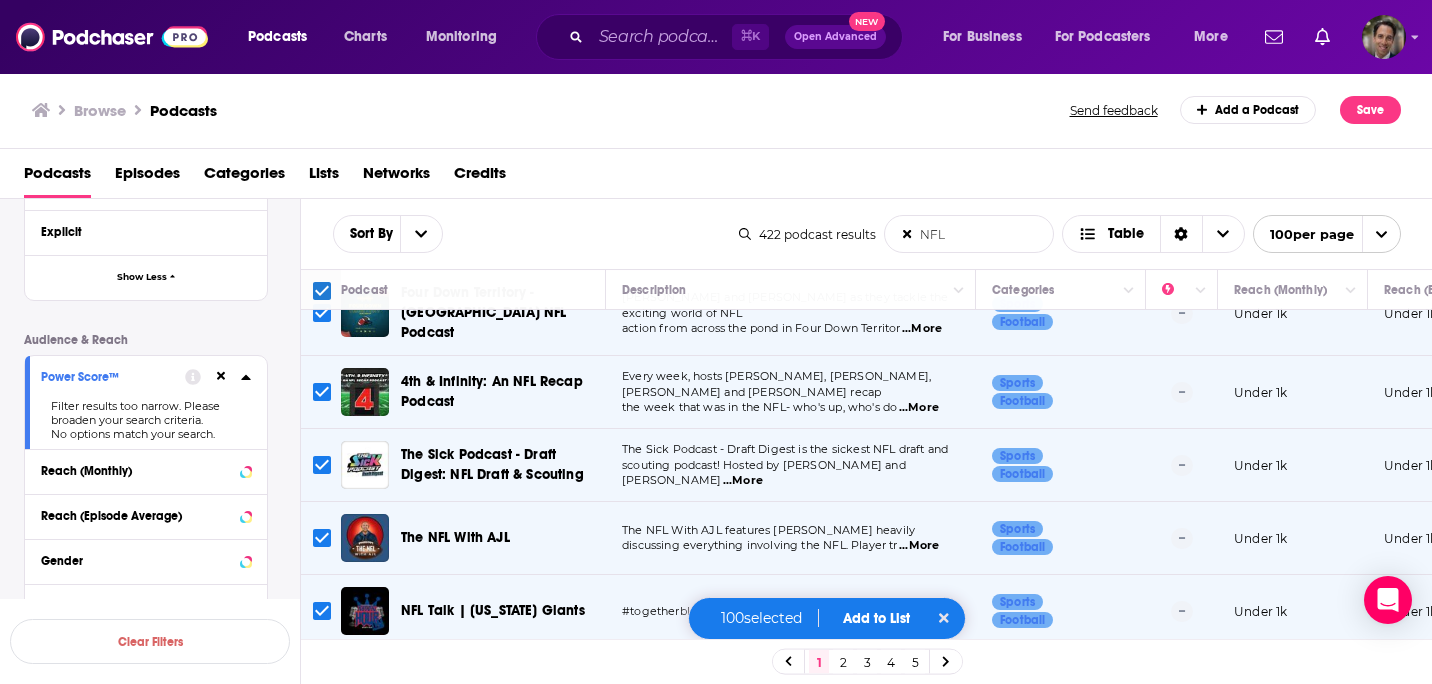 click on "Add to List" at bounding box center [876, 618] 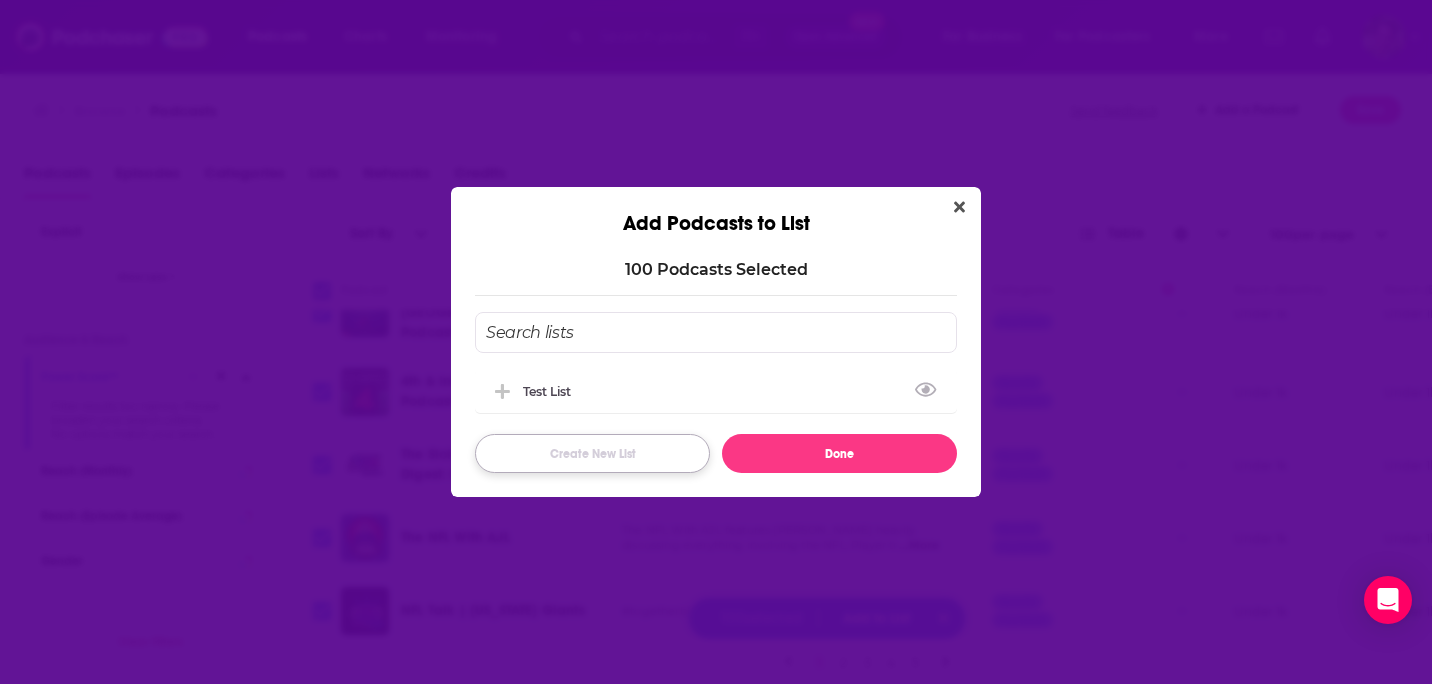 click on "Create New List" at bounding box center [592, 453] 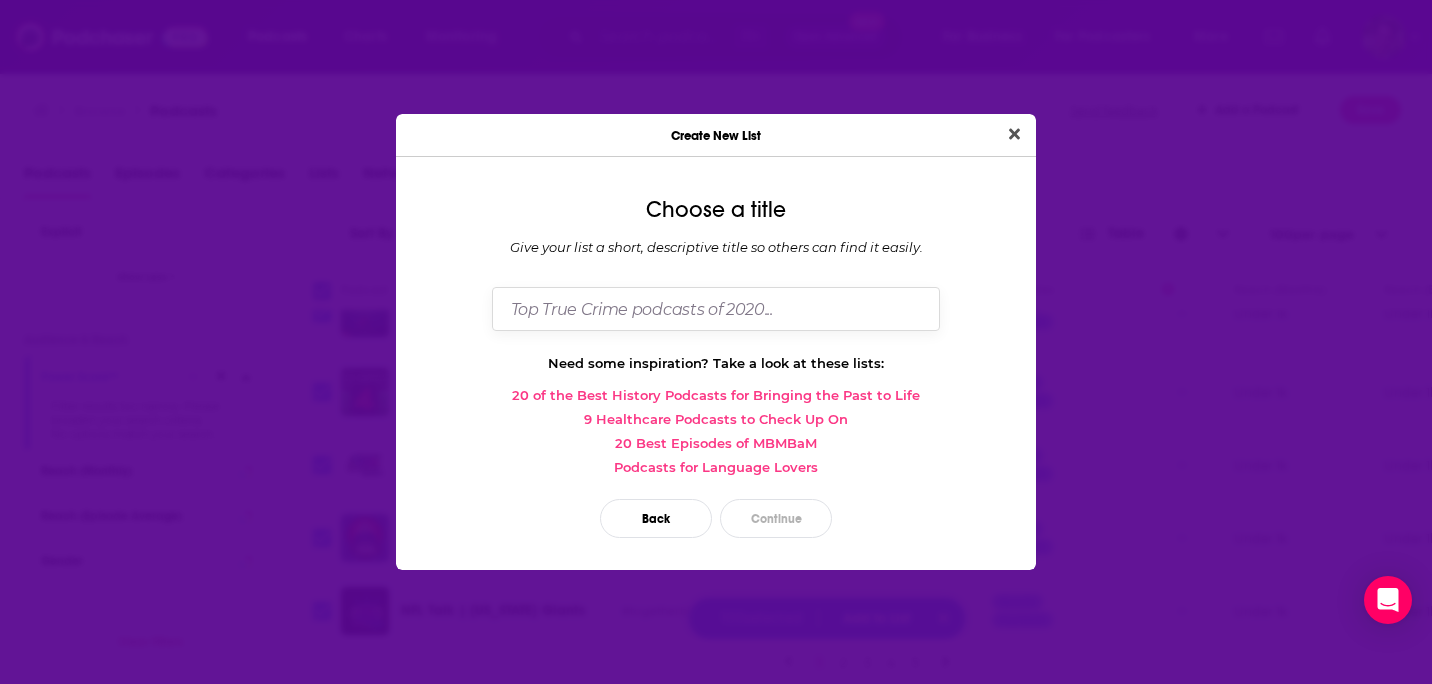 click at bounding box center [716, 308] 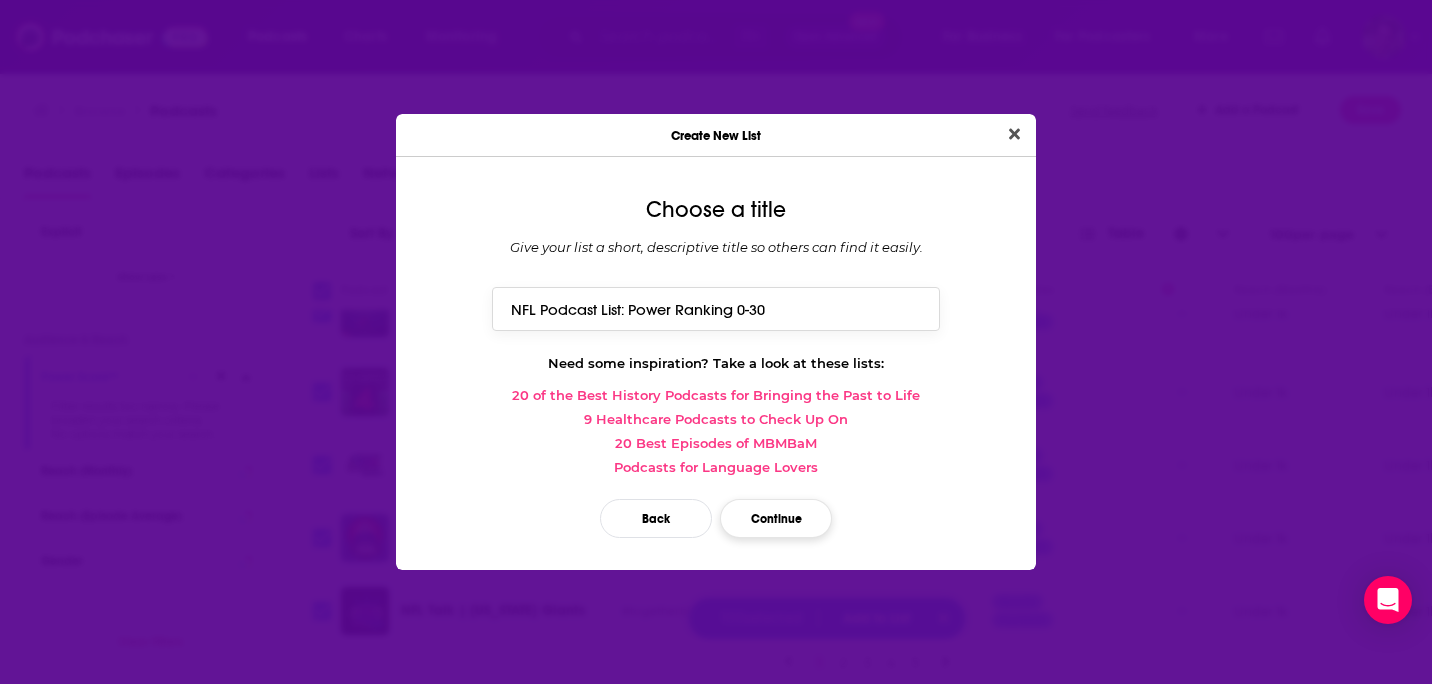 type on "NFL Podcast List: Power Ranking 0-30" 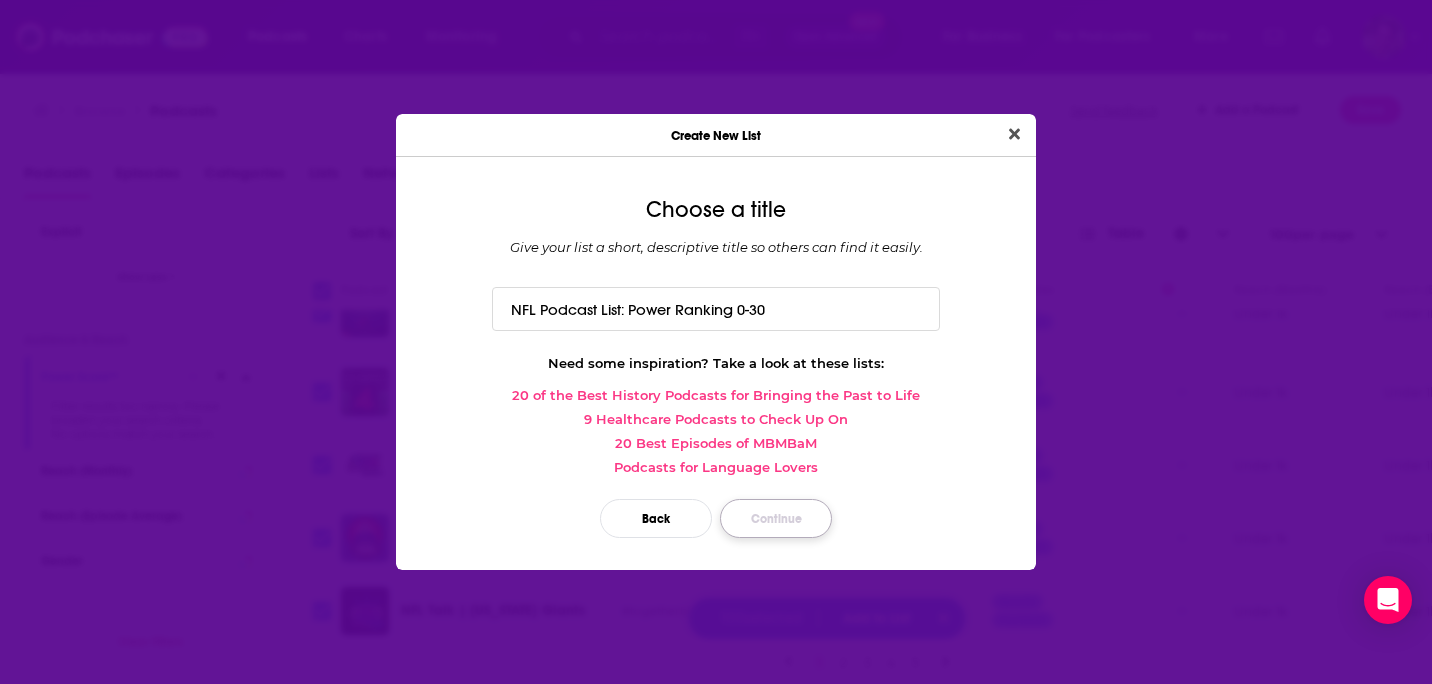 click on "Continue" at bounding box center [776, 518] 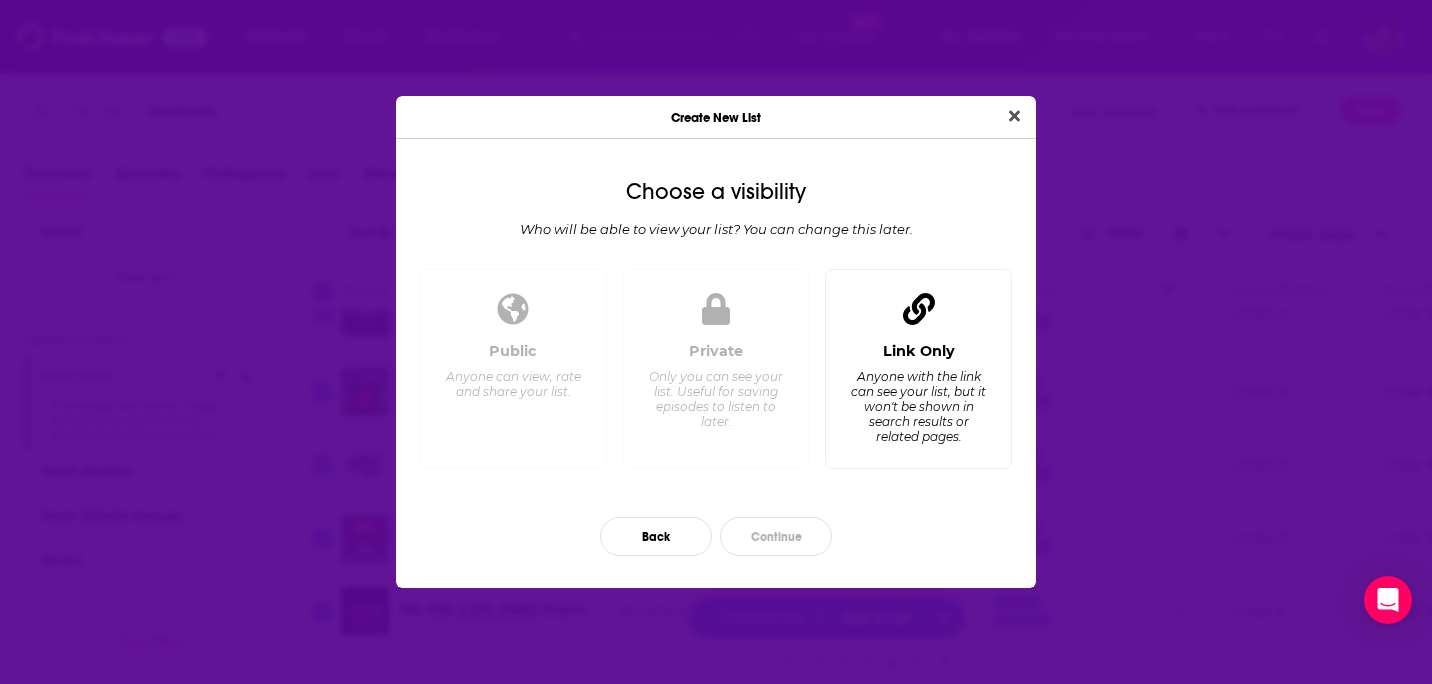 click at bounding box center [919, 310] 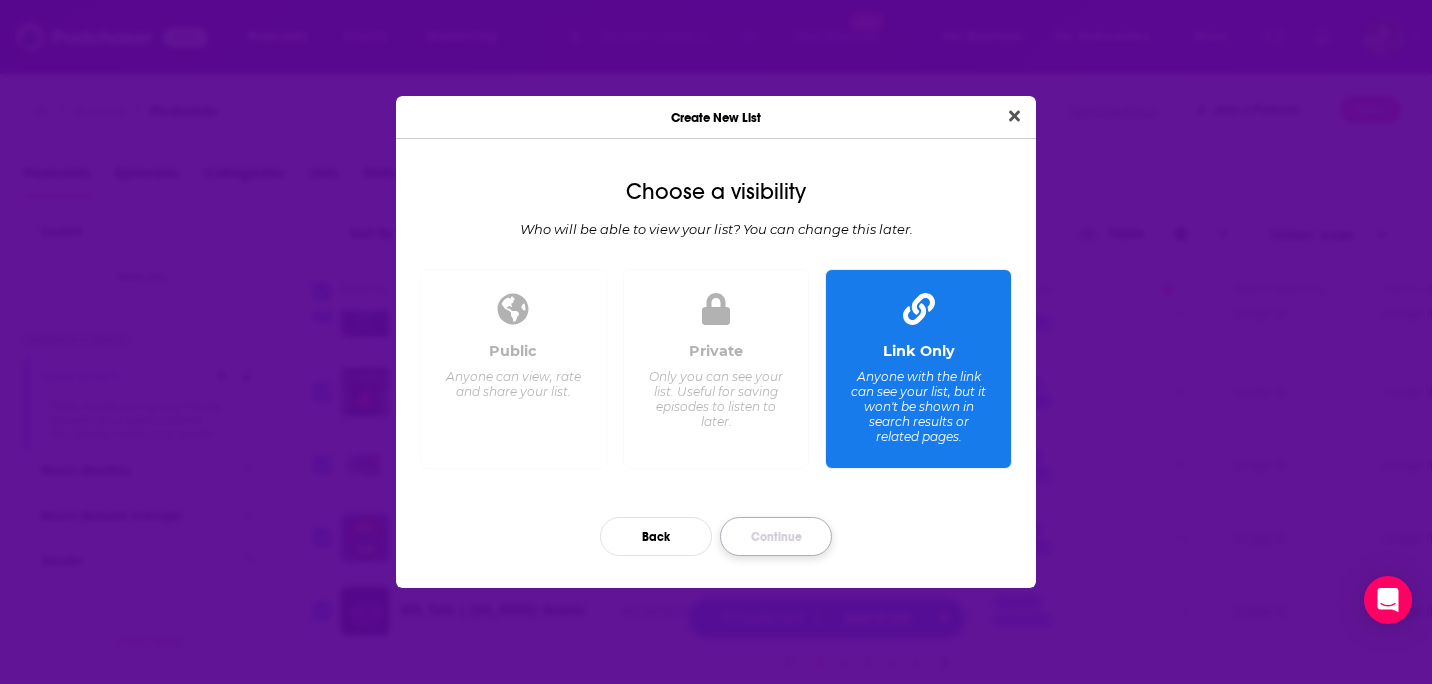 click on "Continue" at bounding box center [776, 536] 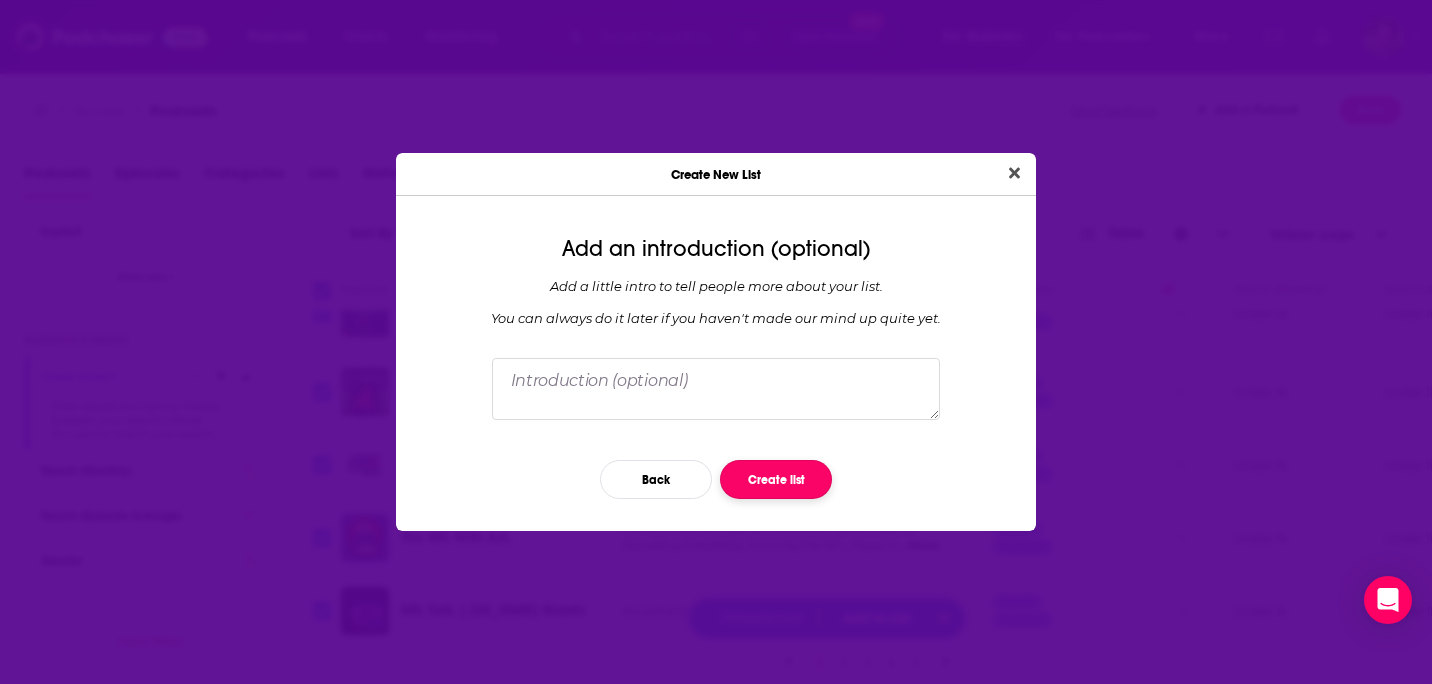 click on "Create list" at bounding box center (776, 479) 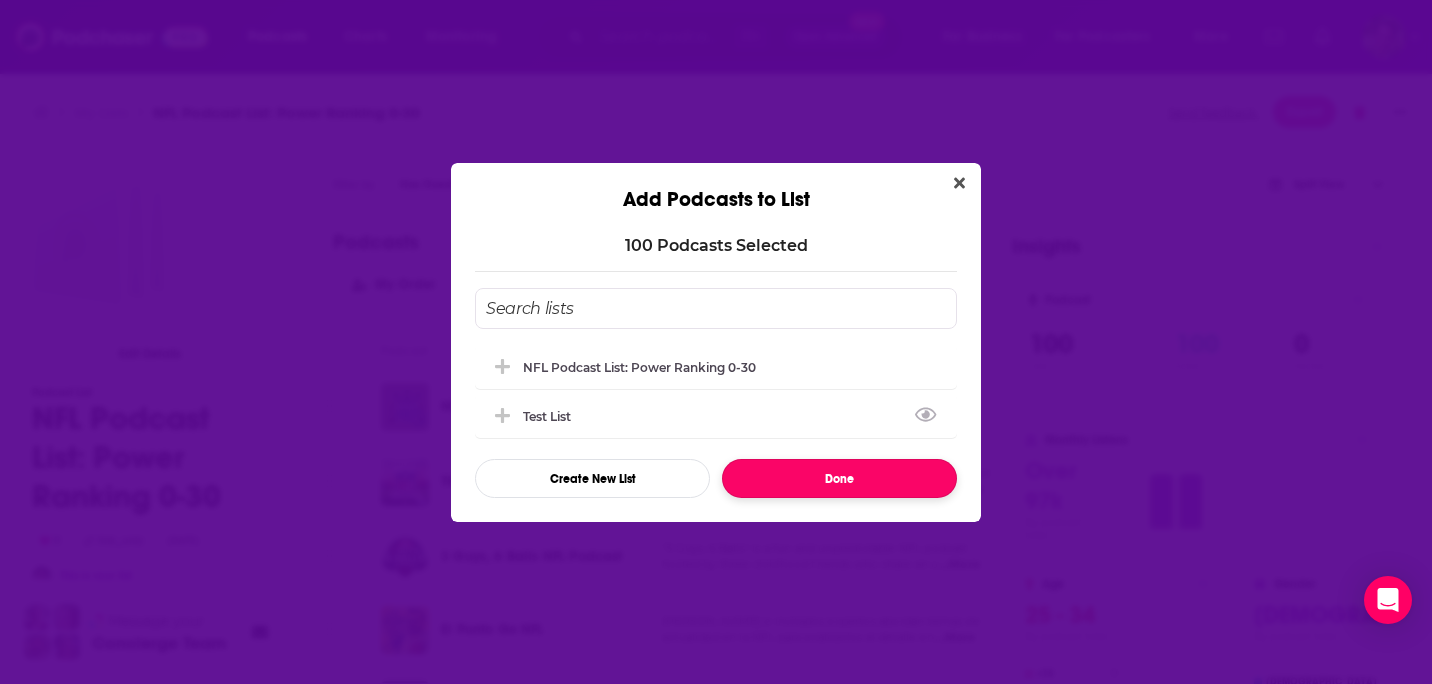 click on "Done" at bounding box center (839, 478) 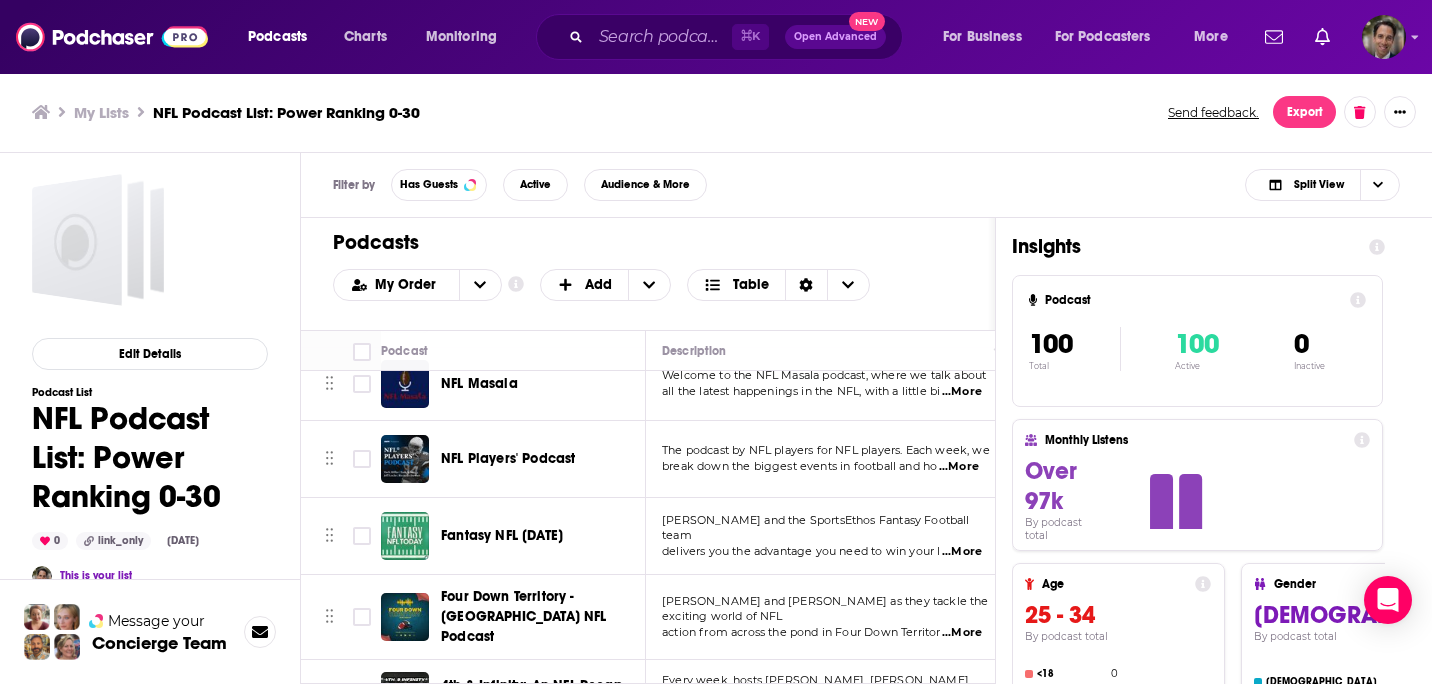 scroll, scrollTop: 0, scrollLeft: 0, axis: both 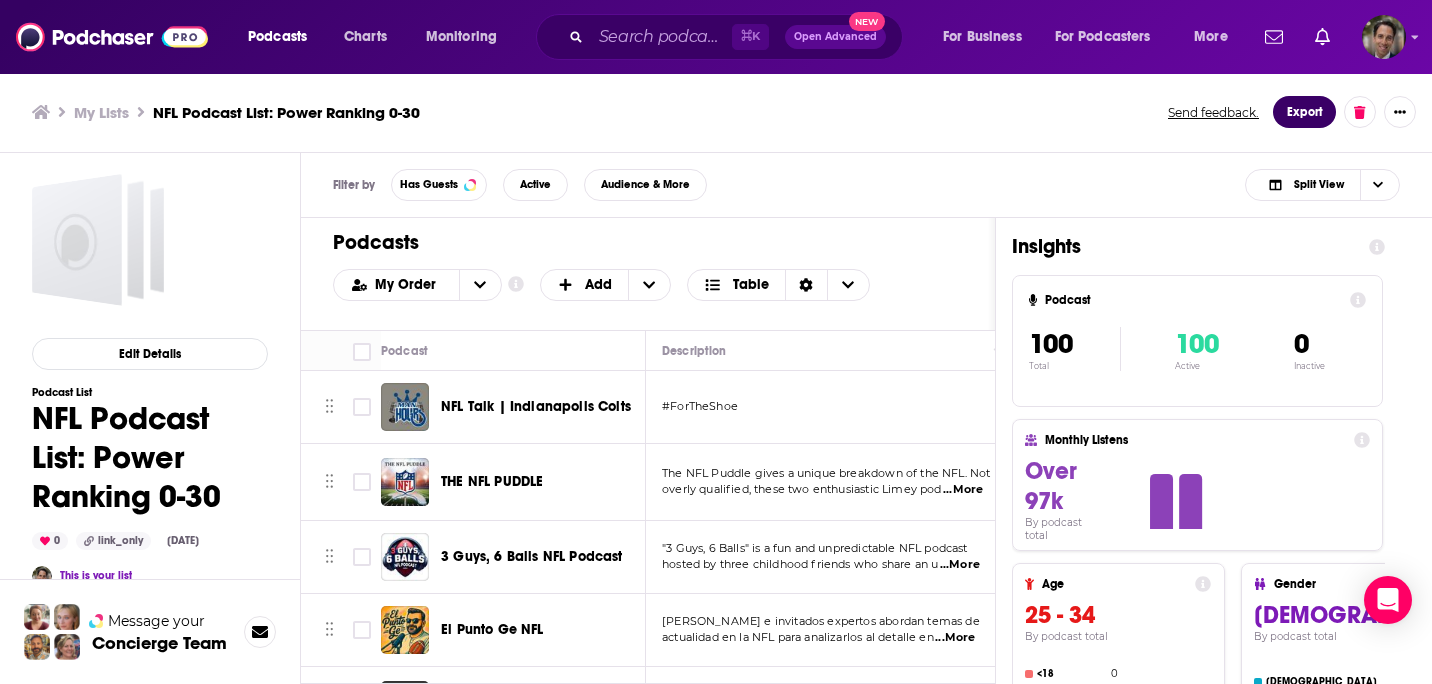 click on "Export" at bounding box center [1304, 112] 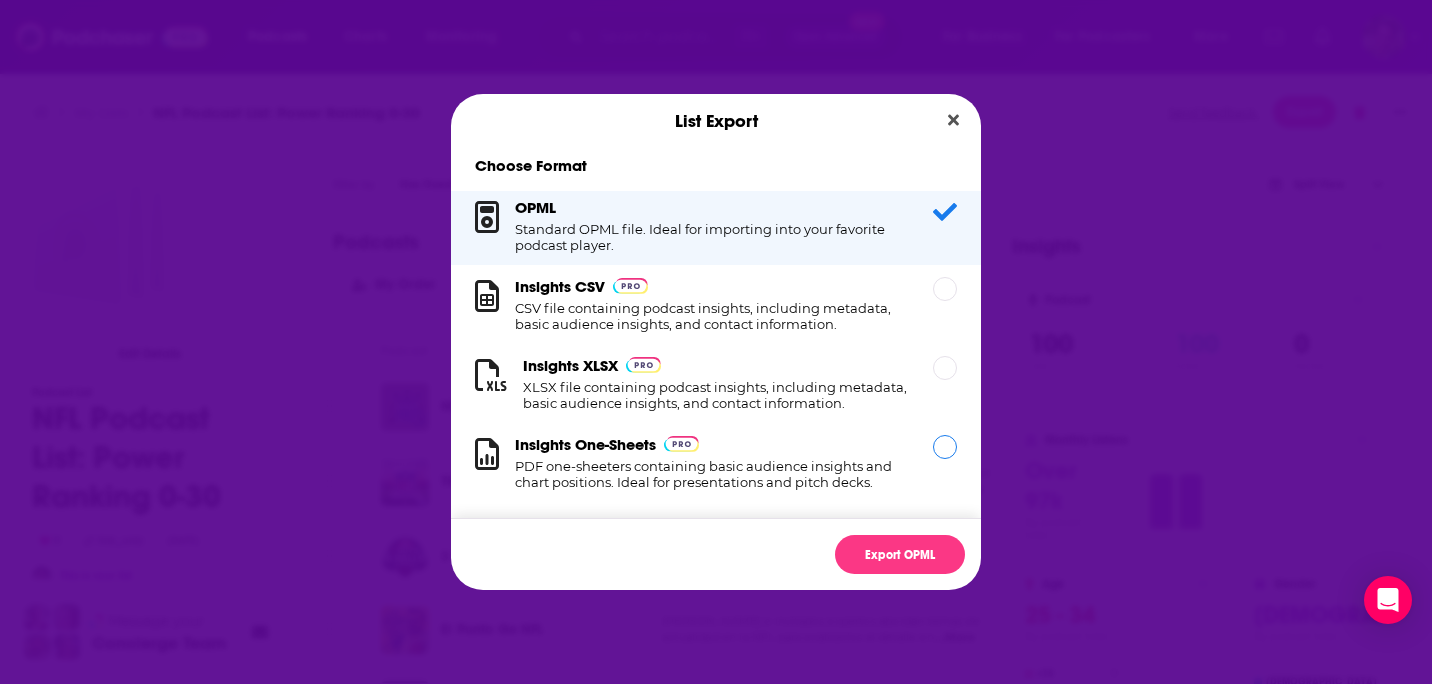 scroll, scrollTop: 0, scrollLeft: 0, axis: both 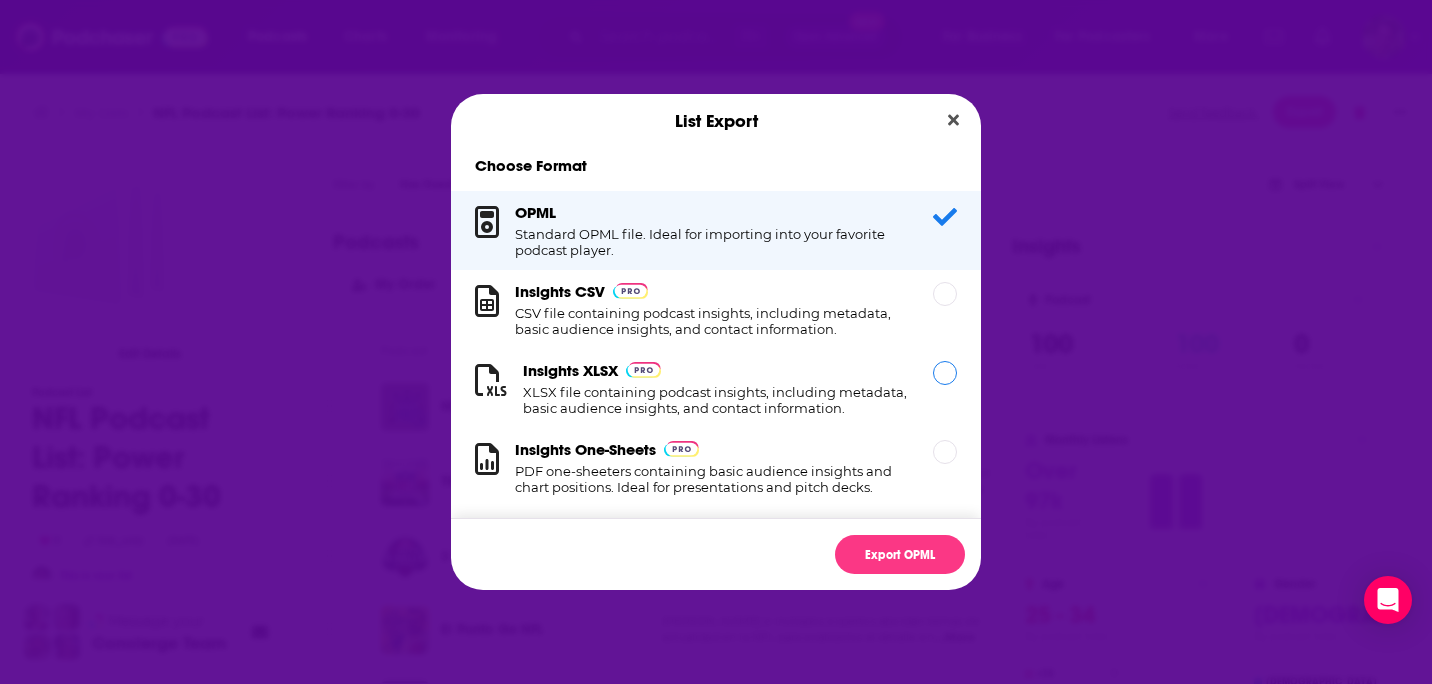 click on "XLSX file containing podcast insights, including metadata, basic audience insights, and contact information." at bounding box center (716, 400) 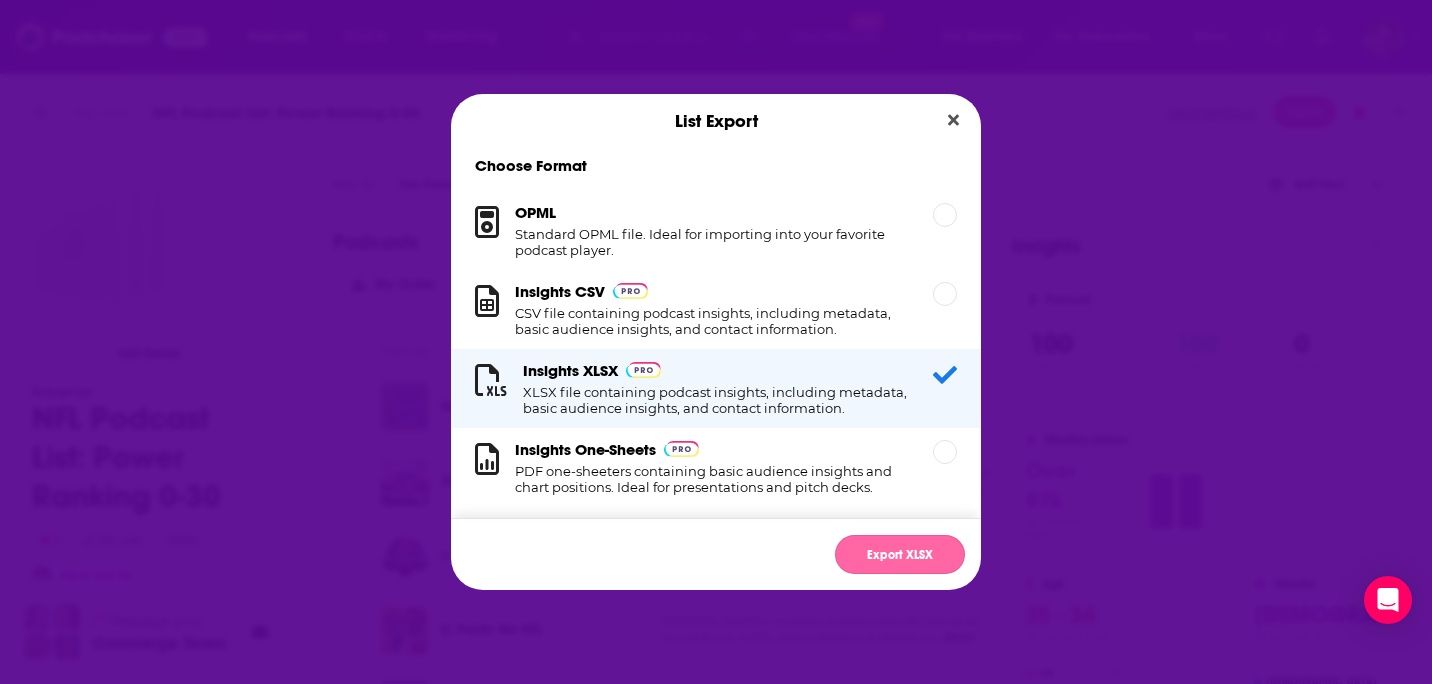 click on "Export XLSX" at bounding box center (900, 554) 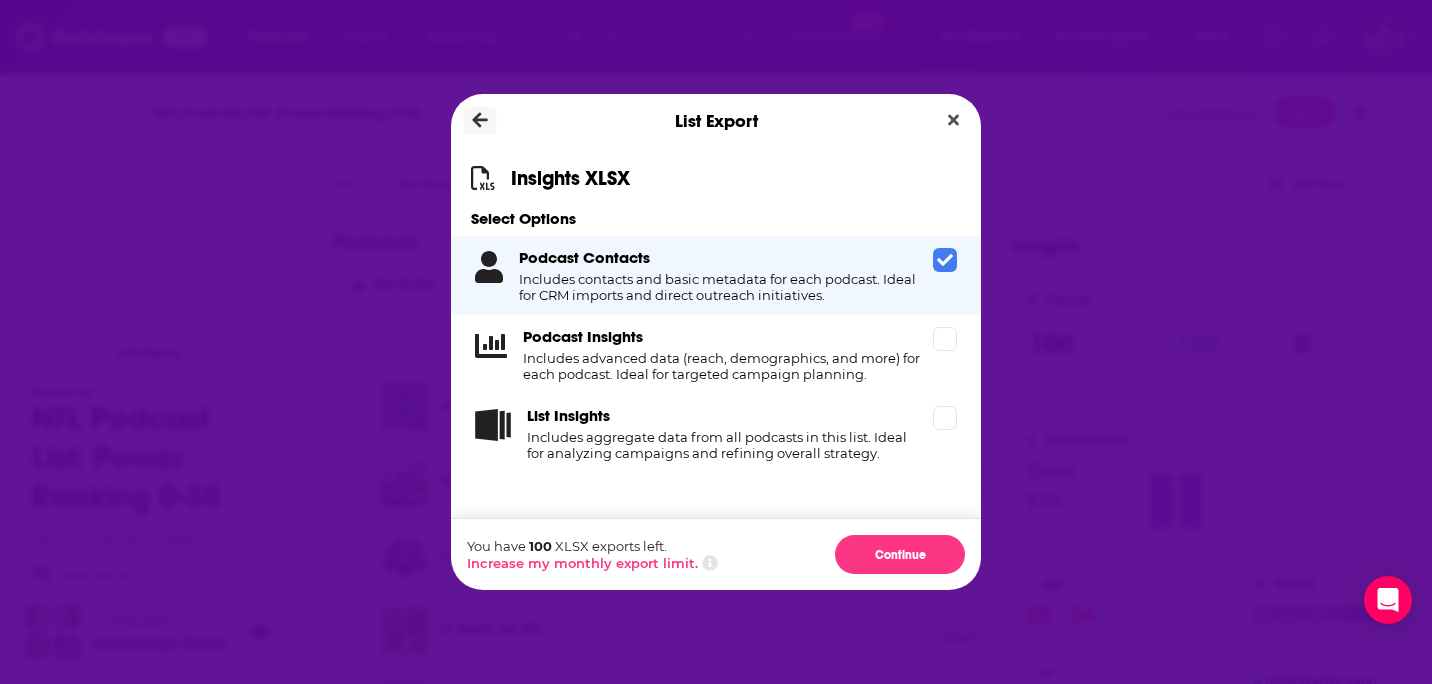 click 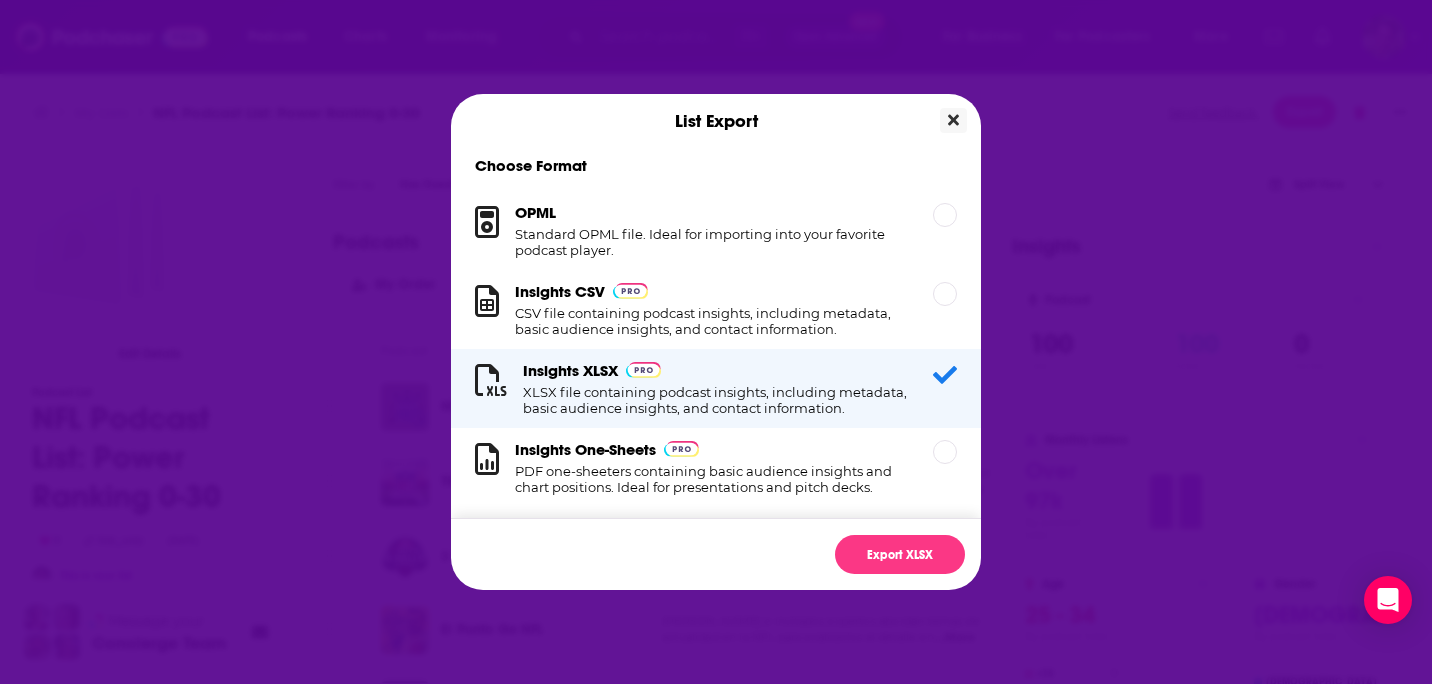 click at bounding box center [953, 120] 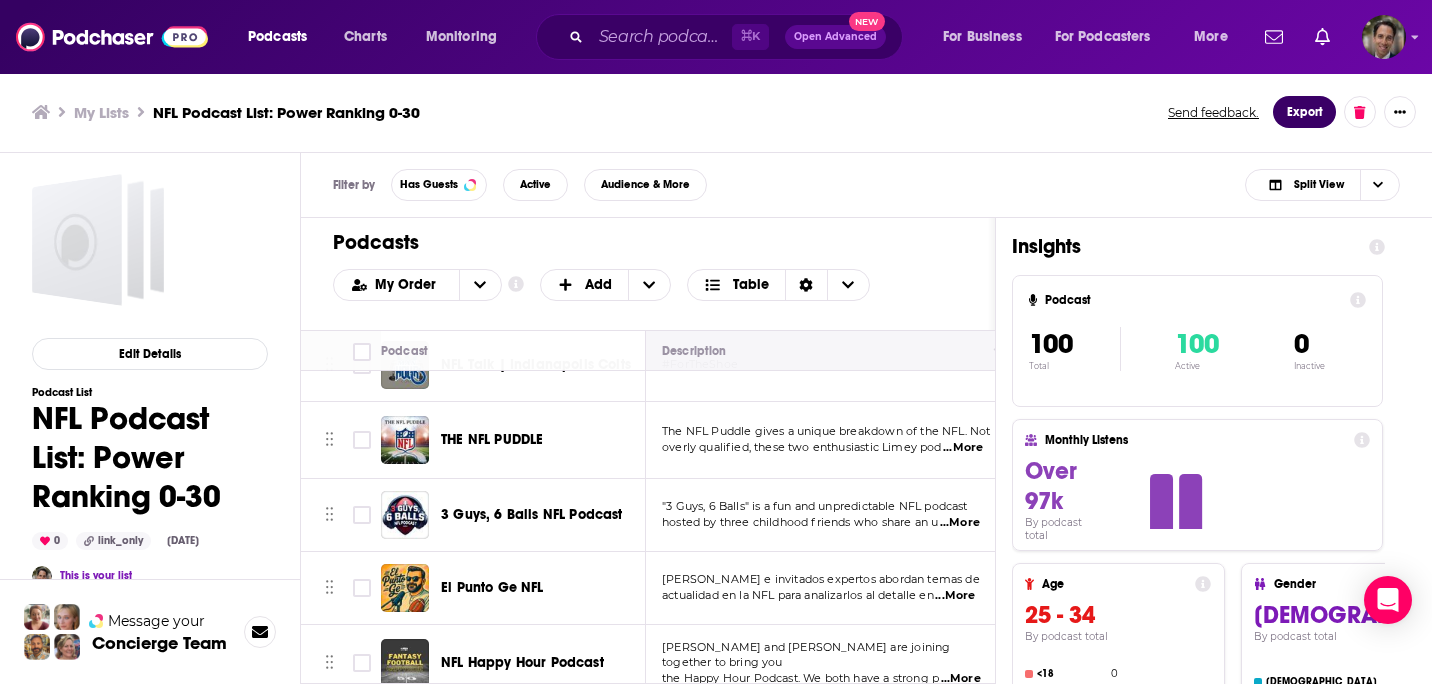scroll, scrollTop: 0, scrollLeft: 0, axis: both 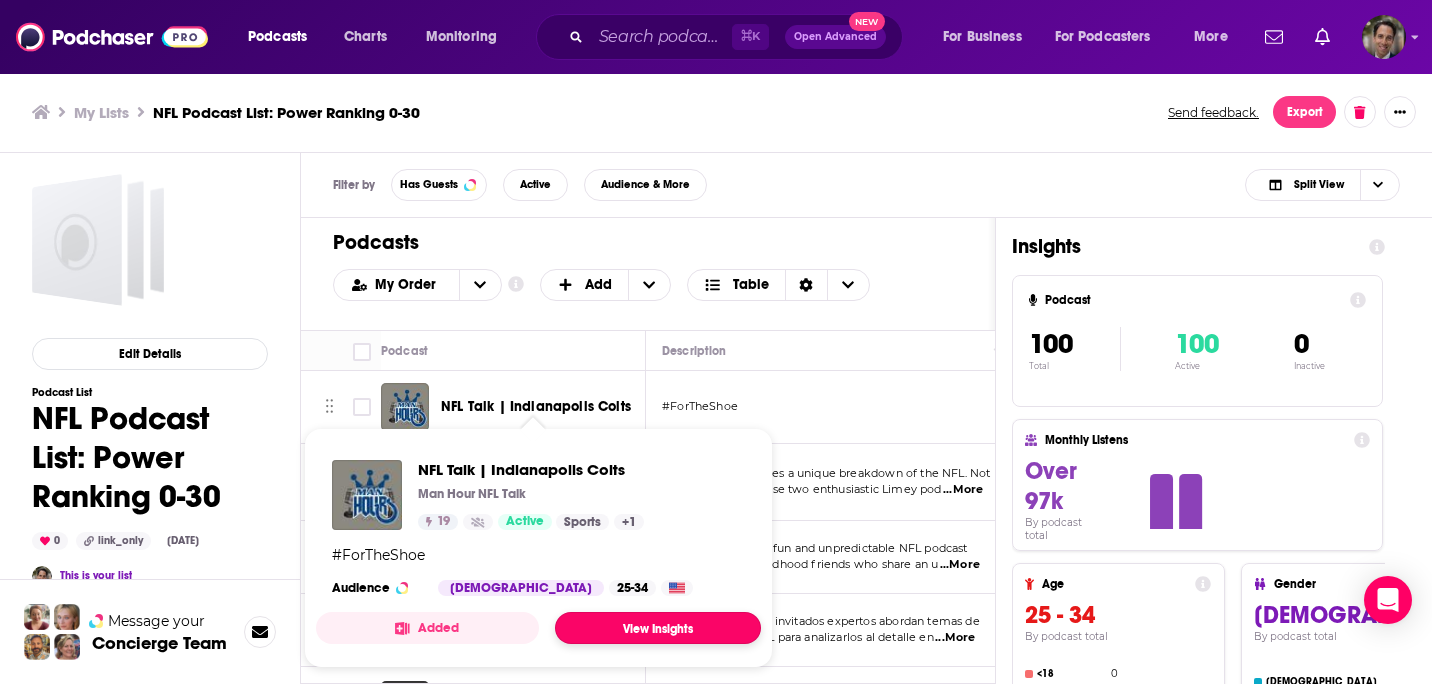 click on "View Insights" at bounding box center (658, 628) 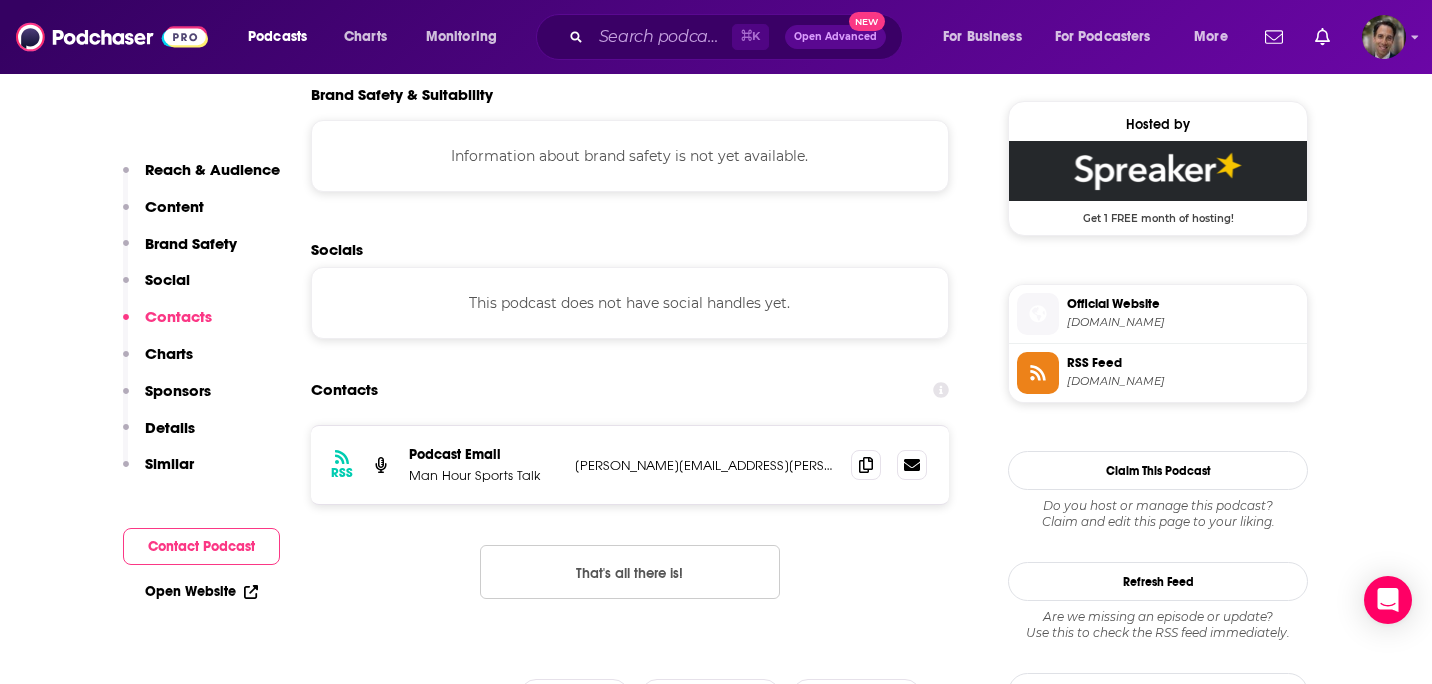 scroll, scrollTop: 1491, scrollLeft: 0, axis: vertical 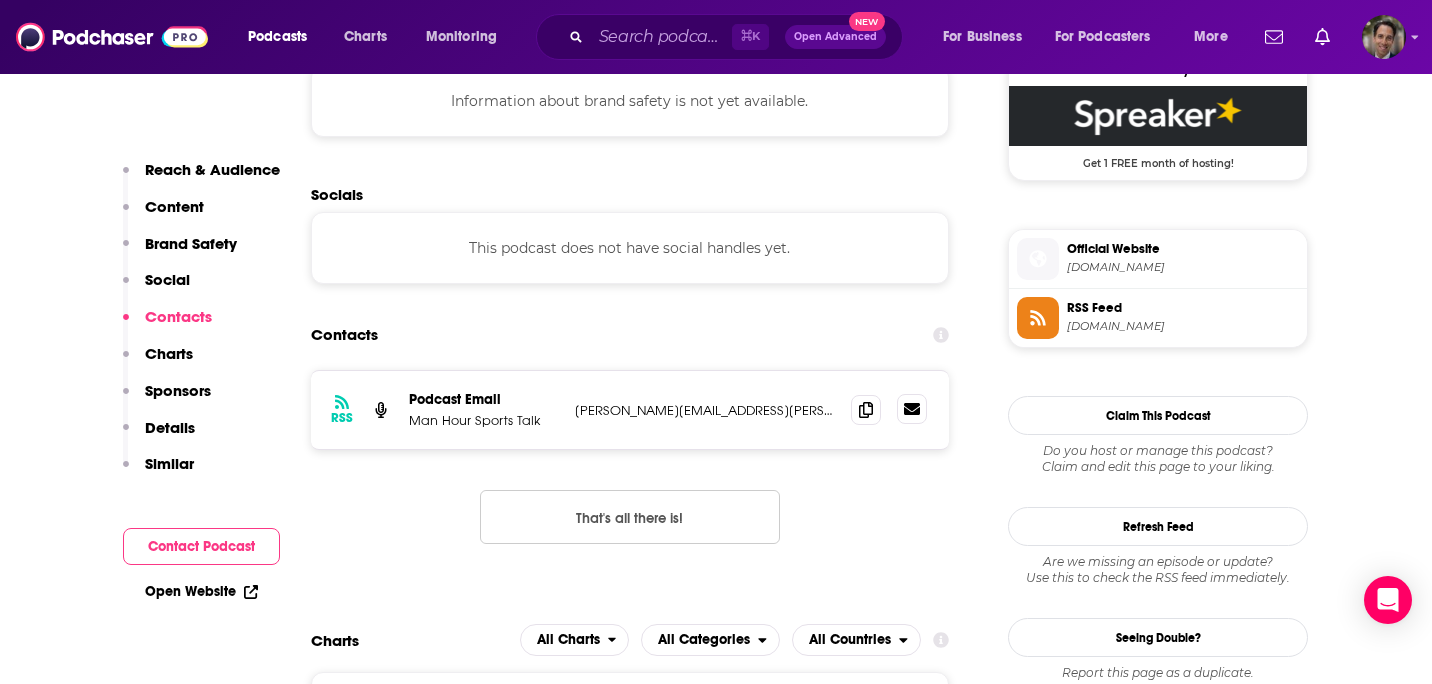 click 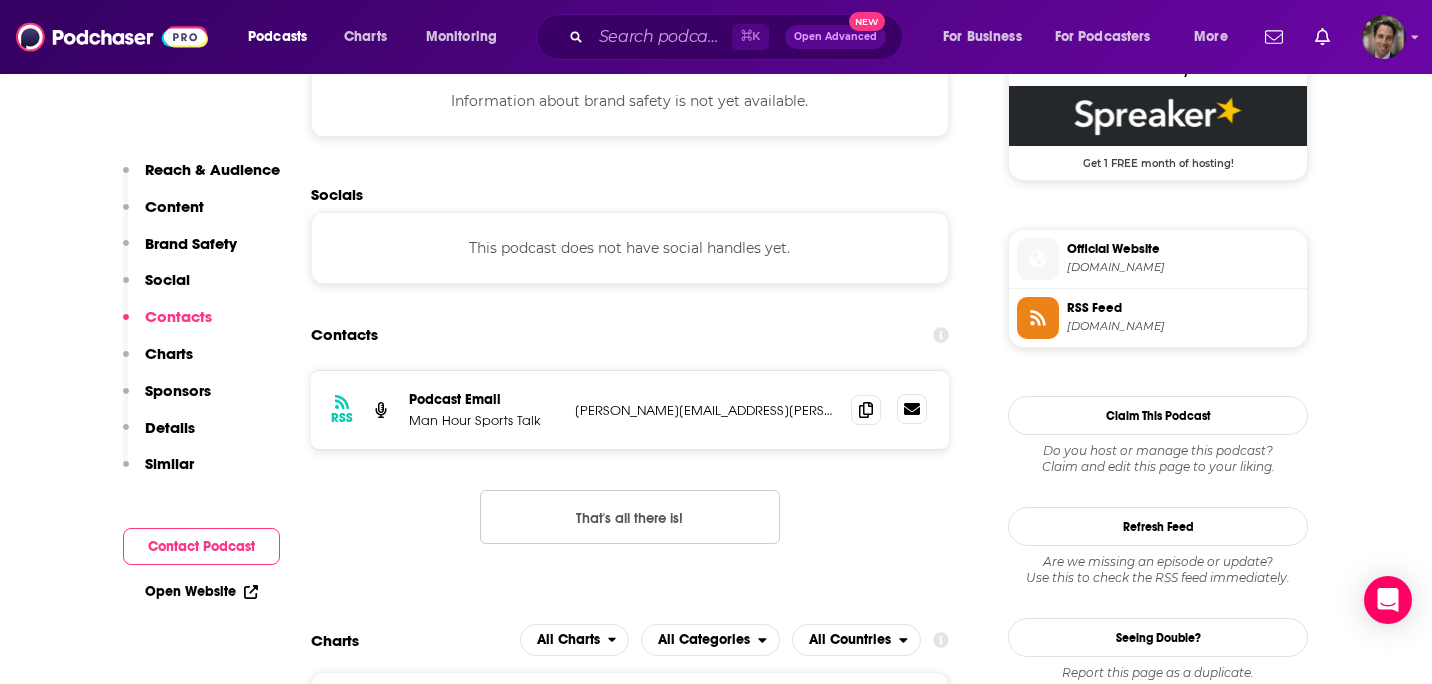 click 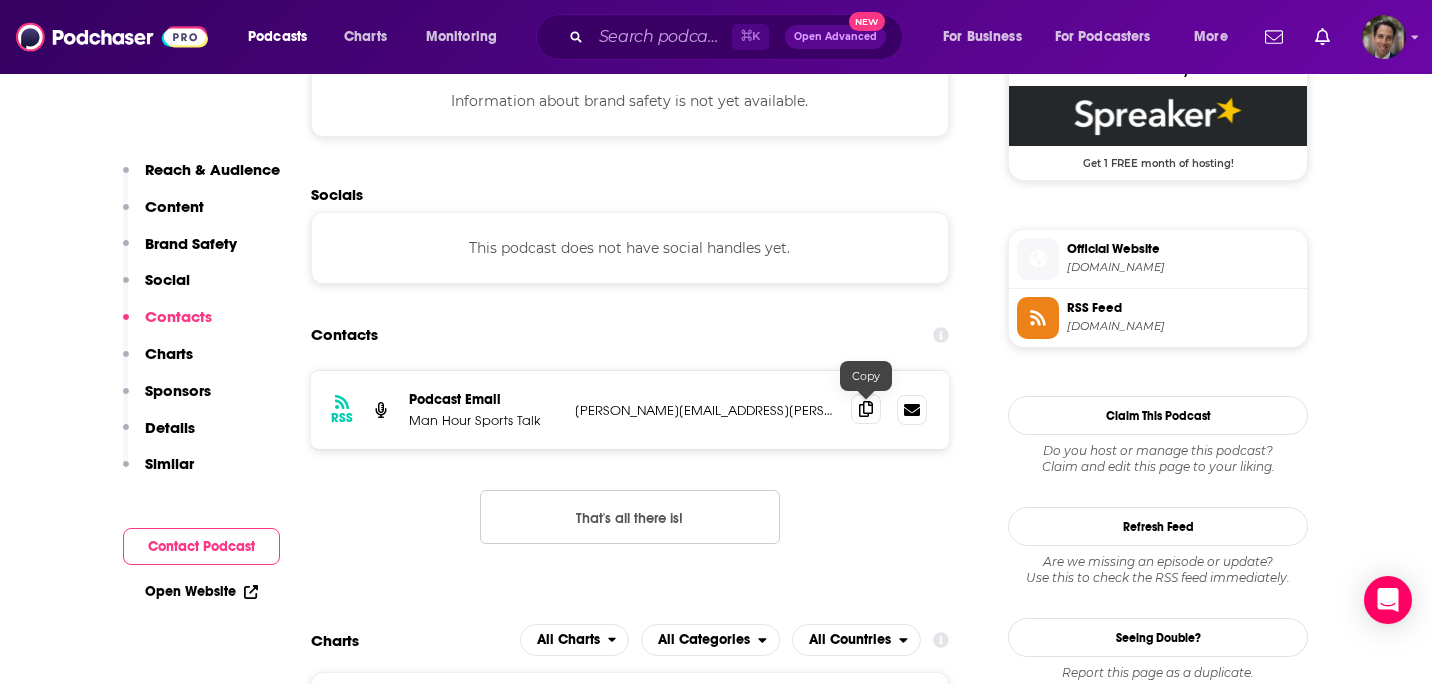 click 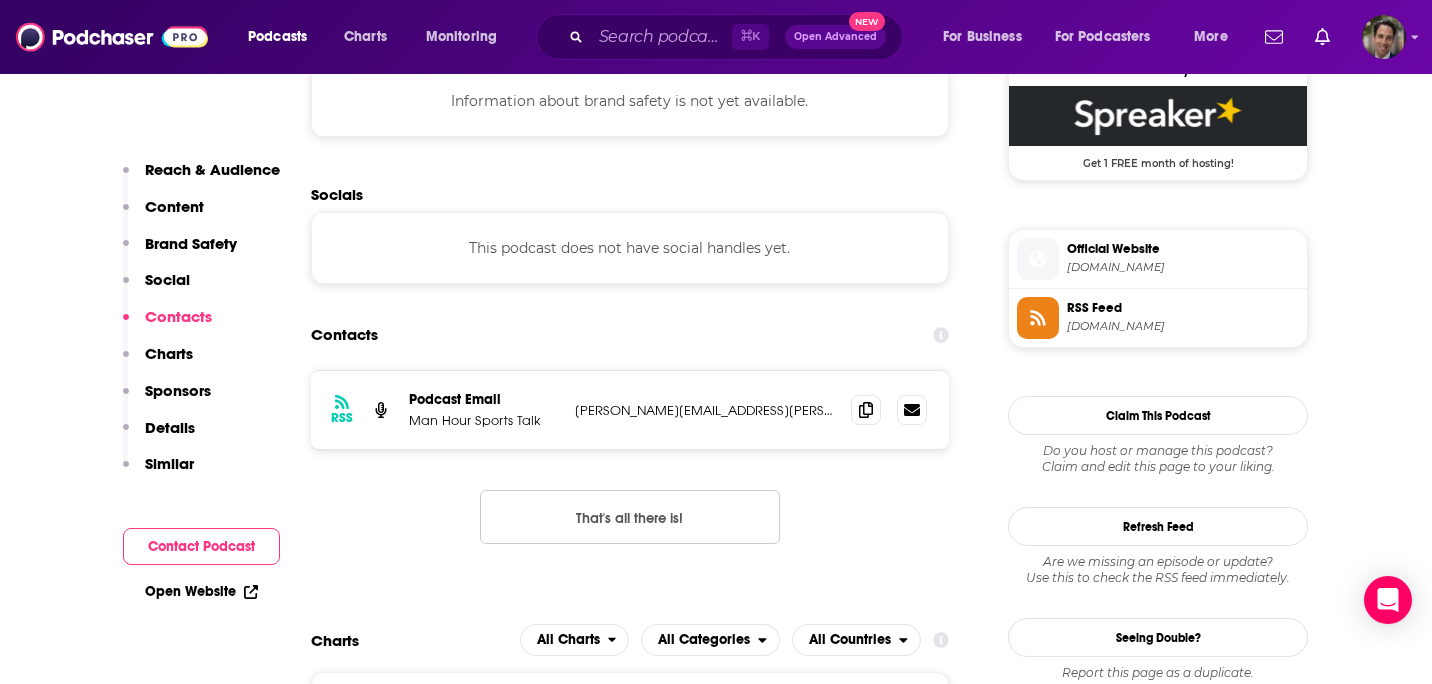 click on "Contact Podcast" at bounding box center (201, 546) 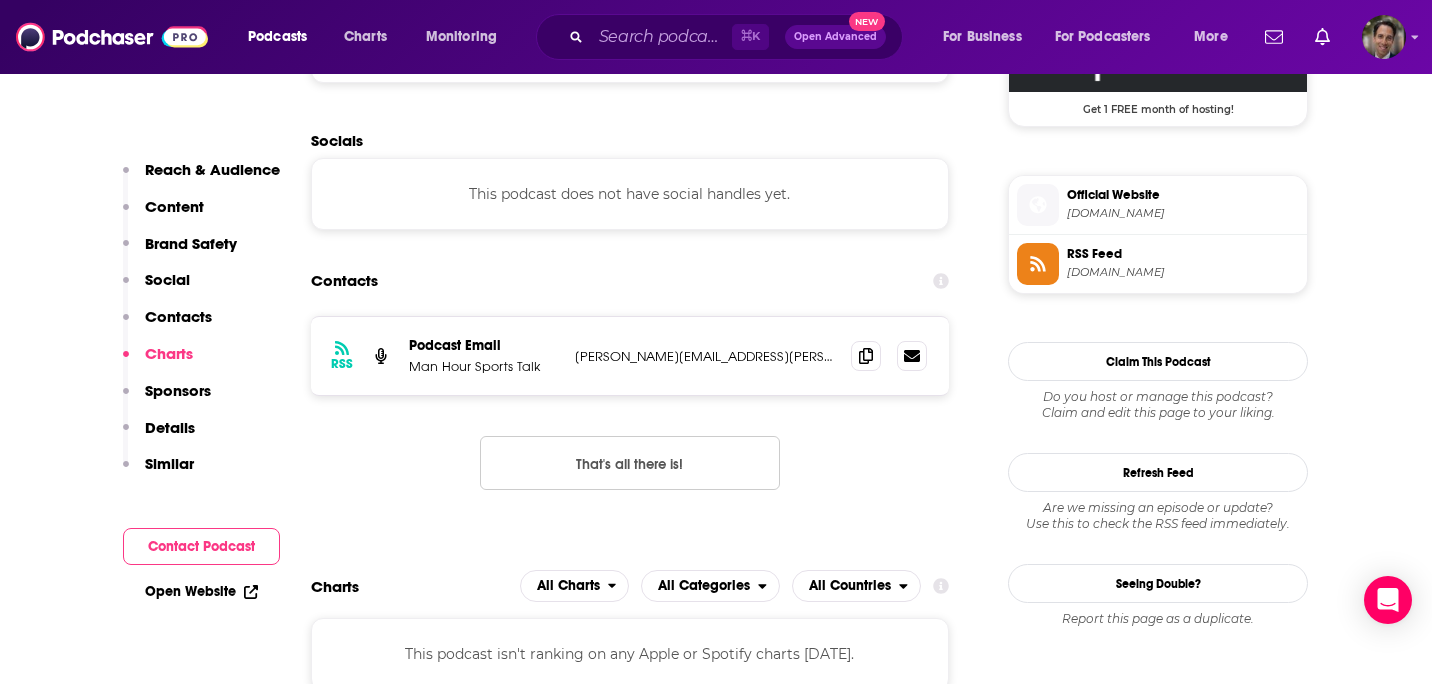 scroll, scrollTop: 1500, scrollLeft: 0, axis: vertical 